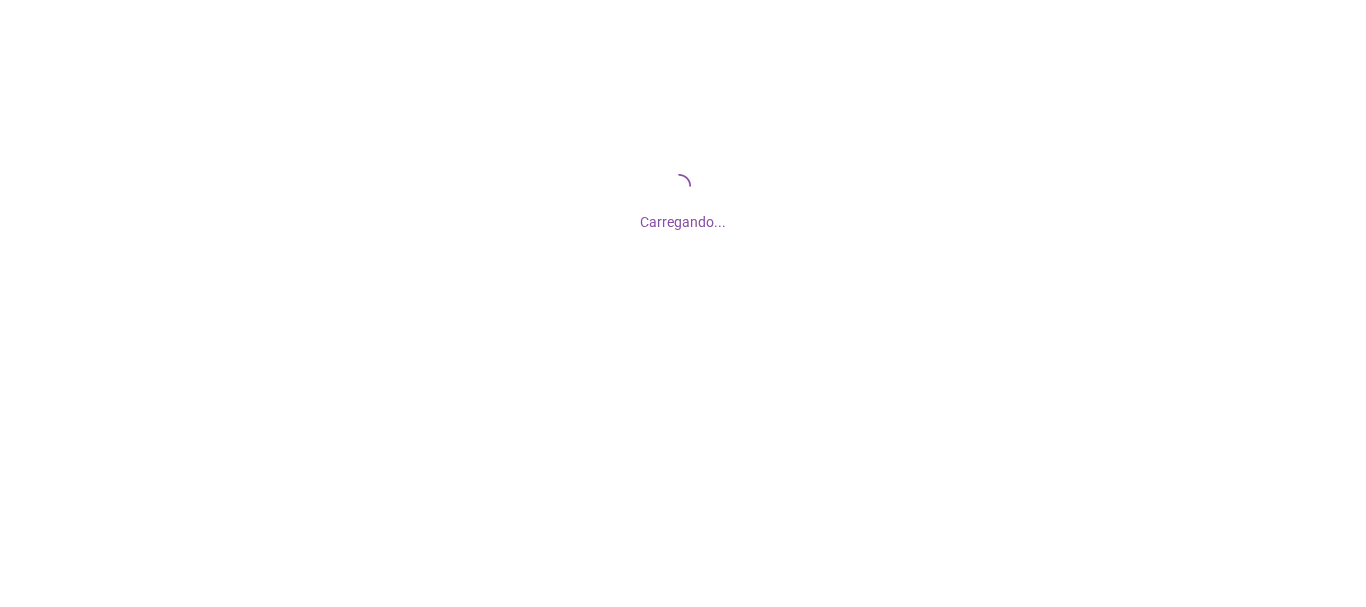 scroll, scrollTop: 0, scrollLeft: 0, axis: both 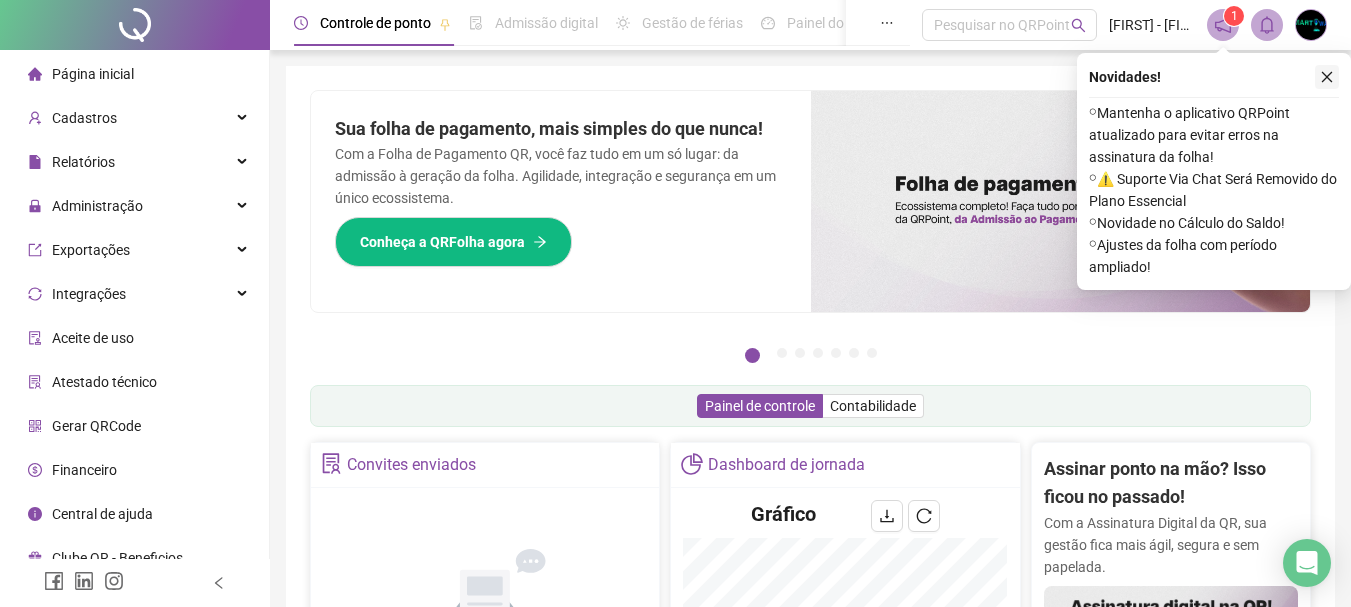 click 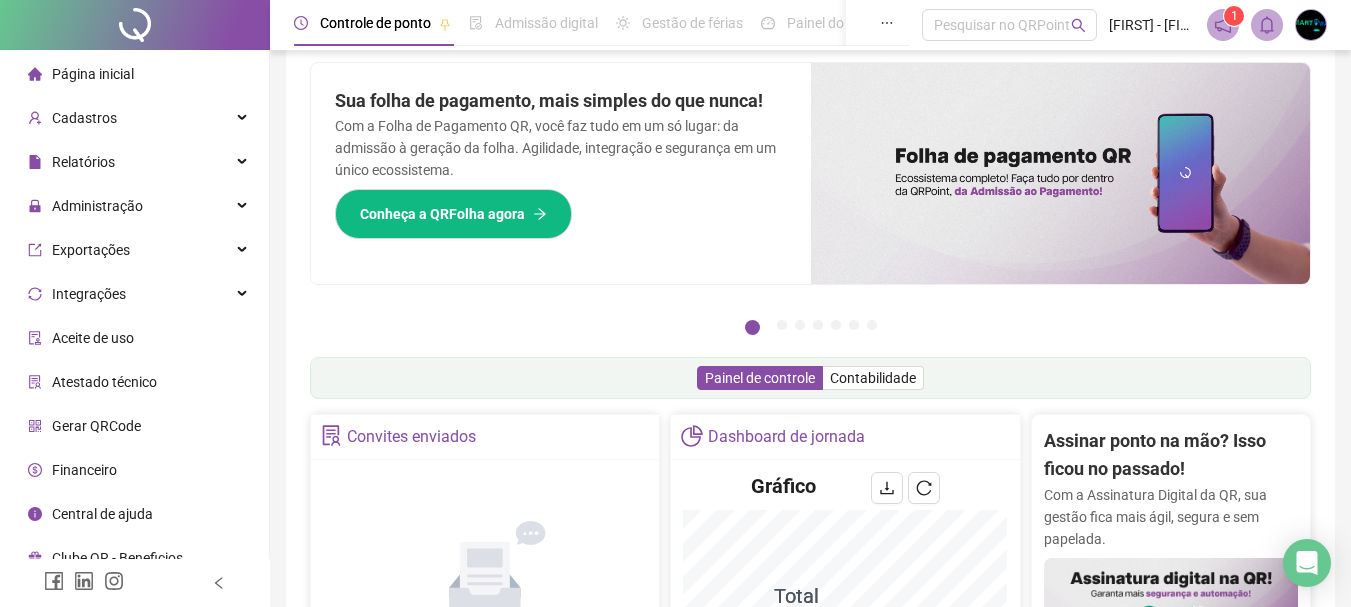 scroll, scrollTop: 0, scrollLeft: 0, axis: both 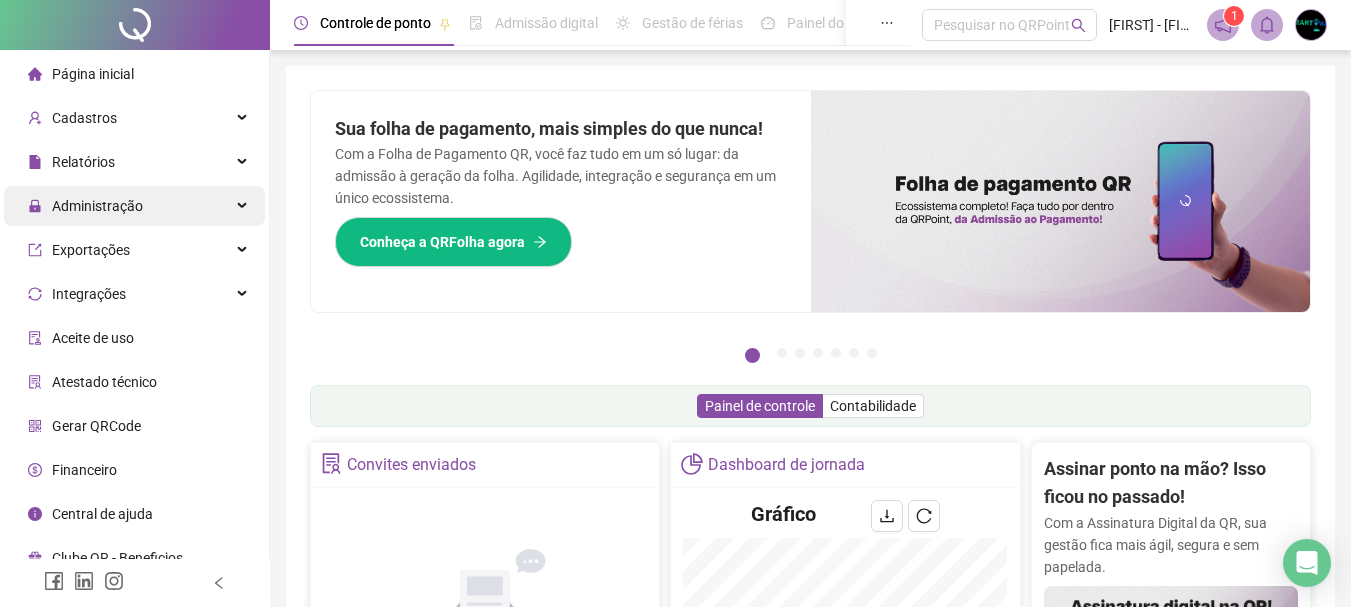 click on "Administração" at bounding box center [97, 206] 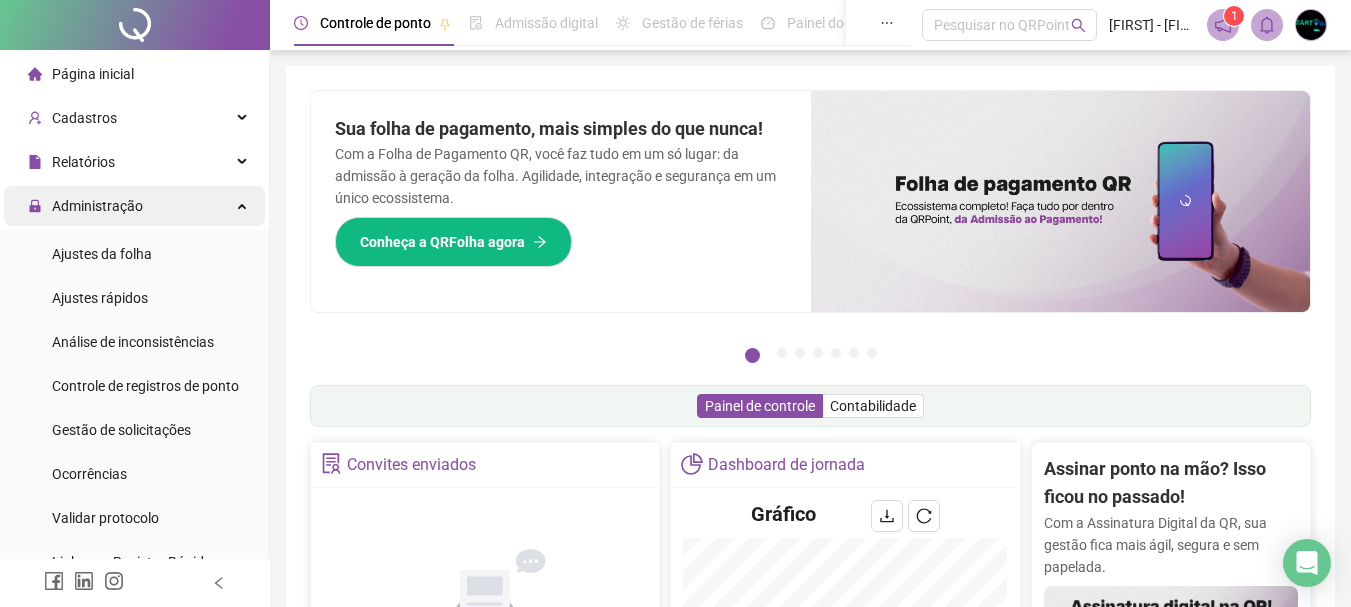 click on "Administração" at bounding box center [97, 206] 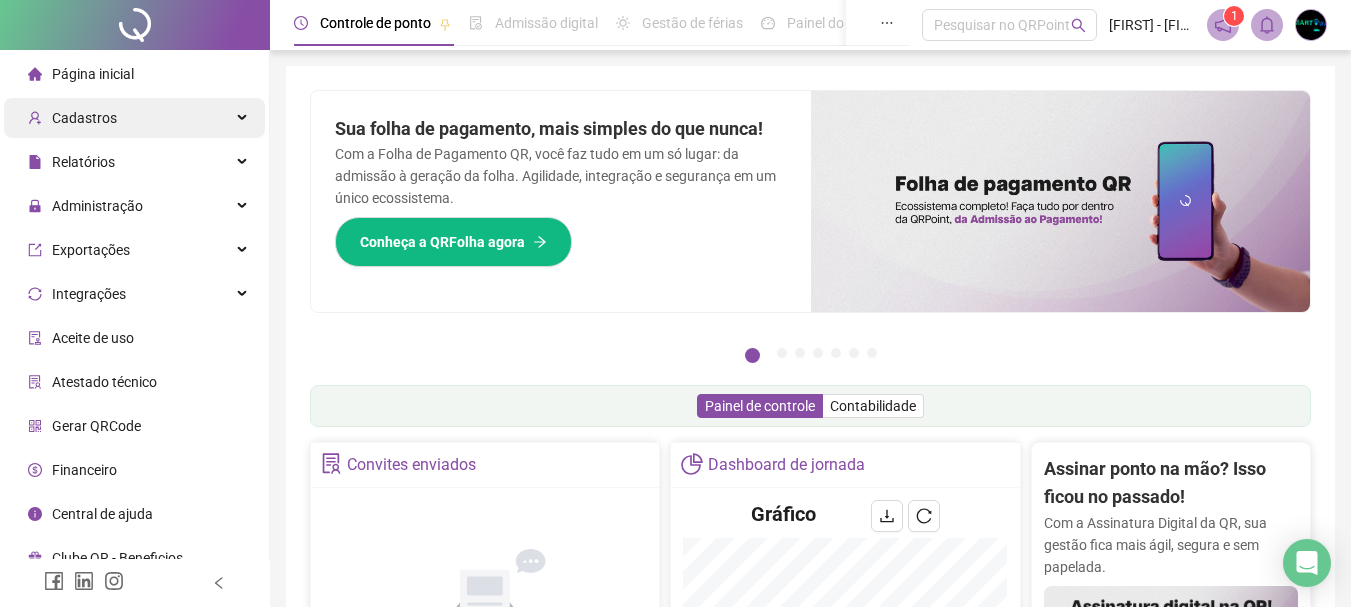 click on "Cadastros" at bounding box center (134, 118) 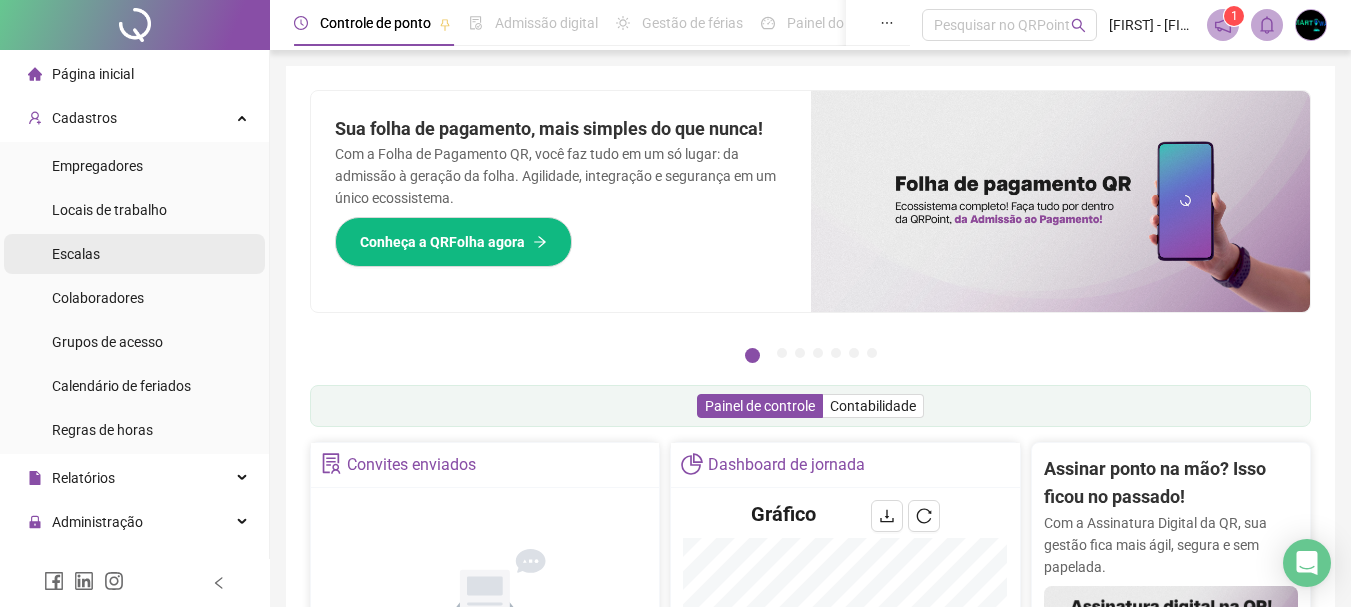 click on "Escalas" at bounding box center [134, 254] 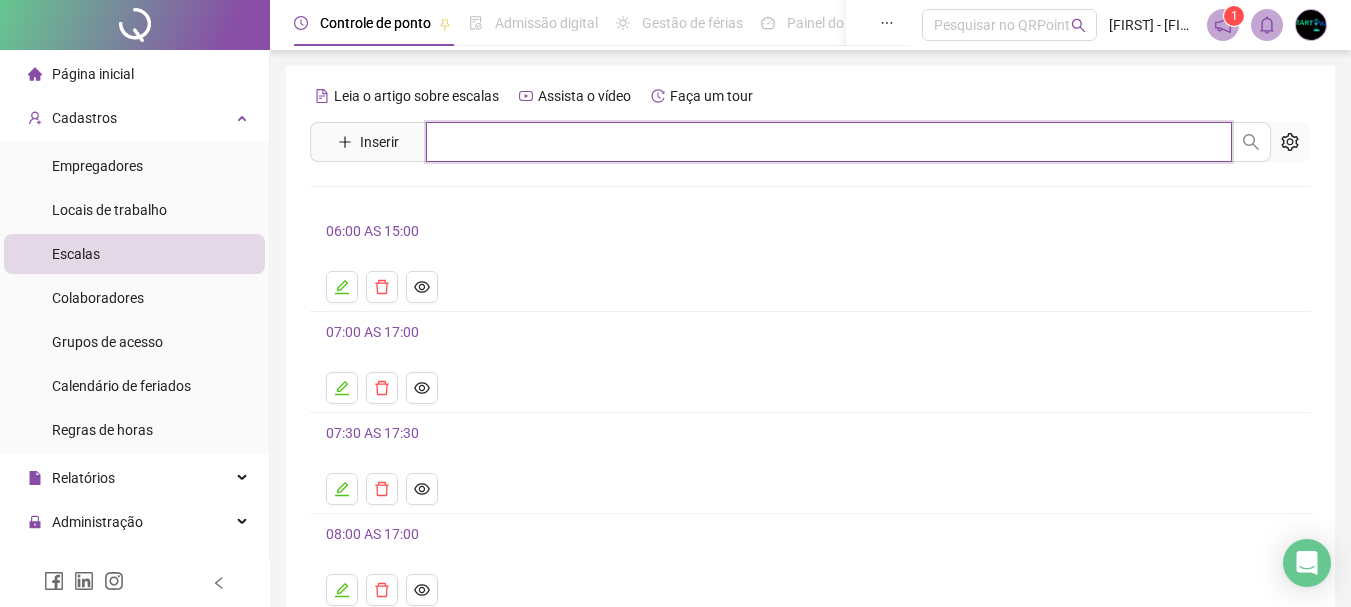 click at bounding box center (829, 142) 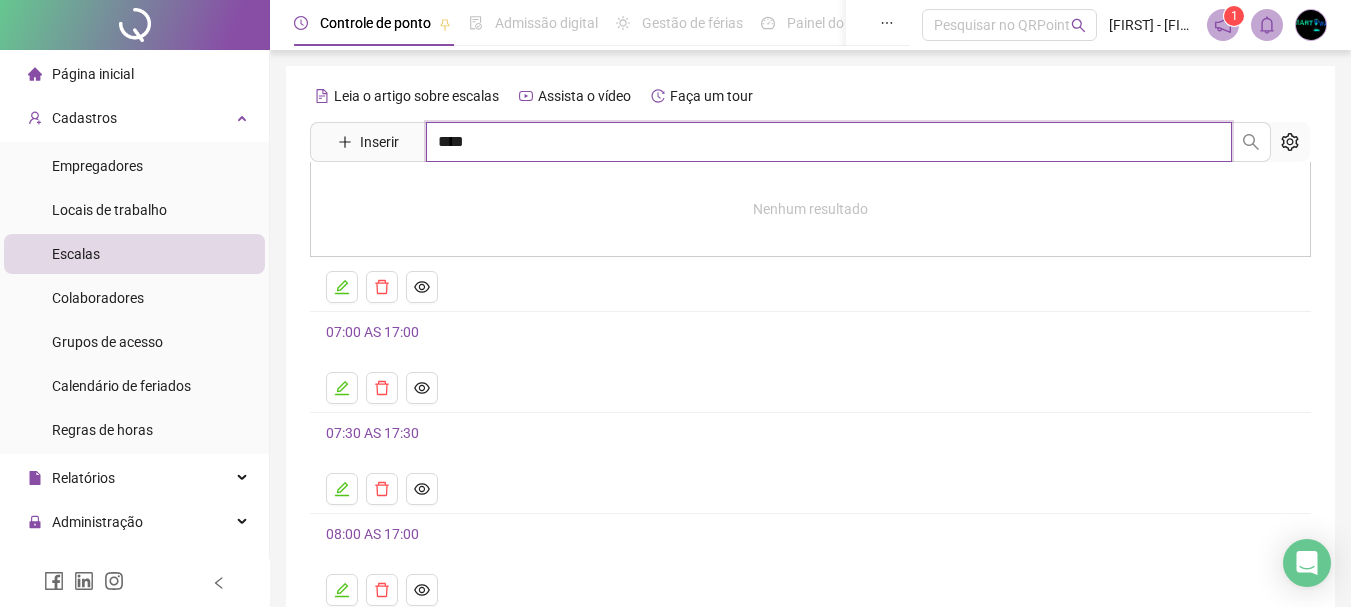 type on "****" 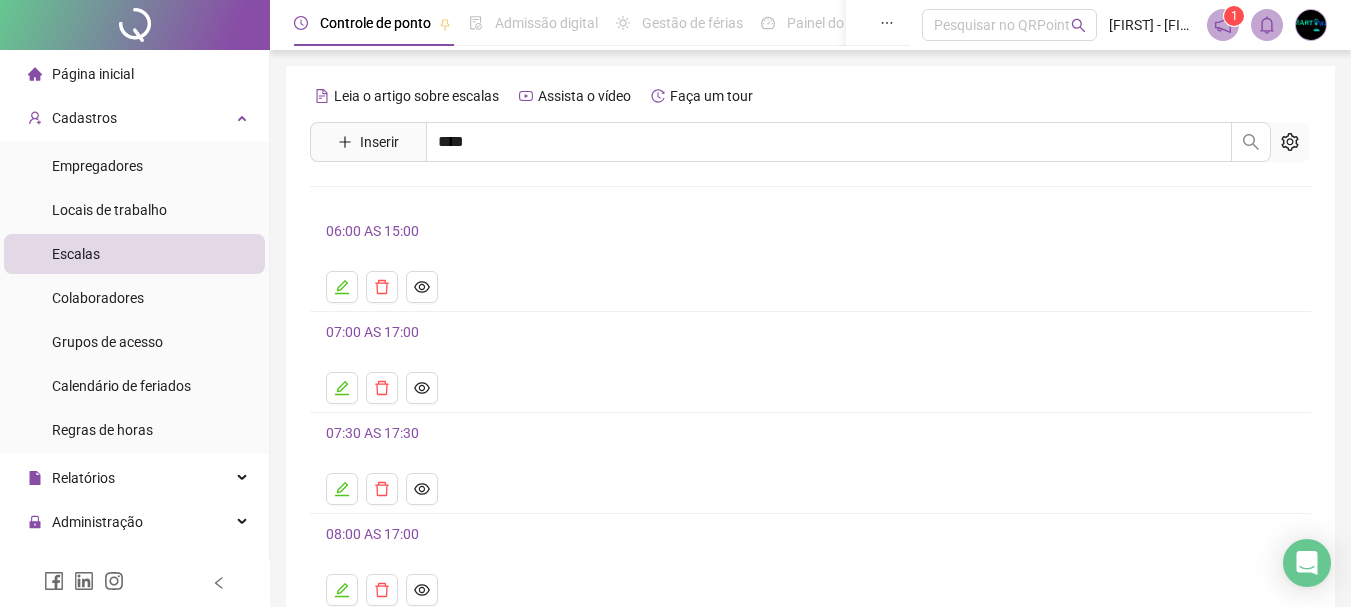 click on "LOJA AERO GYN" at bounding box center (399, 201) 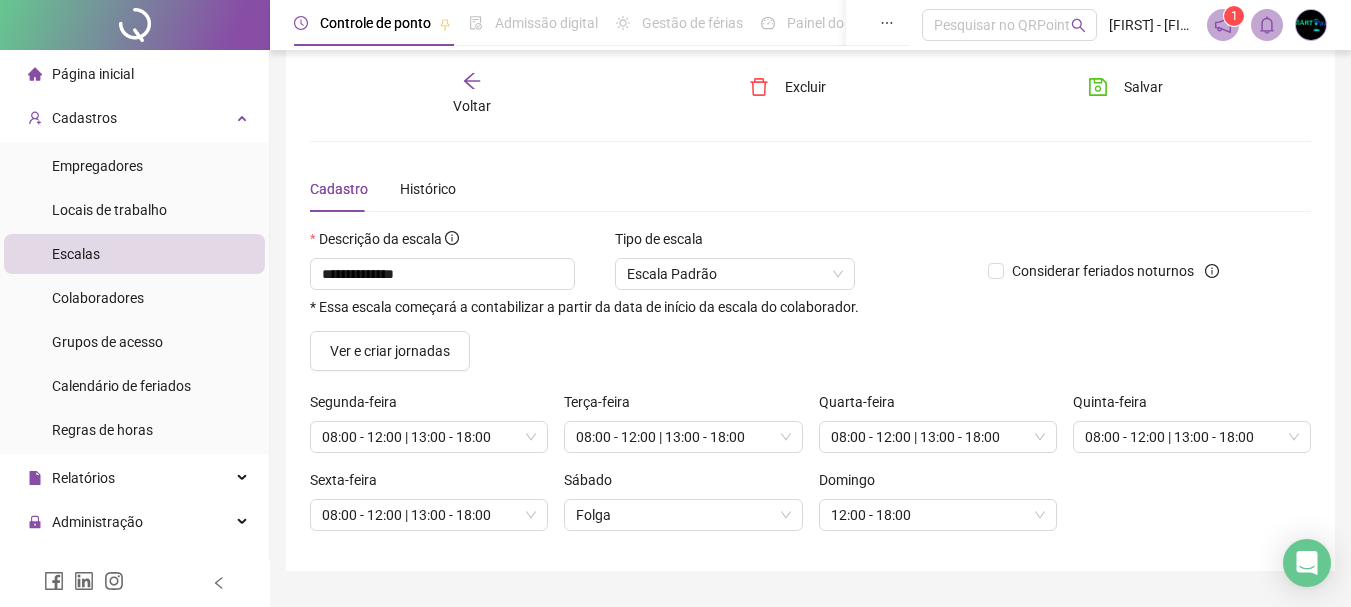 scroll, scrollTop: 69, scrollLeft: 0, axis: vertical 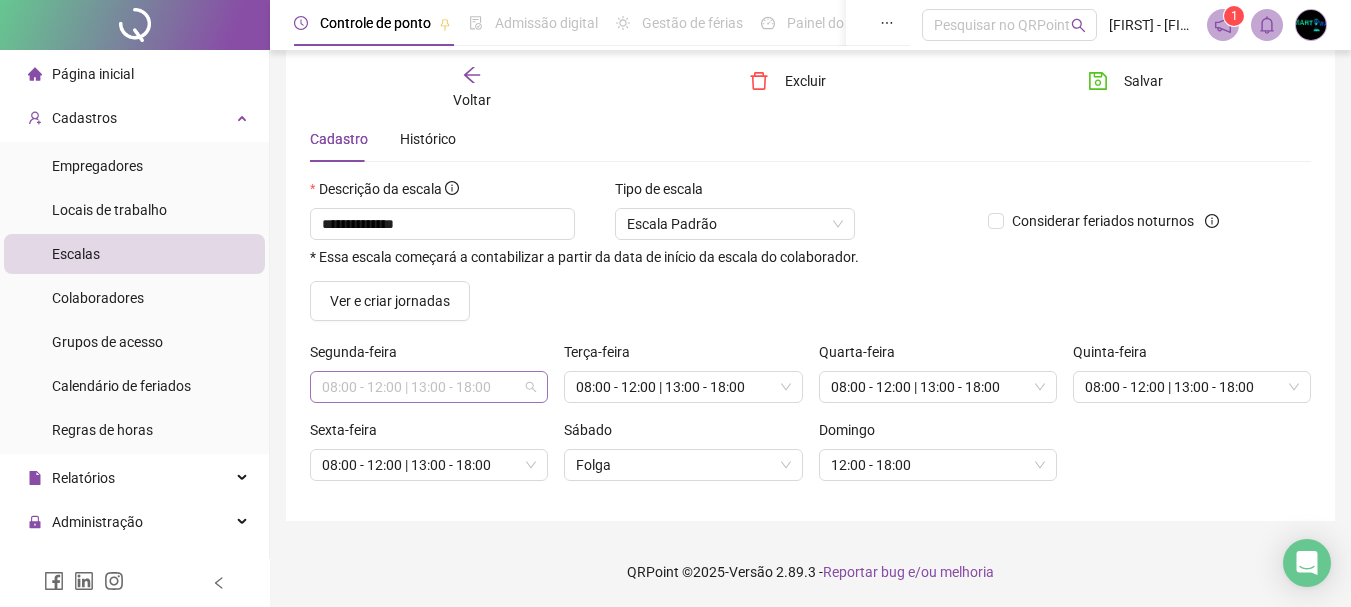 click on "08:00 - 12:00 | 13:00 - 18:00" at bounding box center (429, 387) 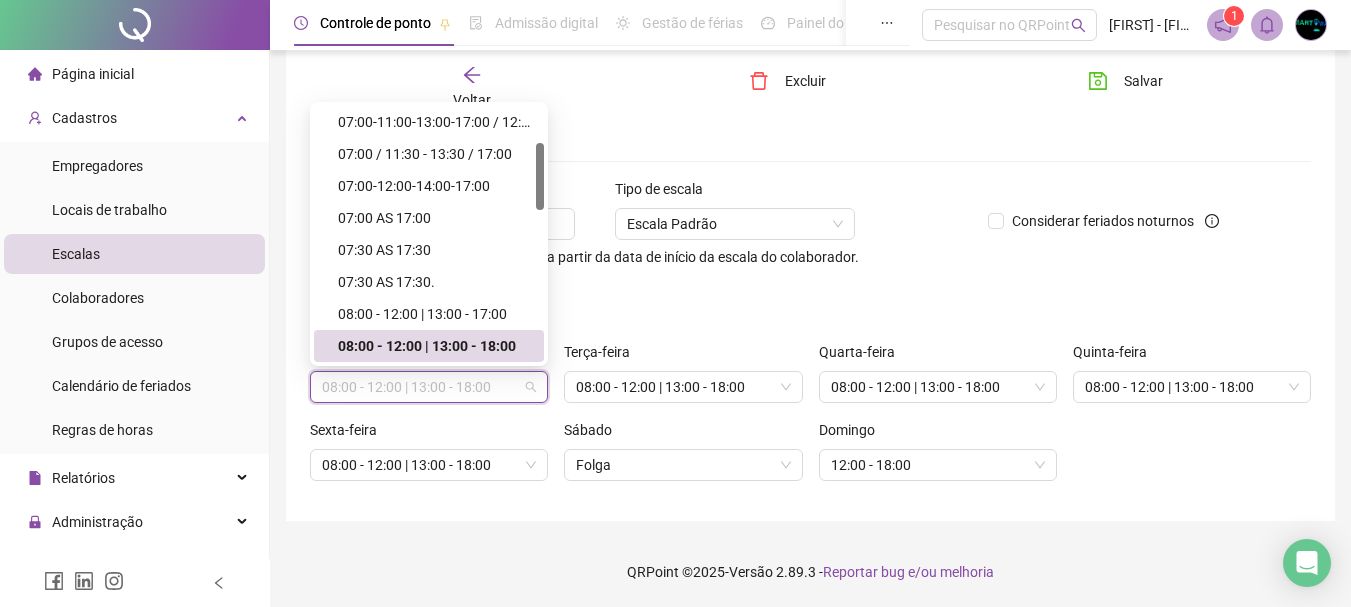 click on "08:00 - 12:00 | 13:00 - 18:00" at bounding box center [429, 387] 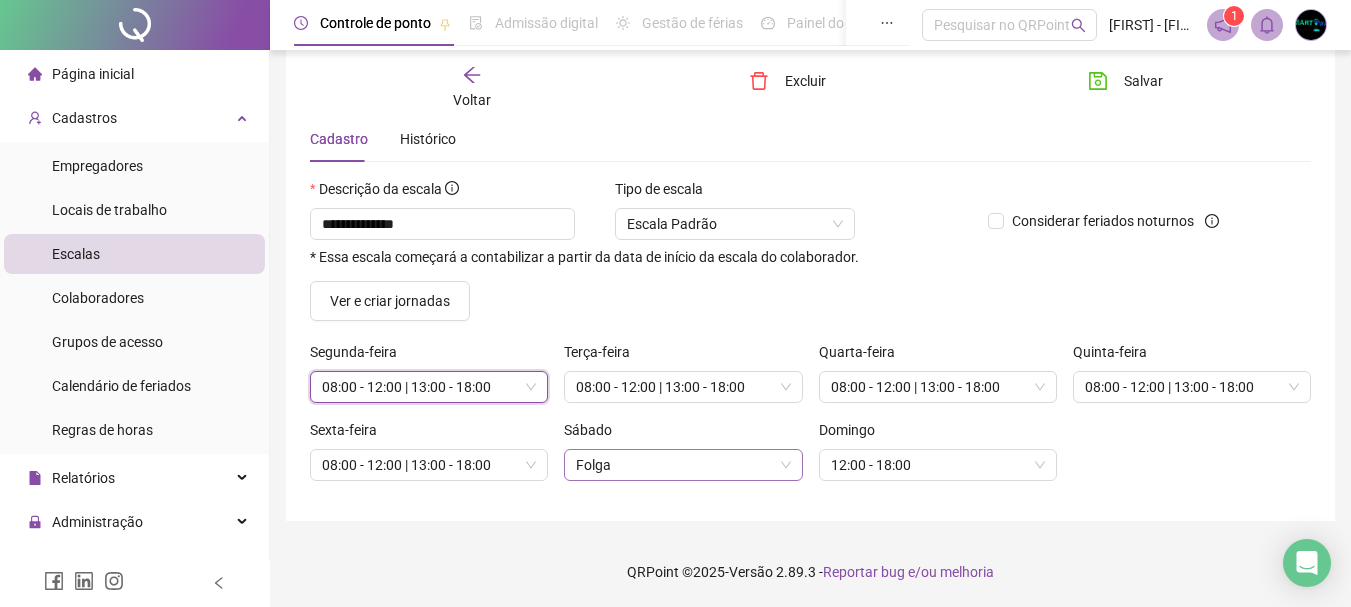 click on "Folga" at bounding box center [683, 465] 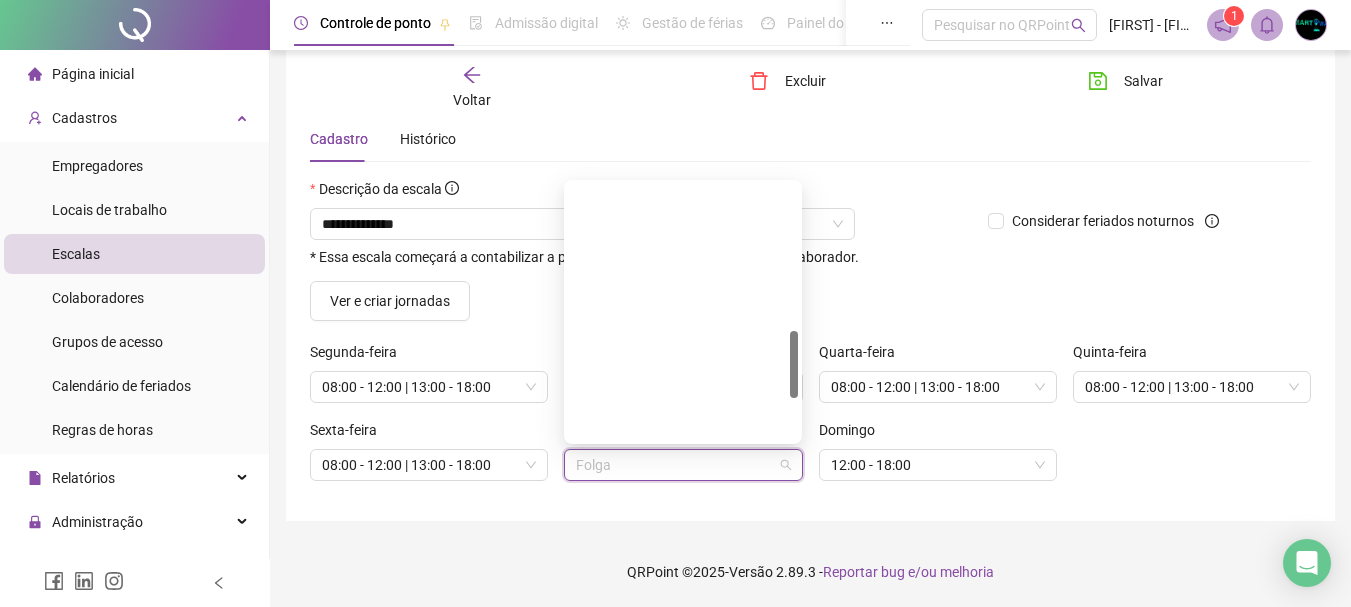 scroll, scrollTop: 554, scrollLeft: 0, axis: vertical 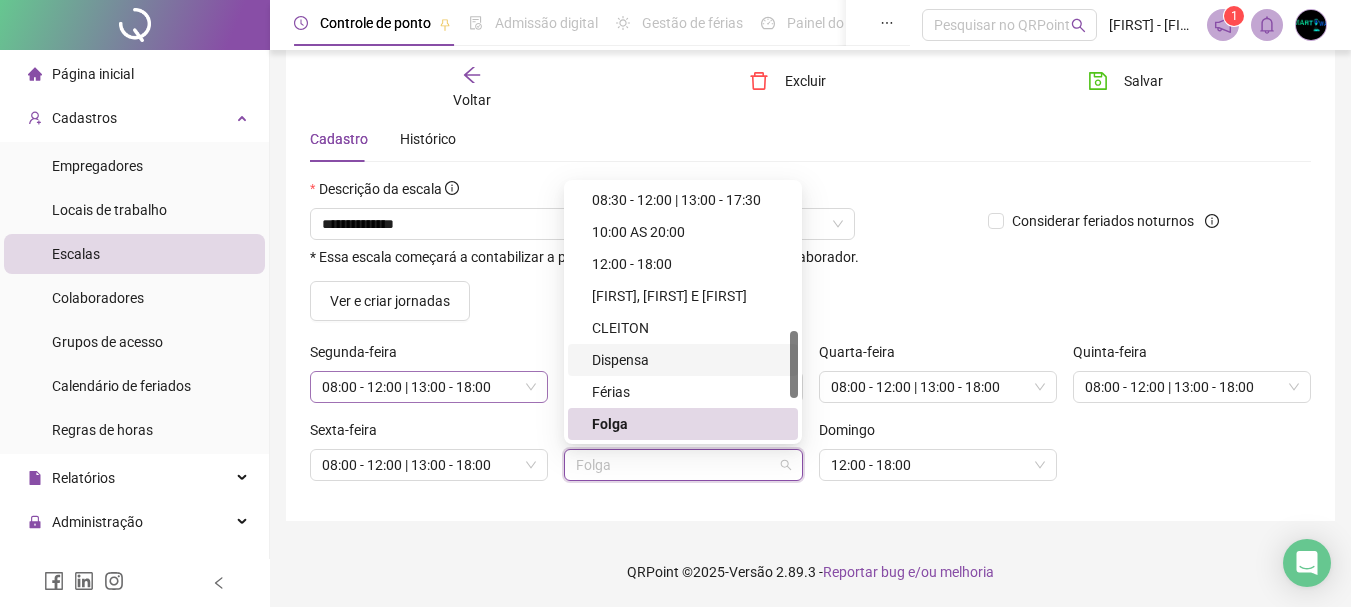 click on "08:00 - 12:00 | 13:00 - 18:00" at bounding box center (429, 387) 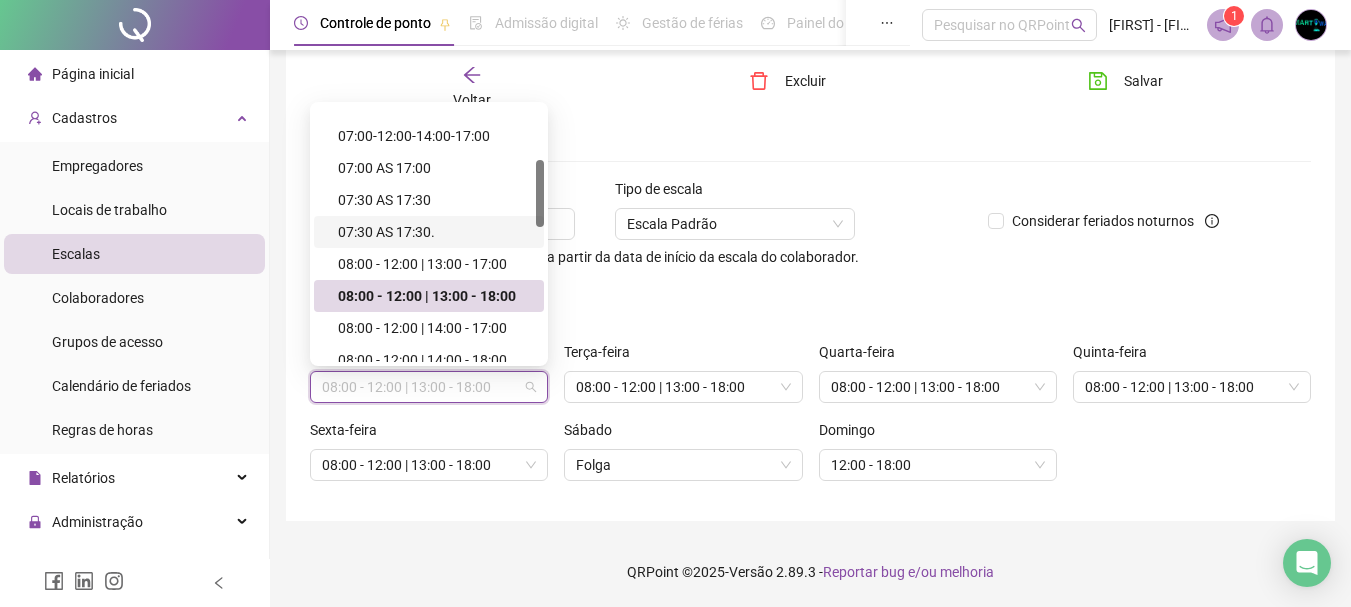 drag, startPoint x: 544, startPoint y: 191, endPoint x: 563, endPoint y: 201, distance: 21.470911 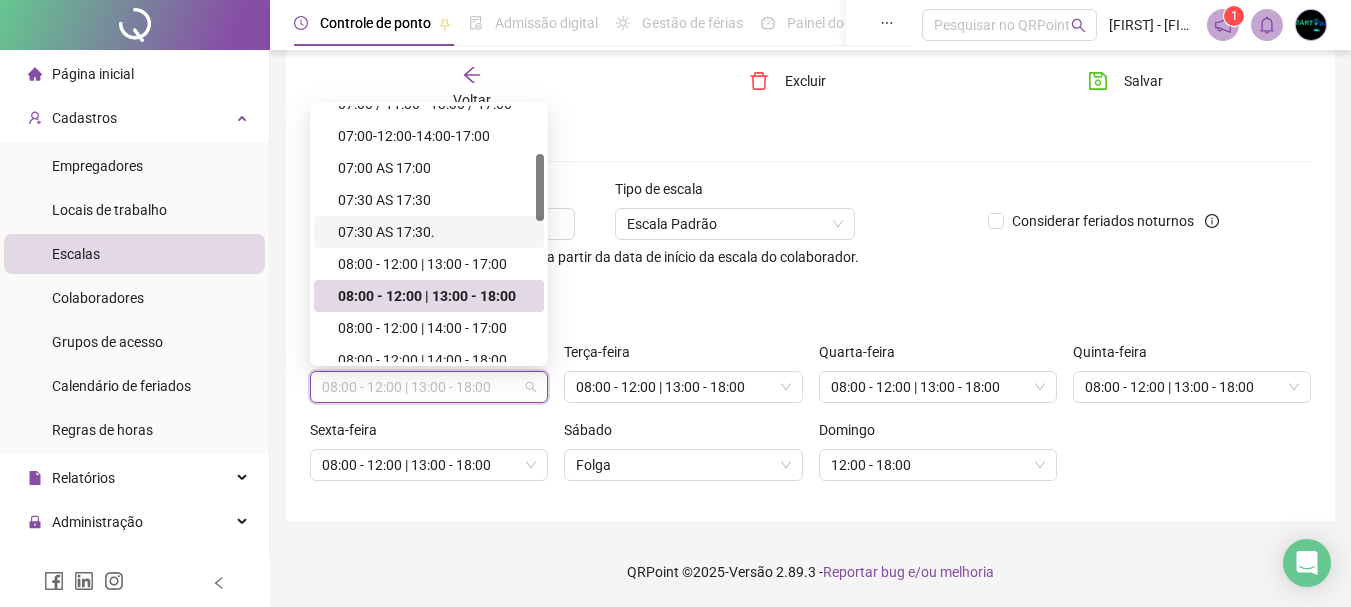 scroll, scrollTop: 180, scrollLeft: 0, axis: vertical 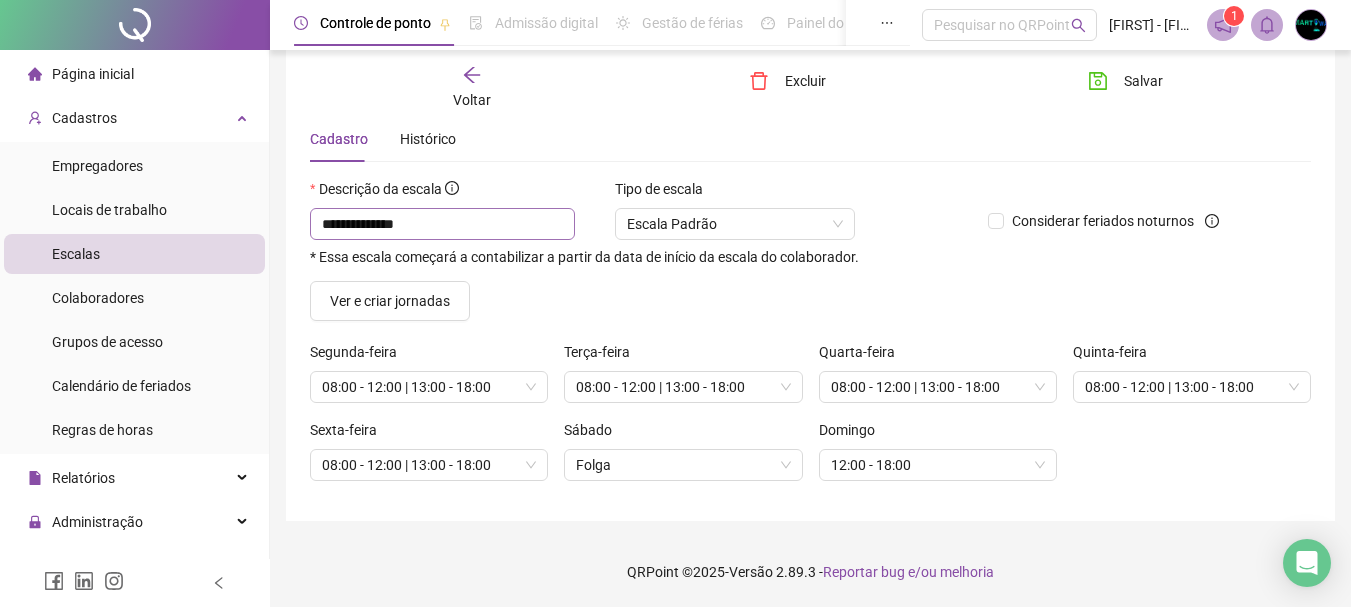 drag, startPoint x: 565, startPoint y: 197, endPoint x: 547, endPoint y: 234, distance: 41.14608 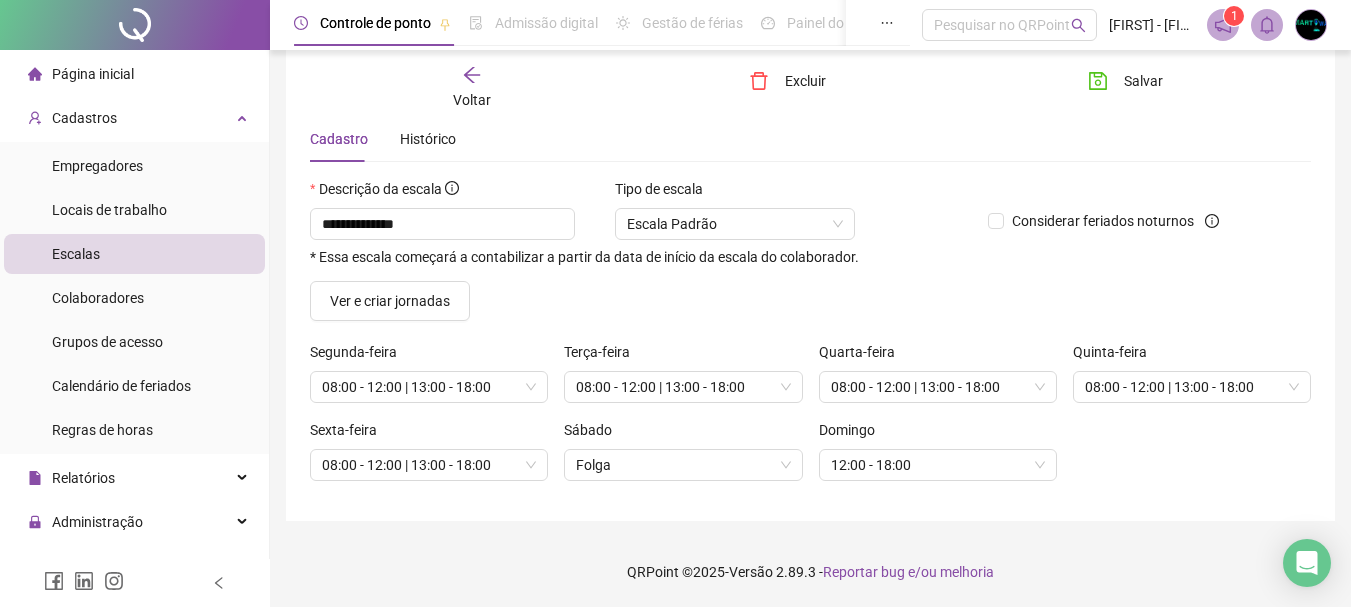click on "Segunda-feira" at bounding box center (429, 356) 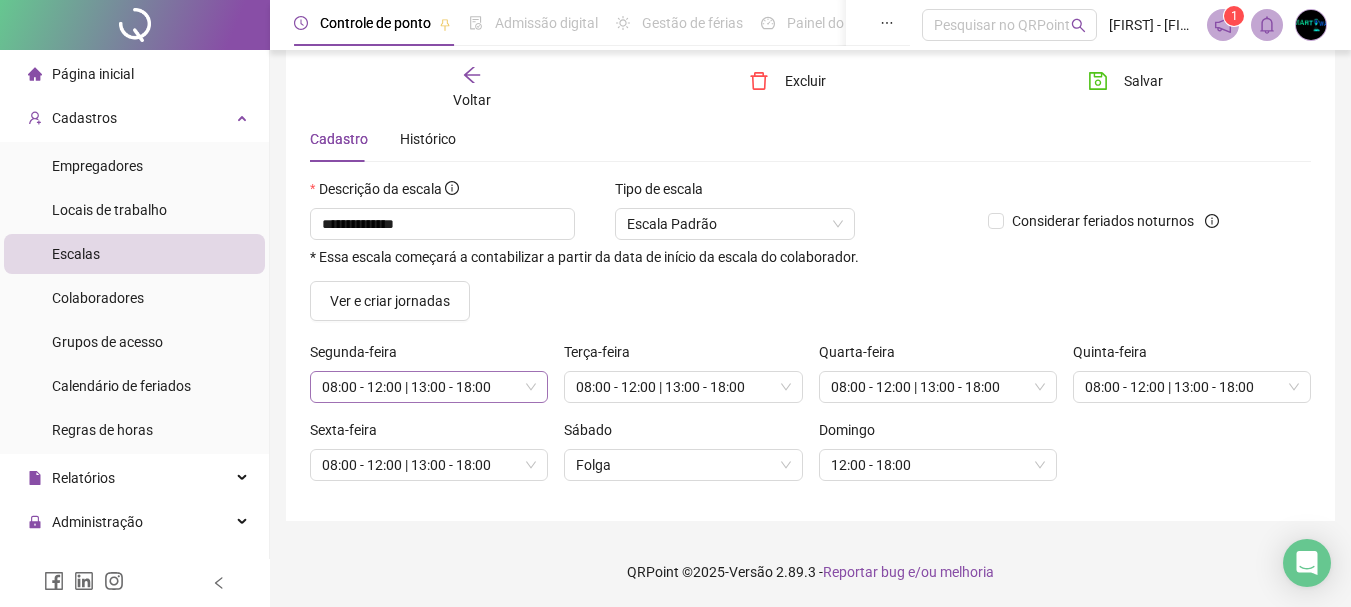 click on "08:00 - 12:00 | 13:00 - 18:00" at bounding box center [429, 387] 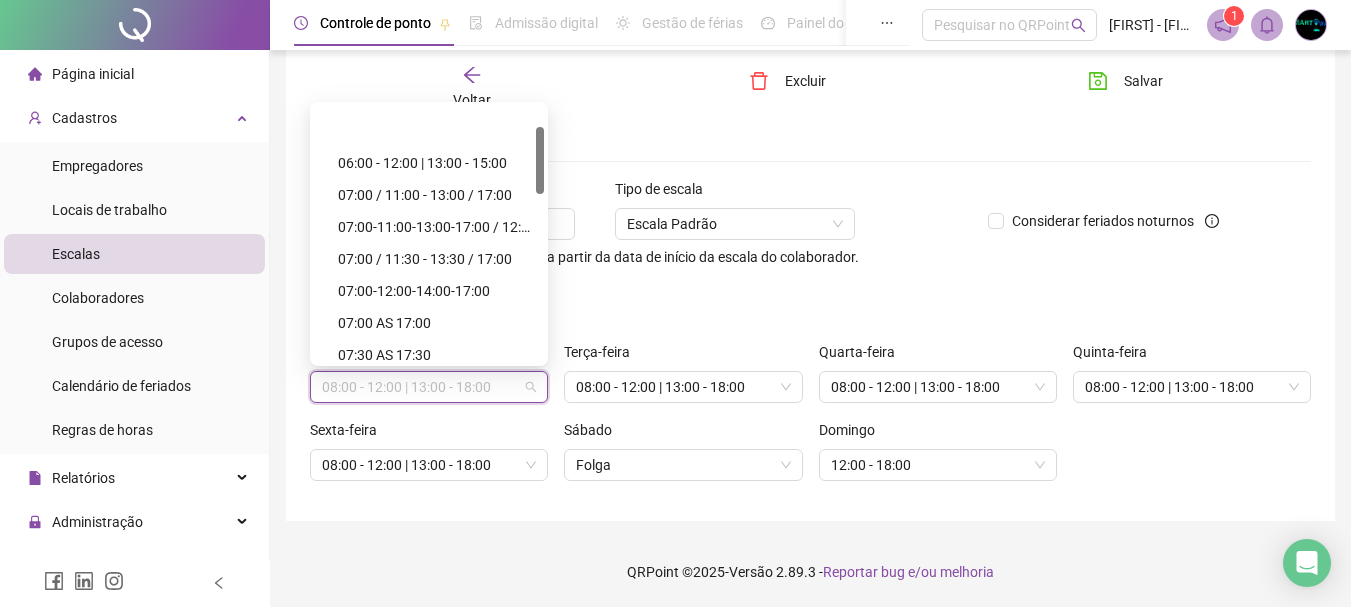 scroll, scrollTop: 0, scrollLeft: 0, axis: both 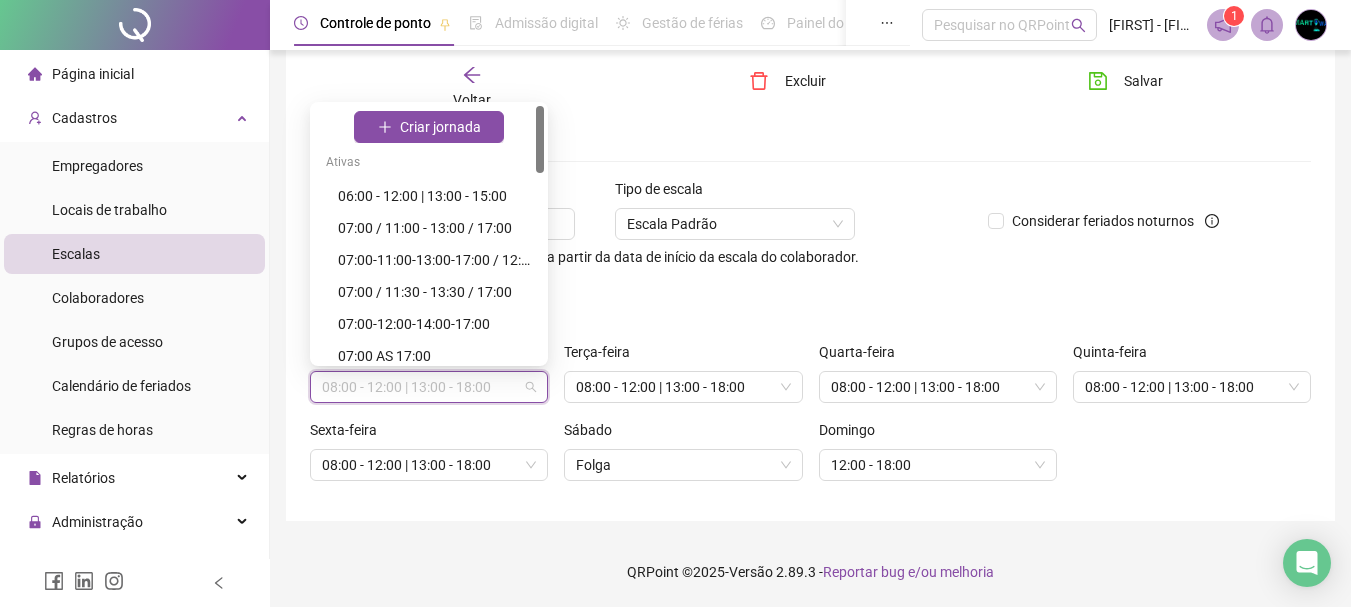 drag, startPoint x: 540, startPoint y: 198, endPoint x: 545, endPoint y: 130, distance: 68.18358 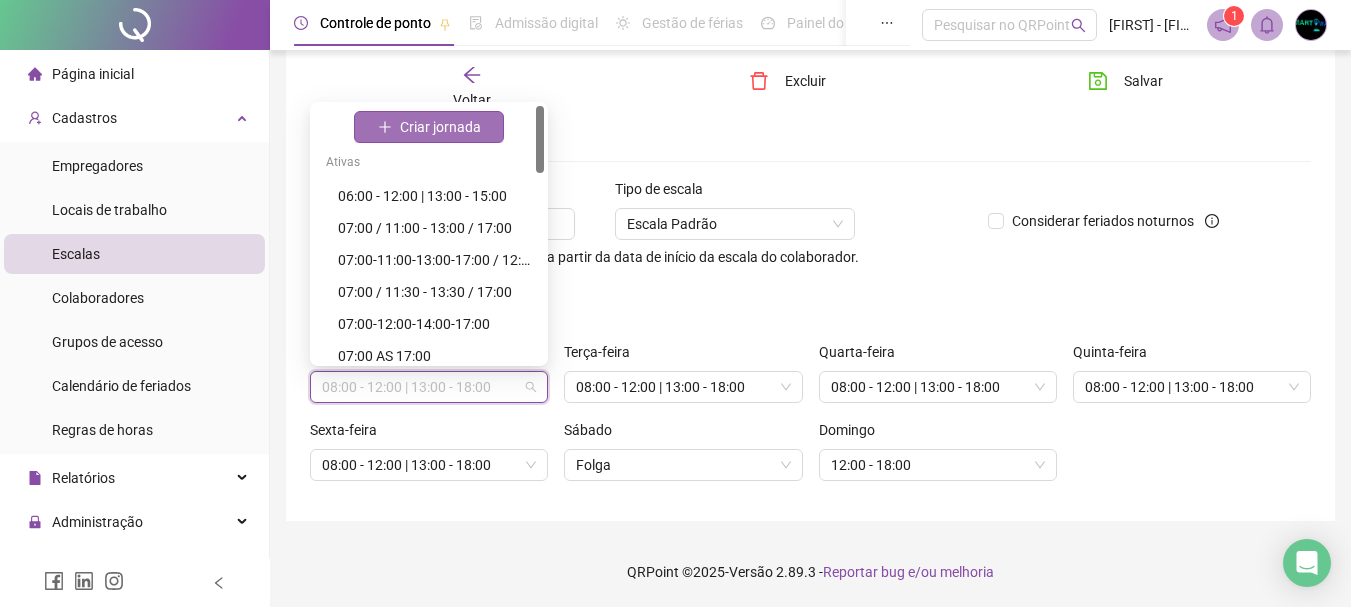 click on "Criar jornada" at bounding box center (440, 127) 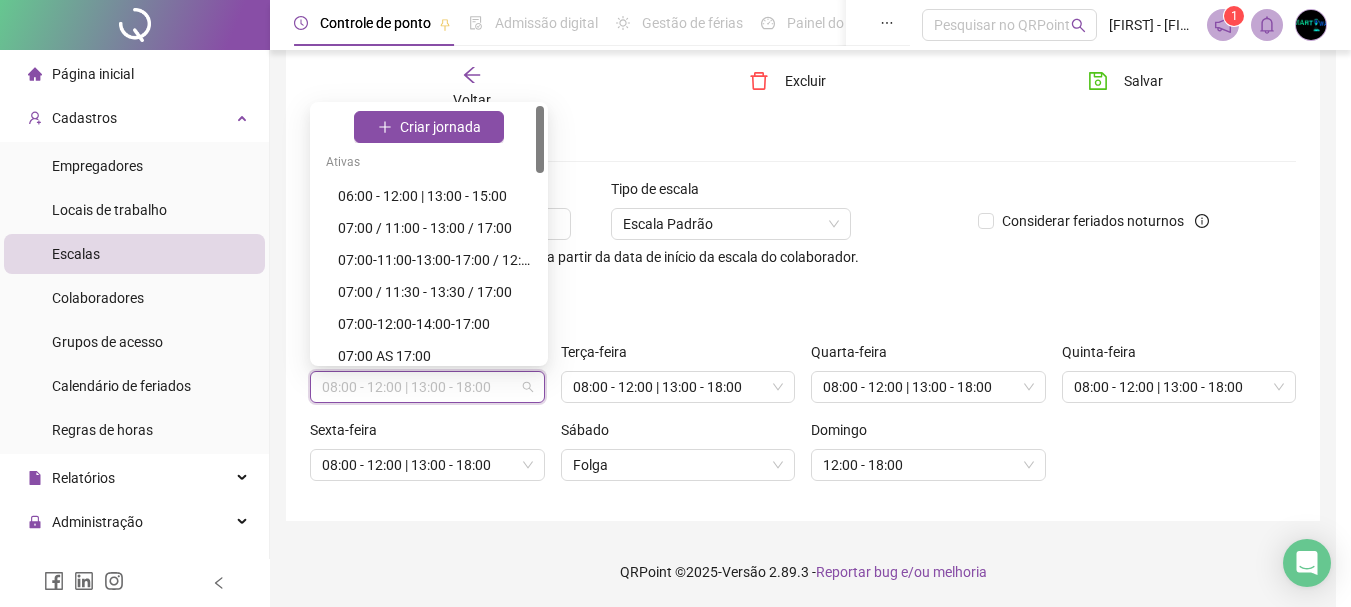 type 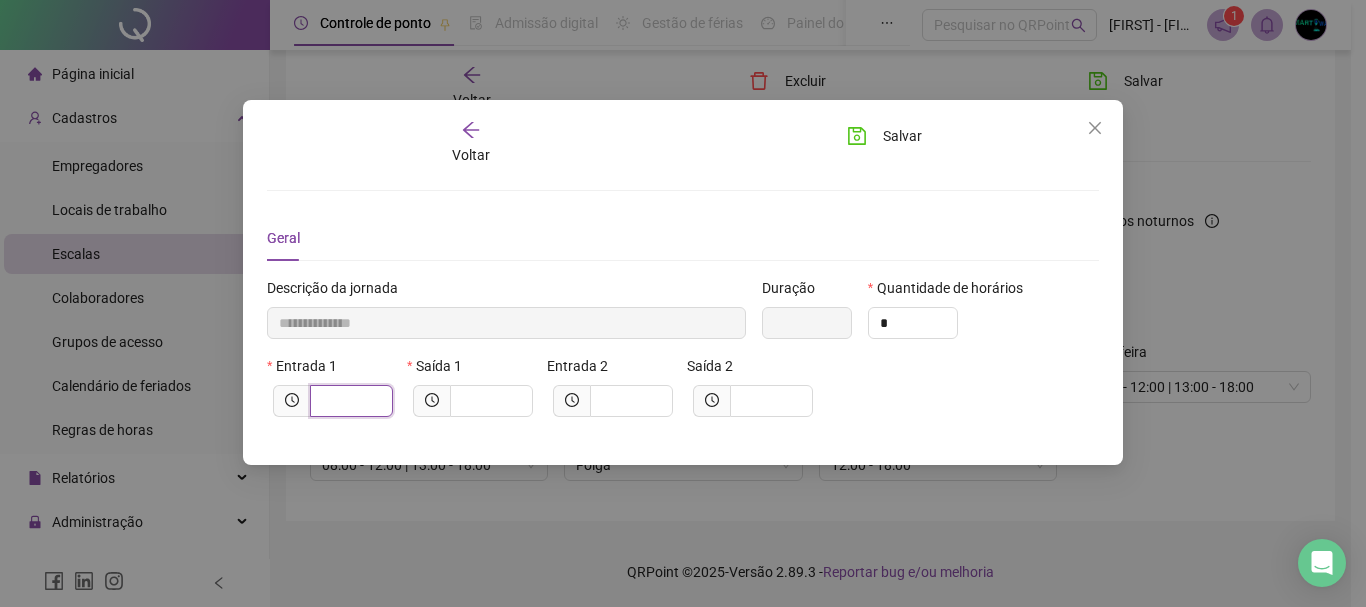 click at bounding box center [349, 401] 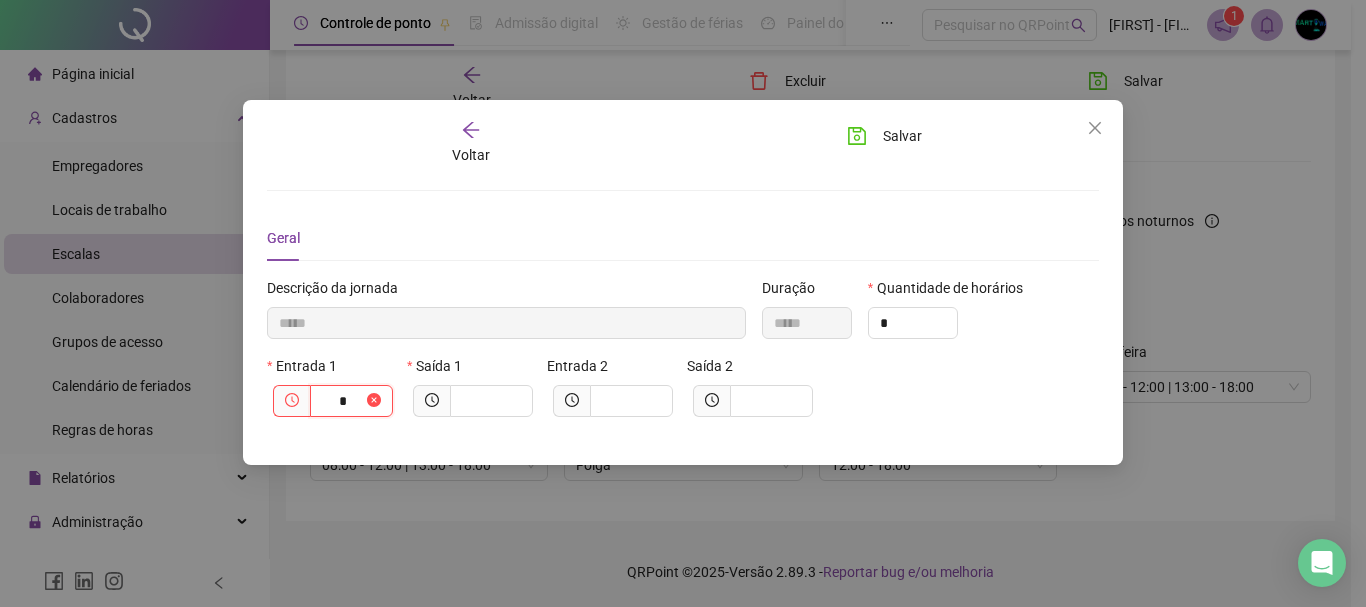 type on "******" 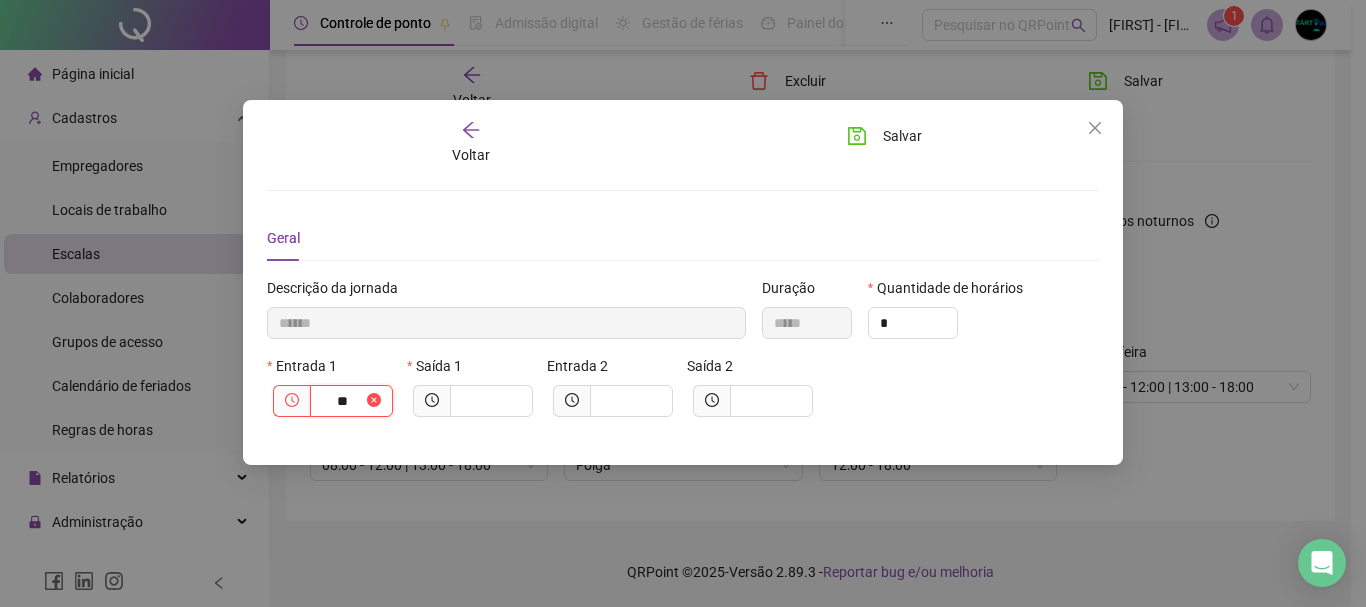 type on "********" 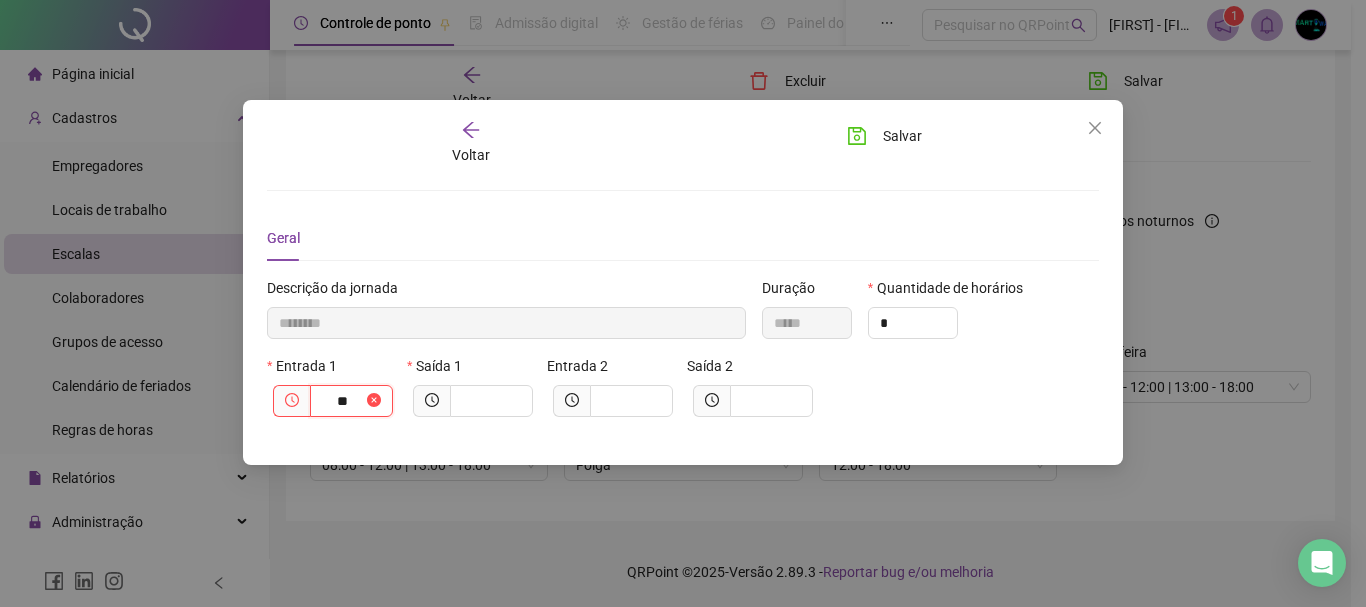 type on "****" 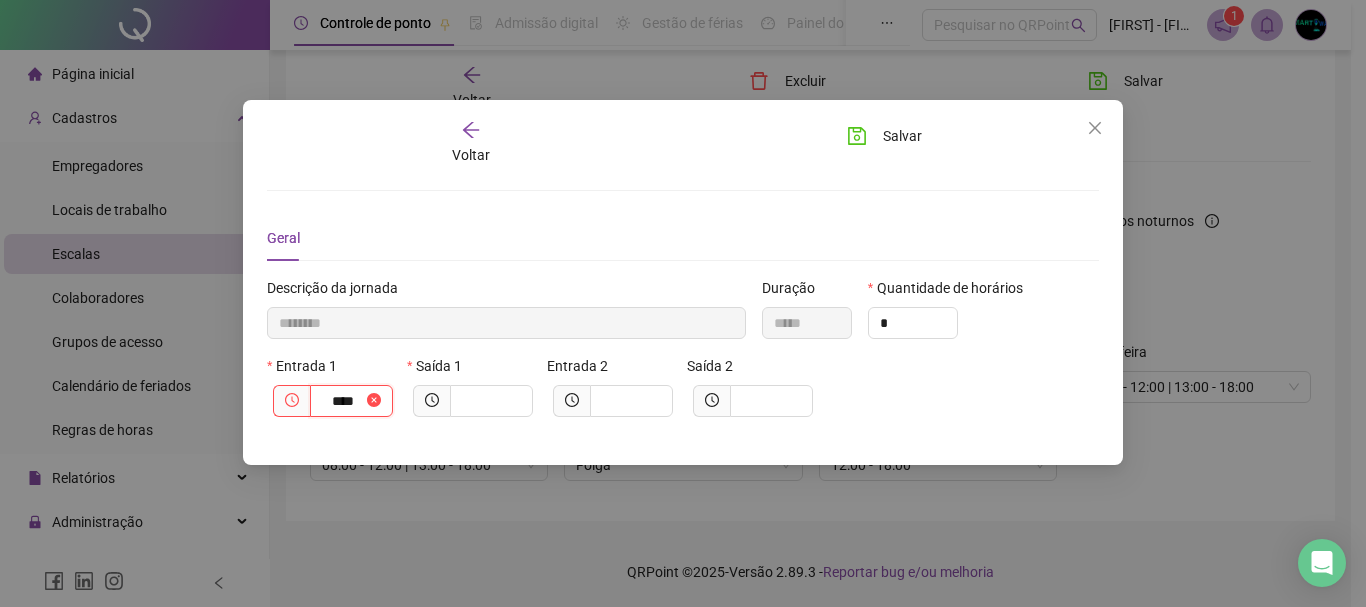 type on "*********" 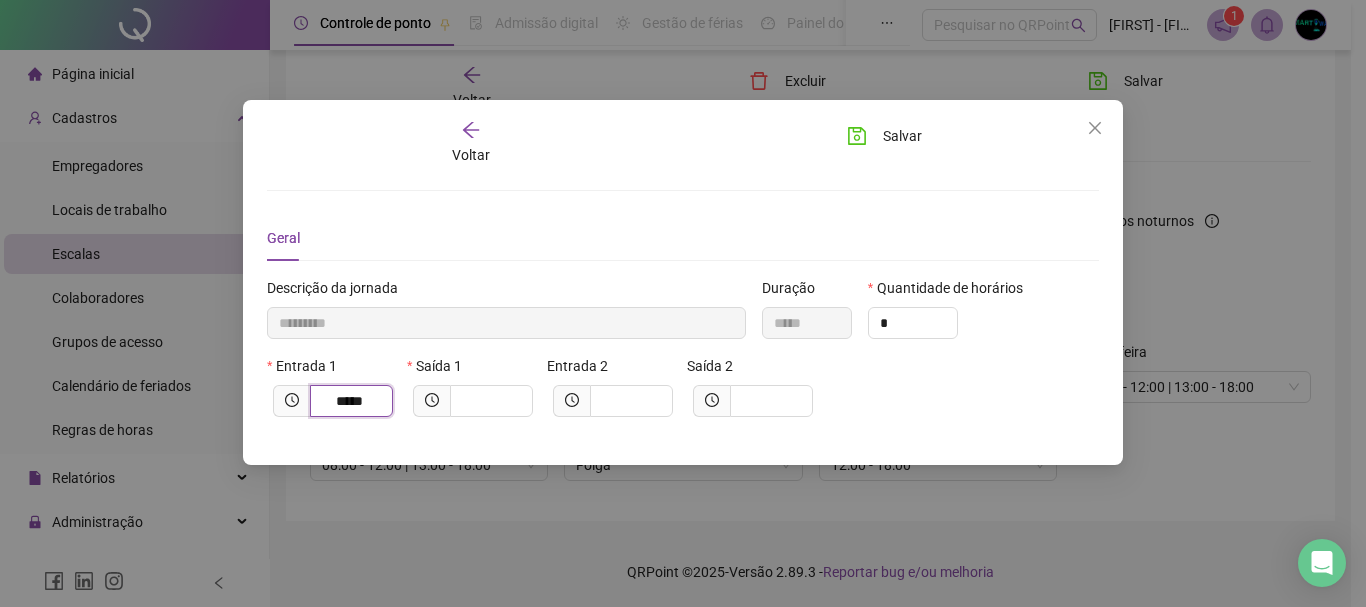 type on "*****" 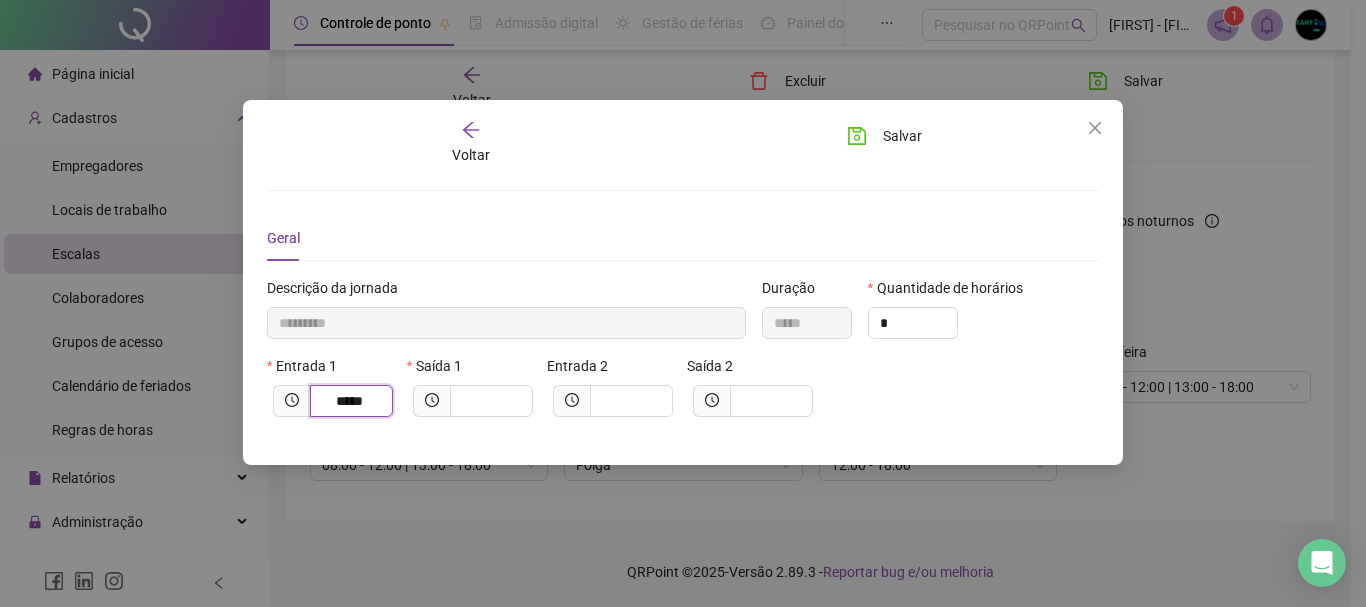 drag, startPoint x: 324, startPoint y: 407, endPoint x: 387, endPoint y: 405, distance: 63.03174 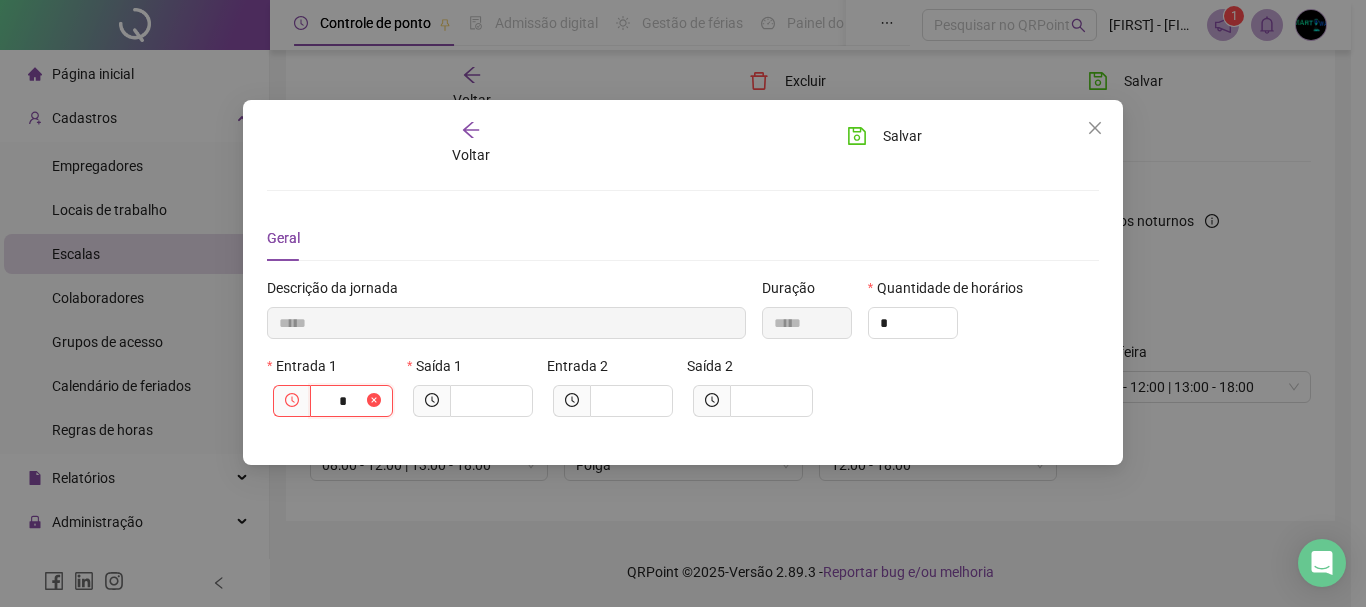 type on "******" 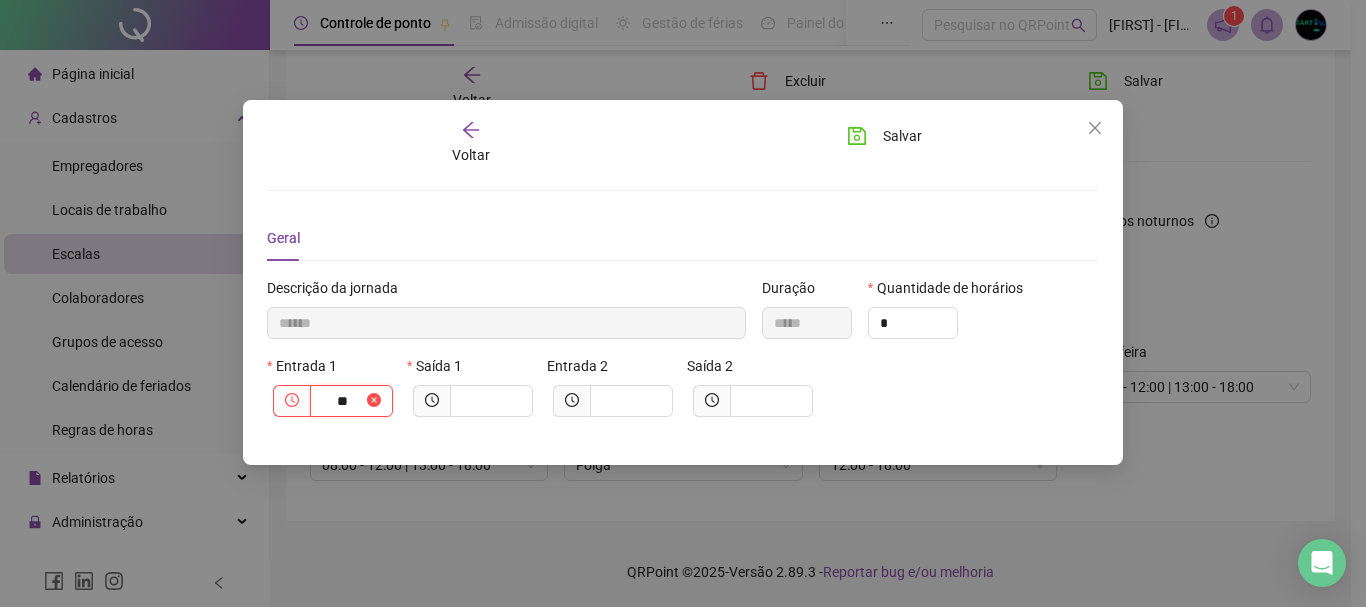 type on "********" 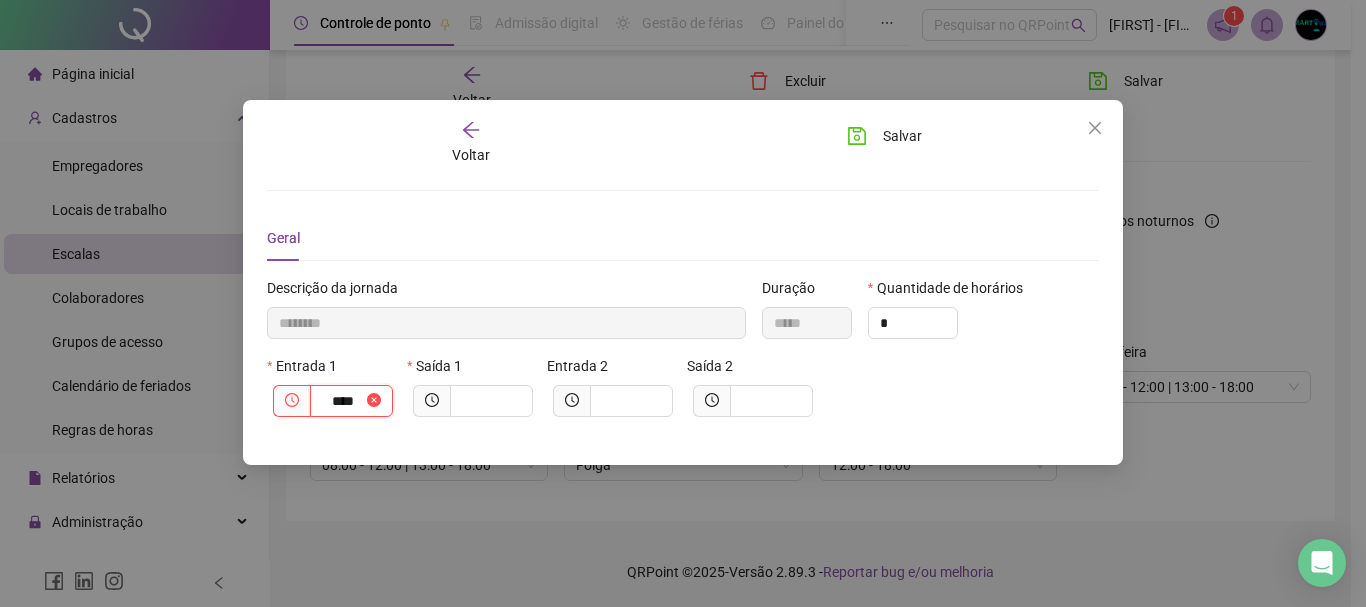 type on "*********" 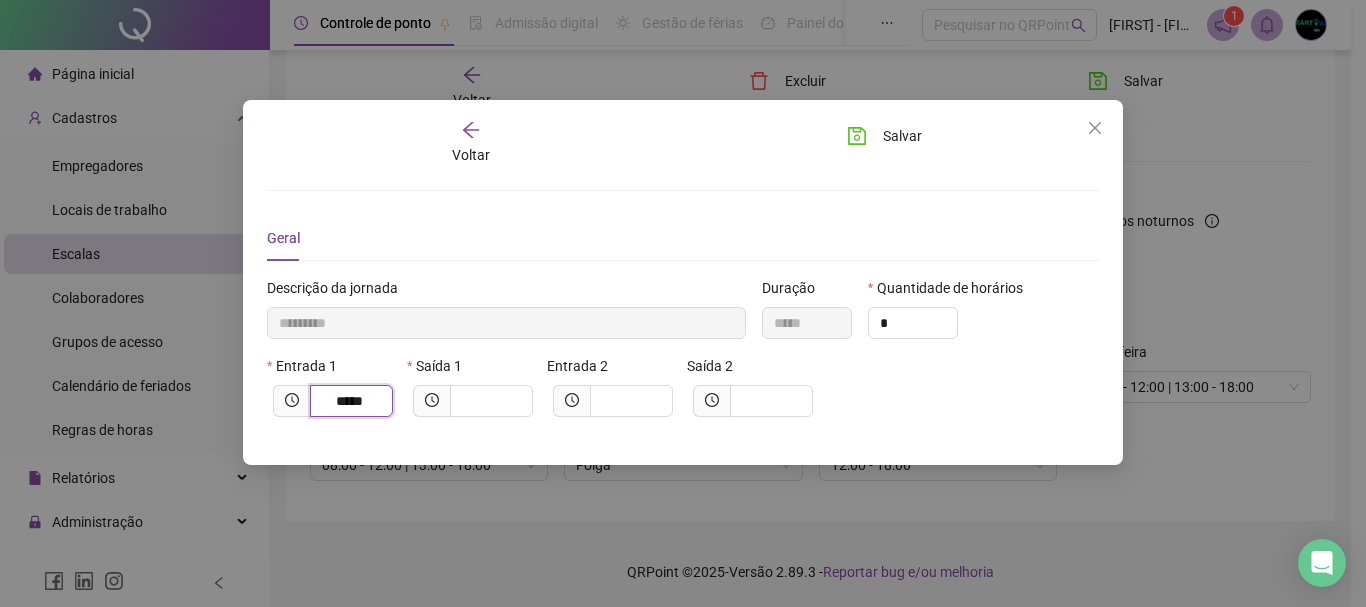 type on "*****" 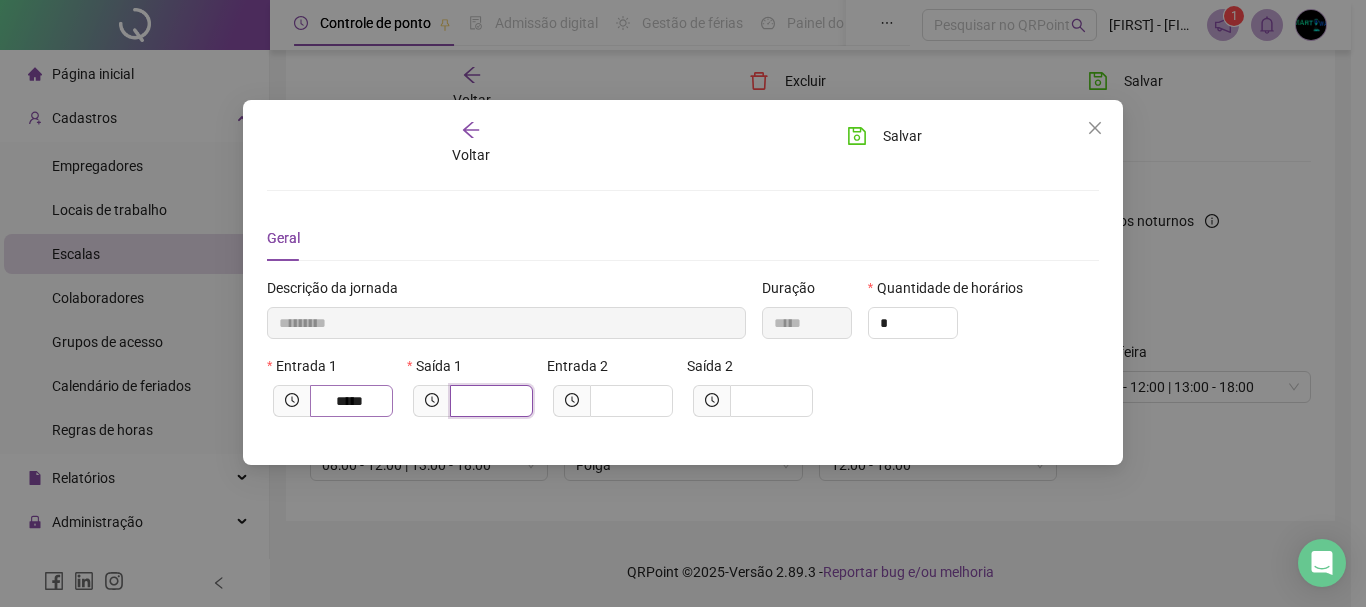 type on "*********" 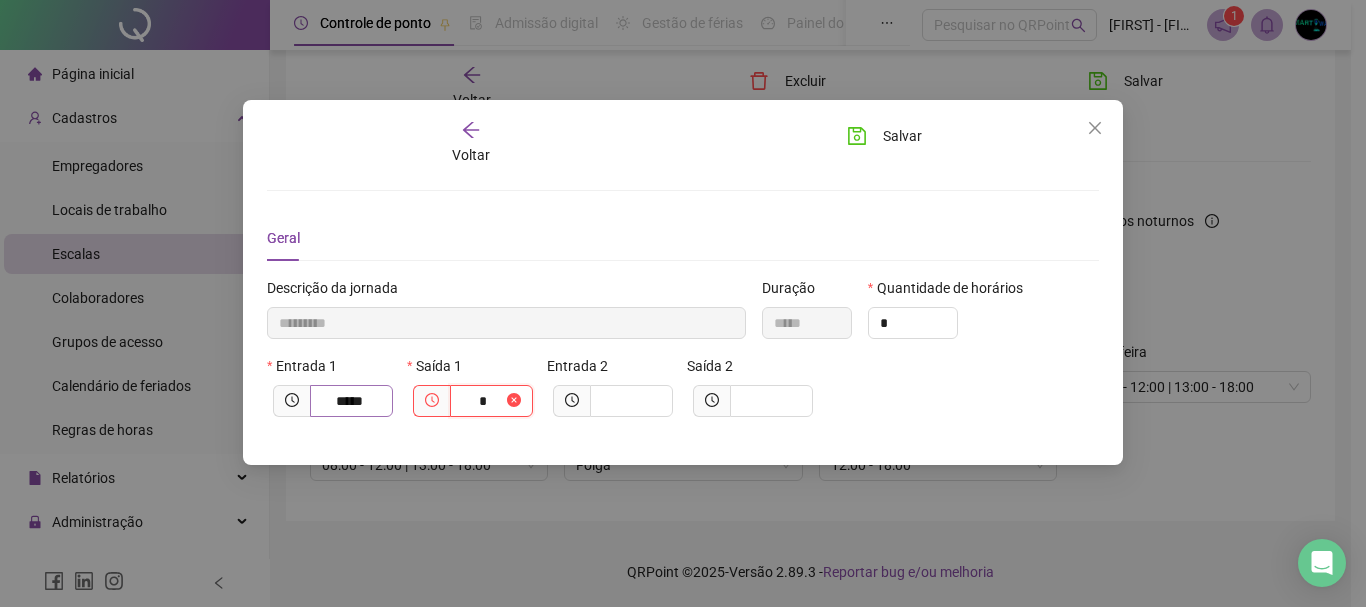 type on "**********" 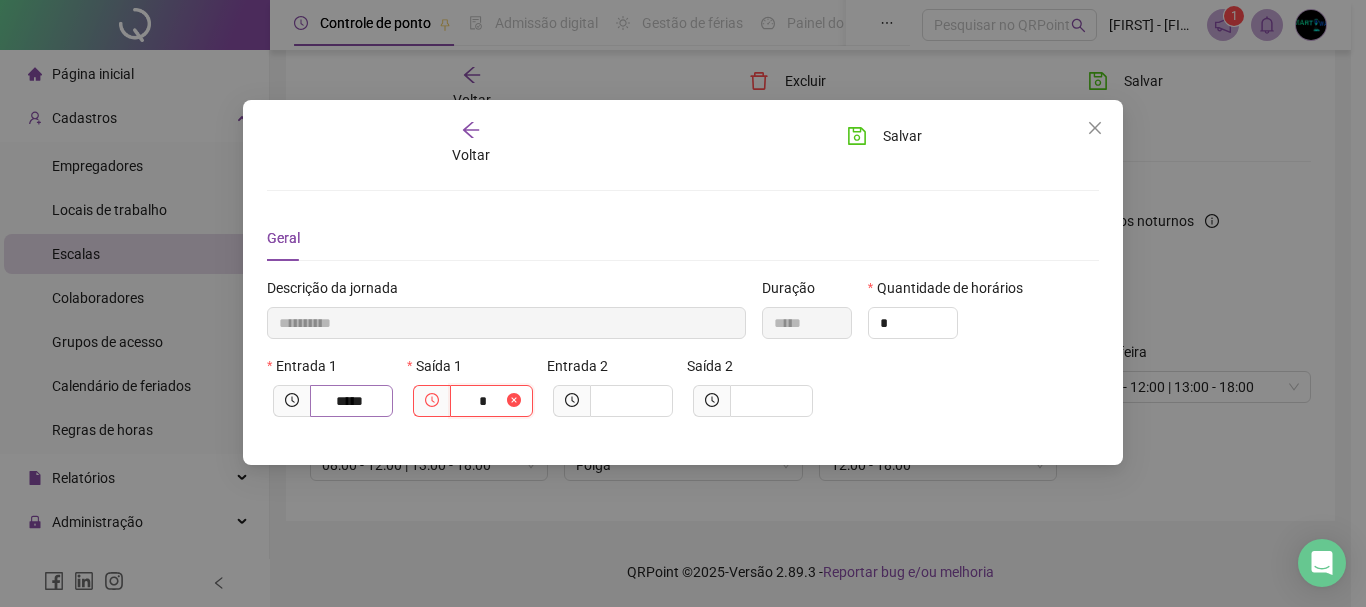 type on "**" 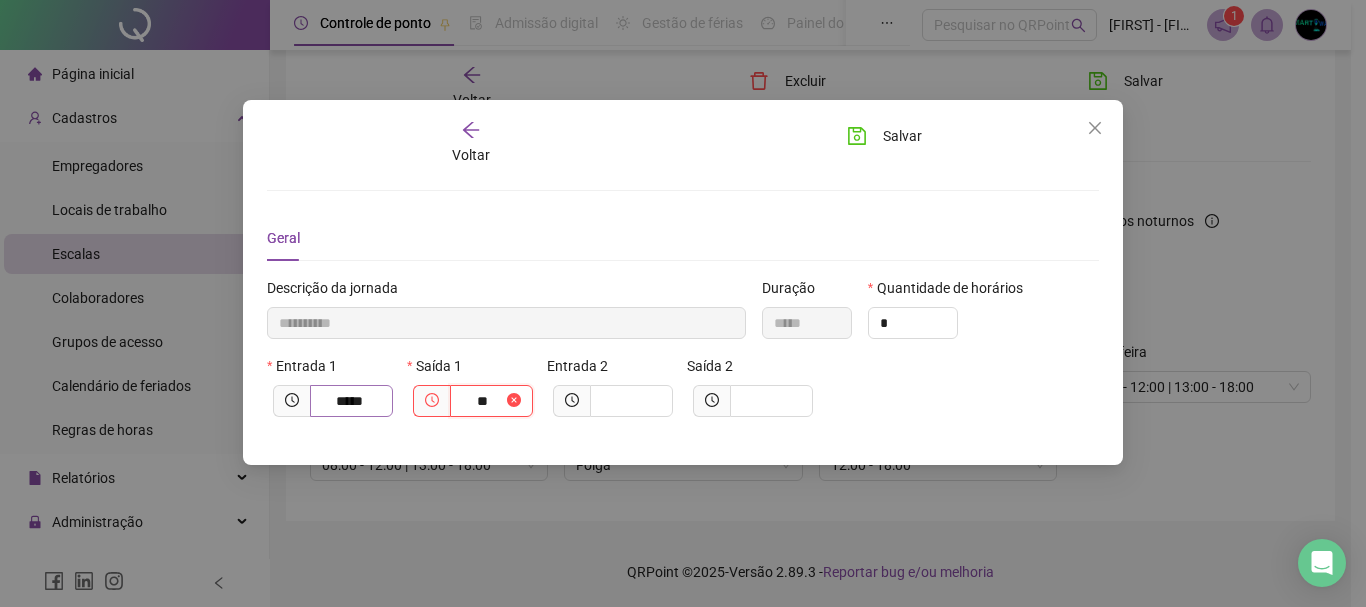 type on "**********" 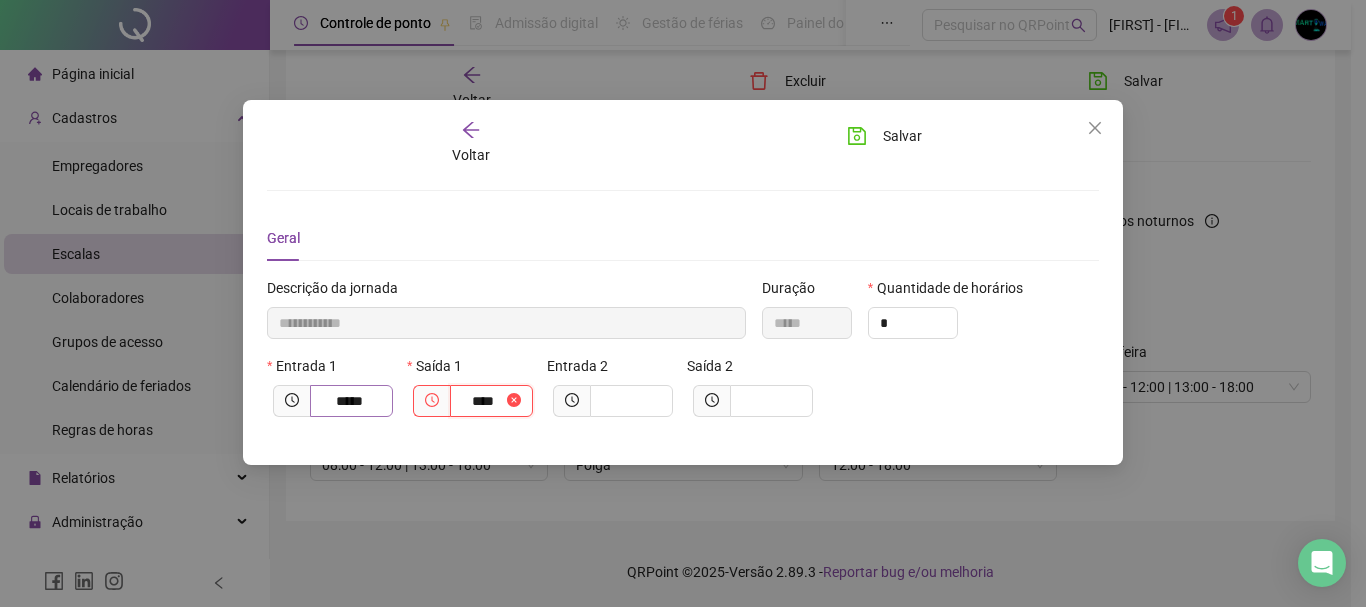 type on "**********" 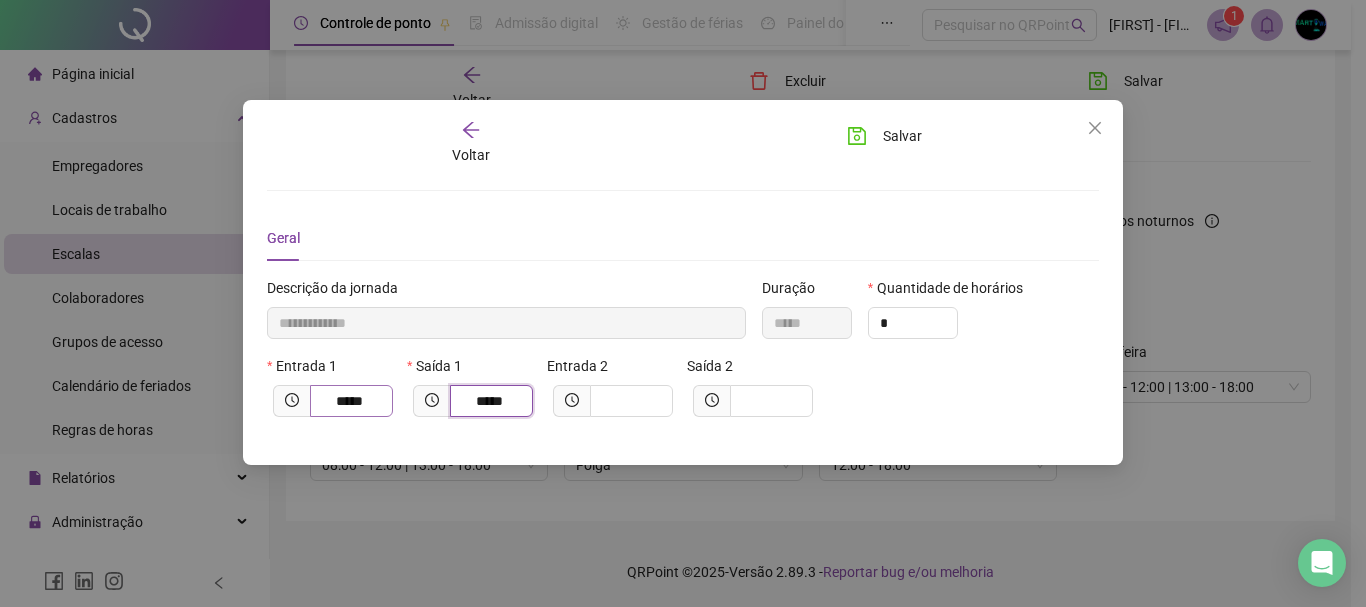 type on "*****" 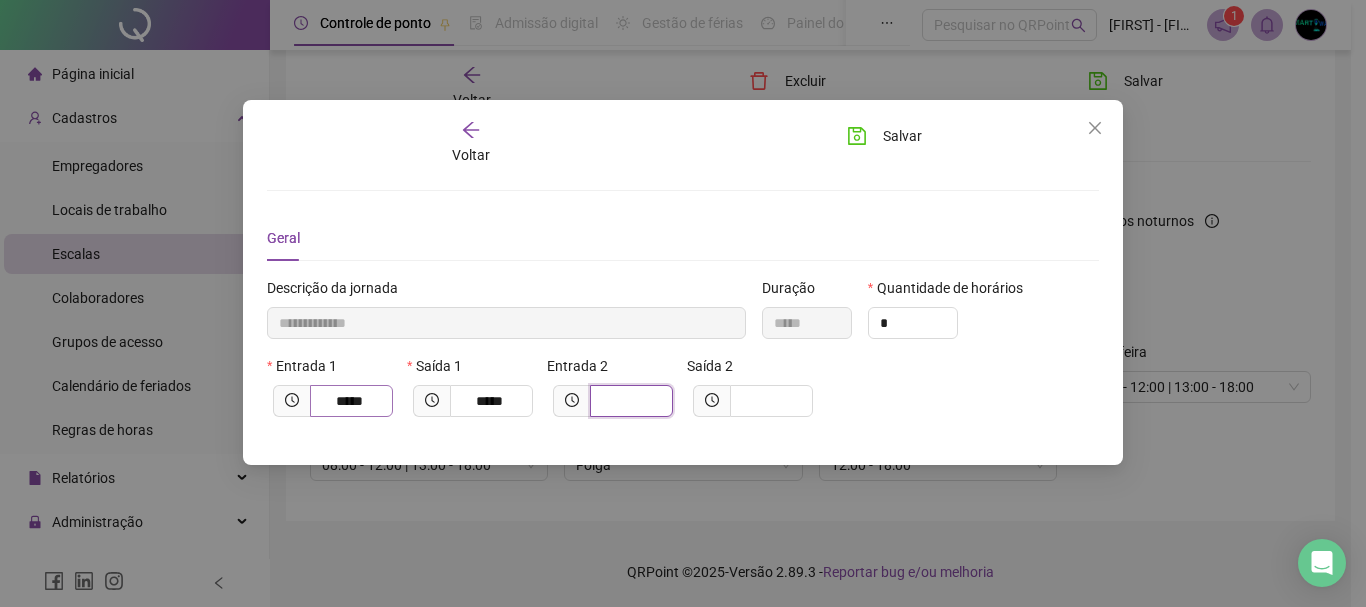 type on "**********" 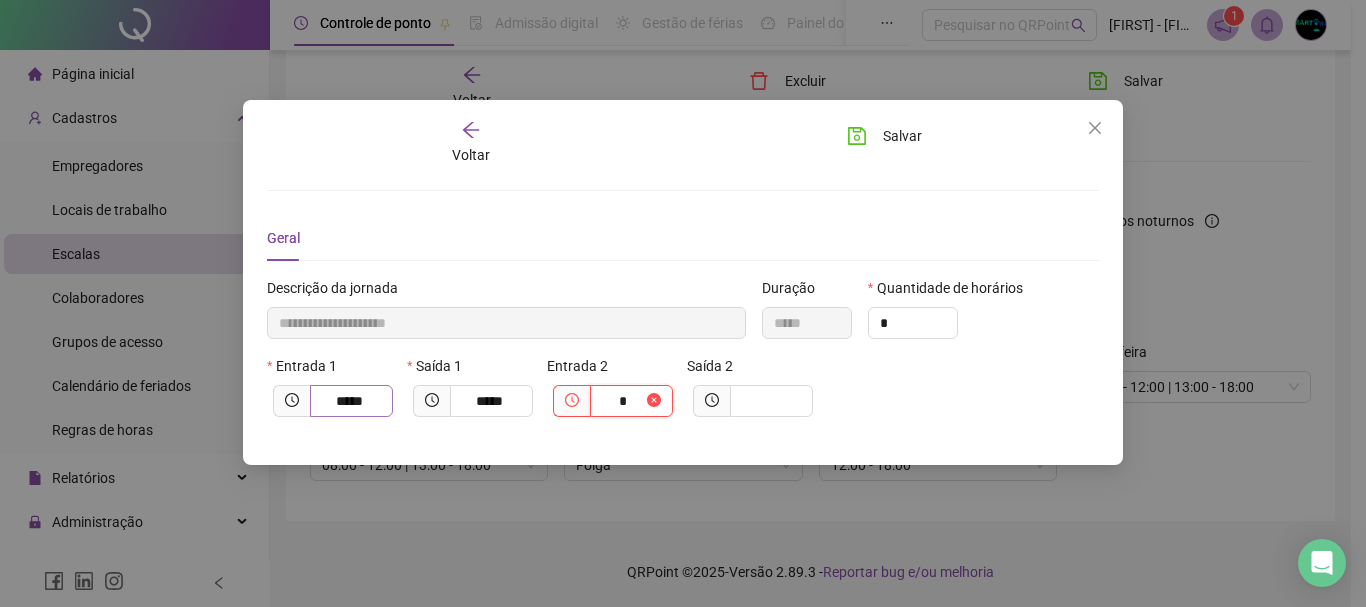 type on "**********" 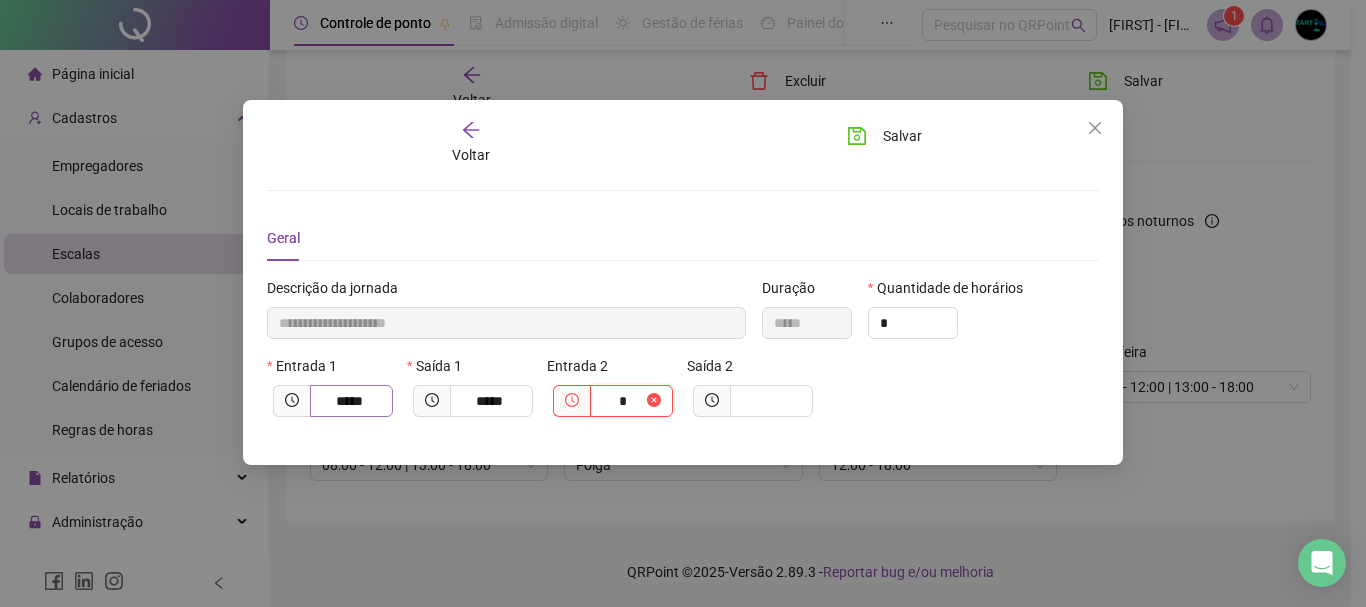 type on "**" 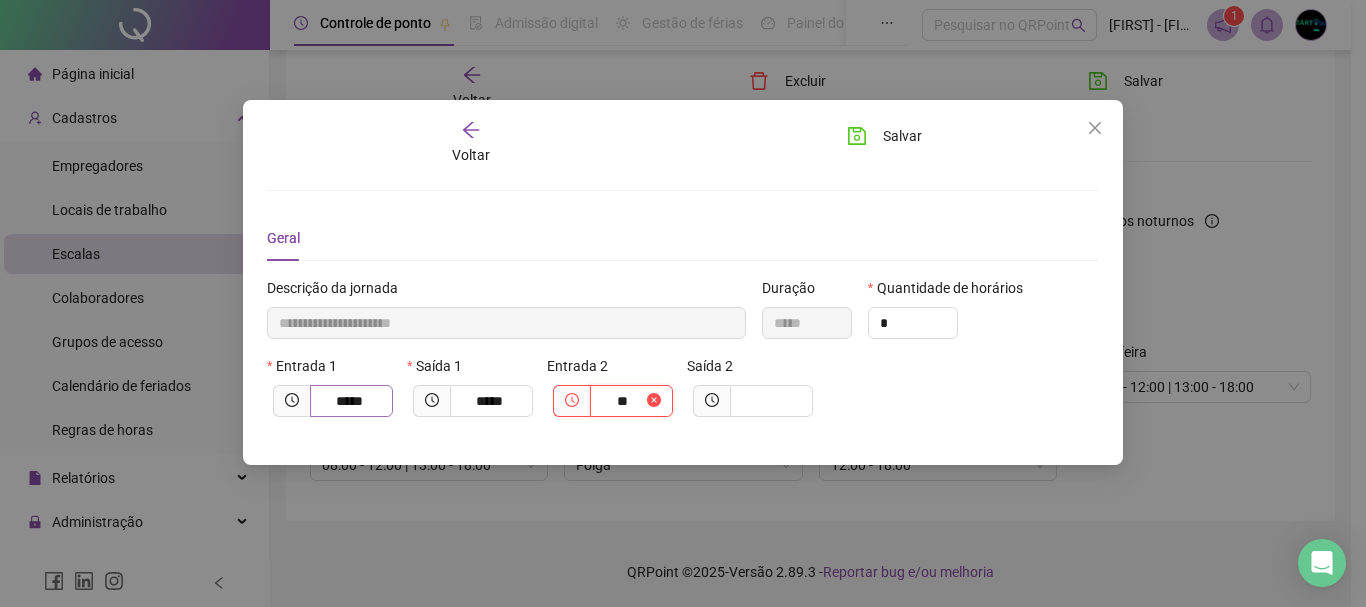 type on "**********" 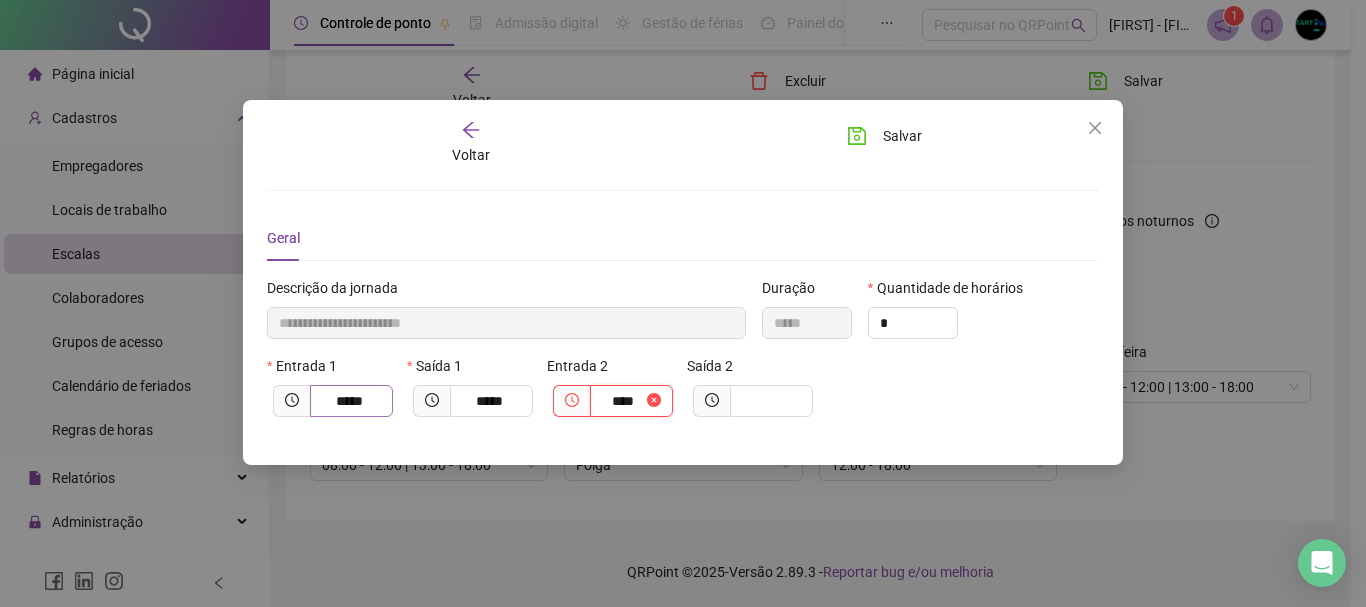 type on "**********" 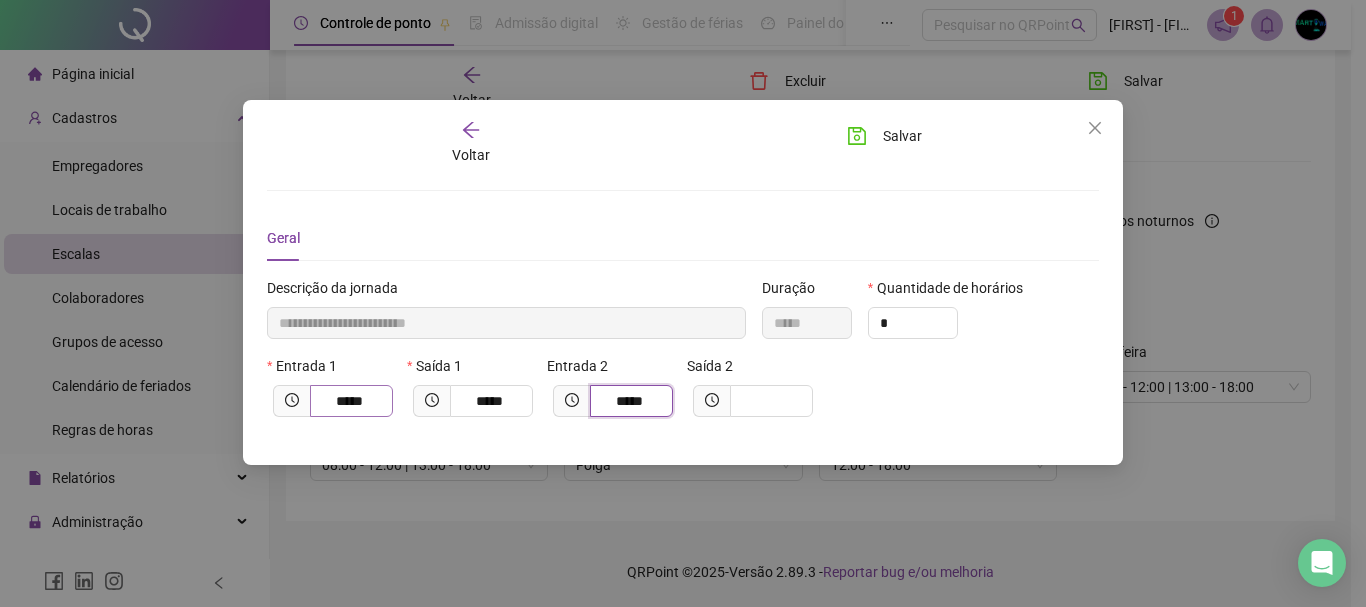 type on "*****" 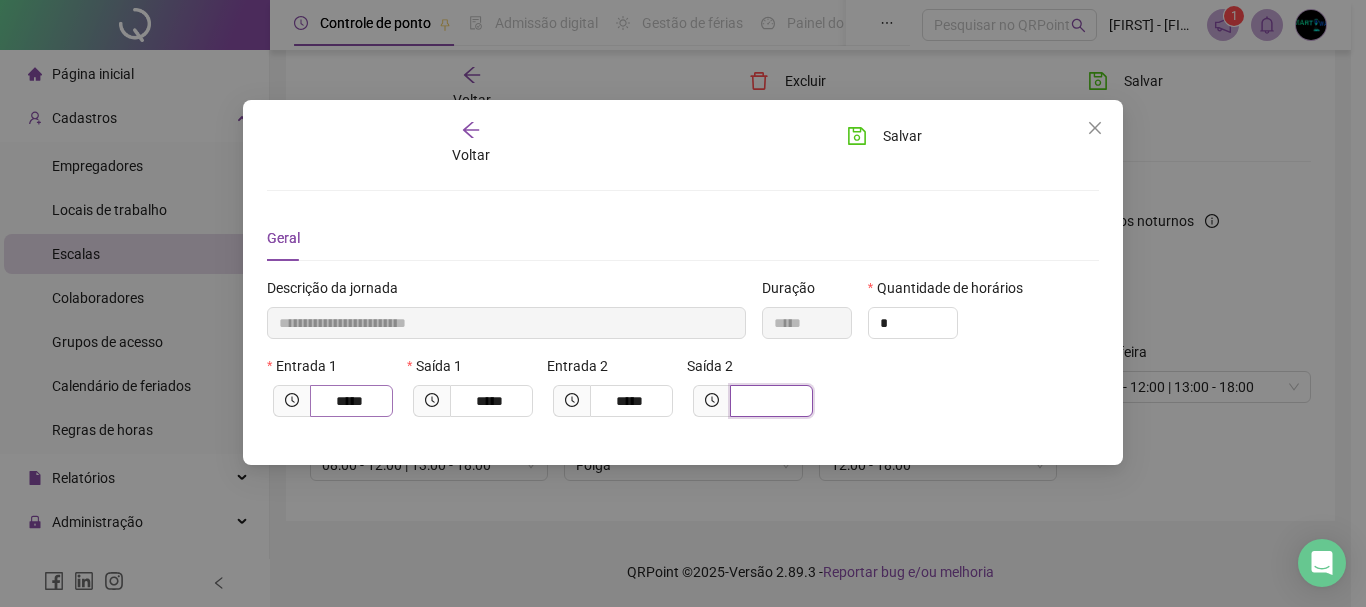type on "**********" 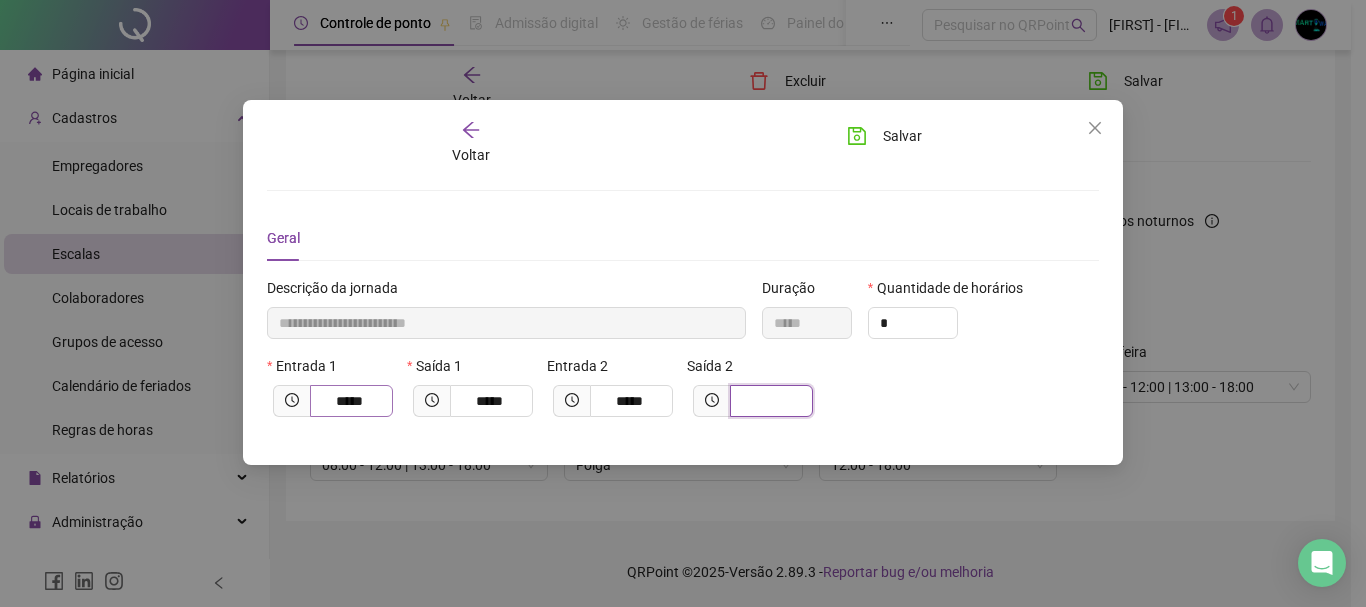 type on "*" 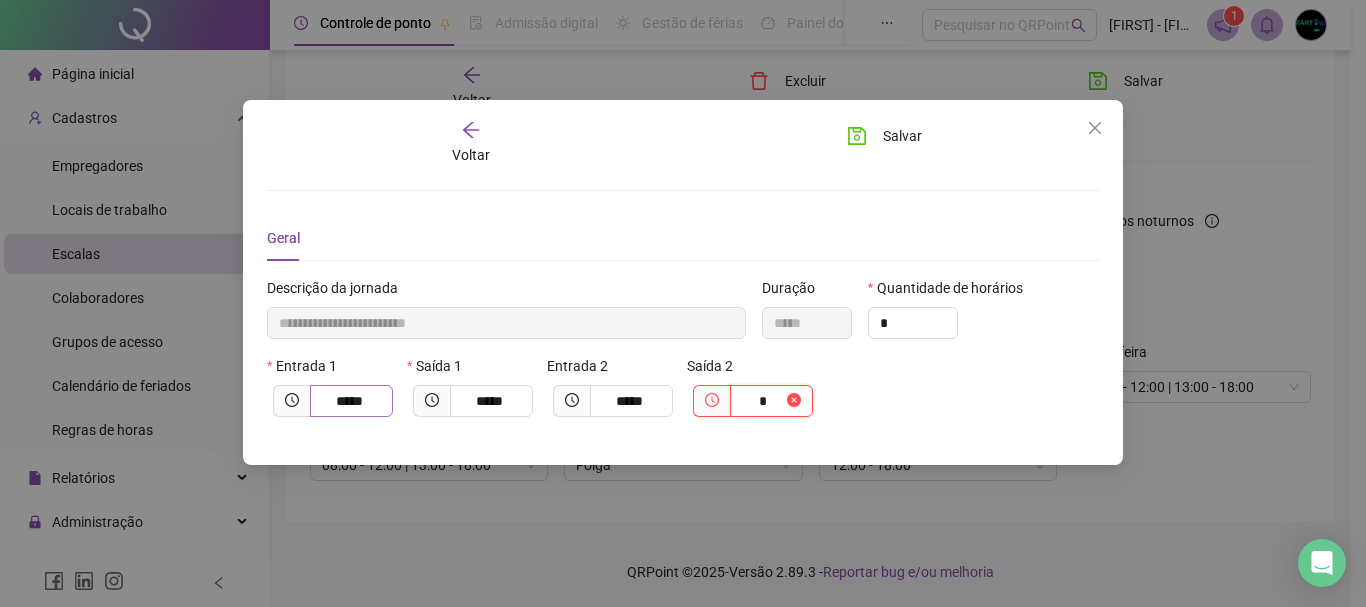 type on "**********" 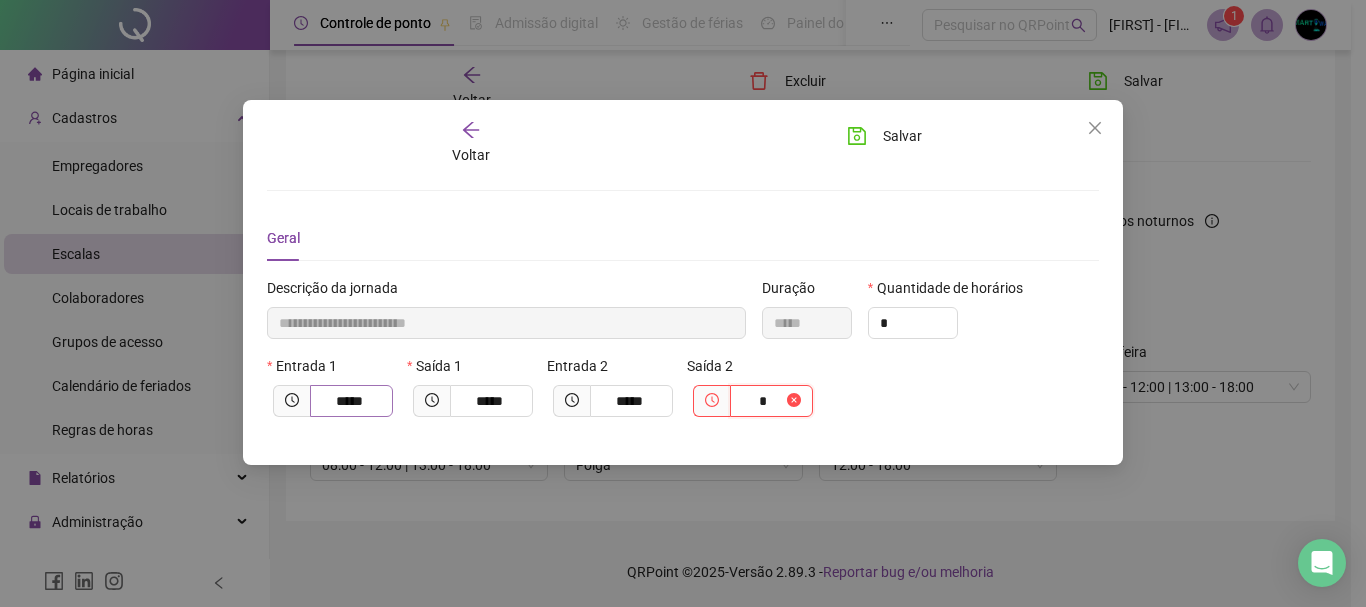 type on "**" 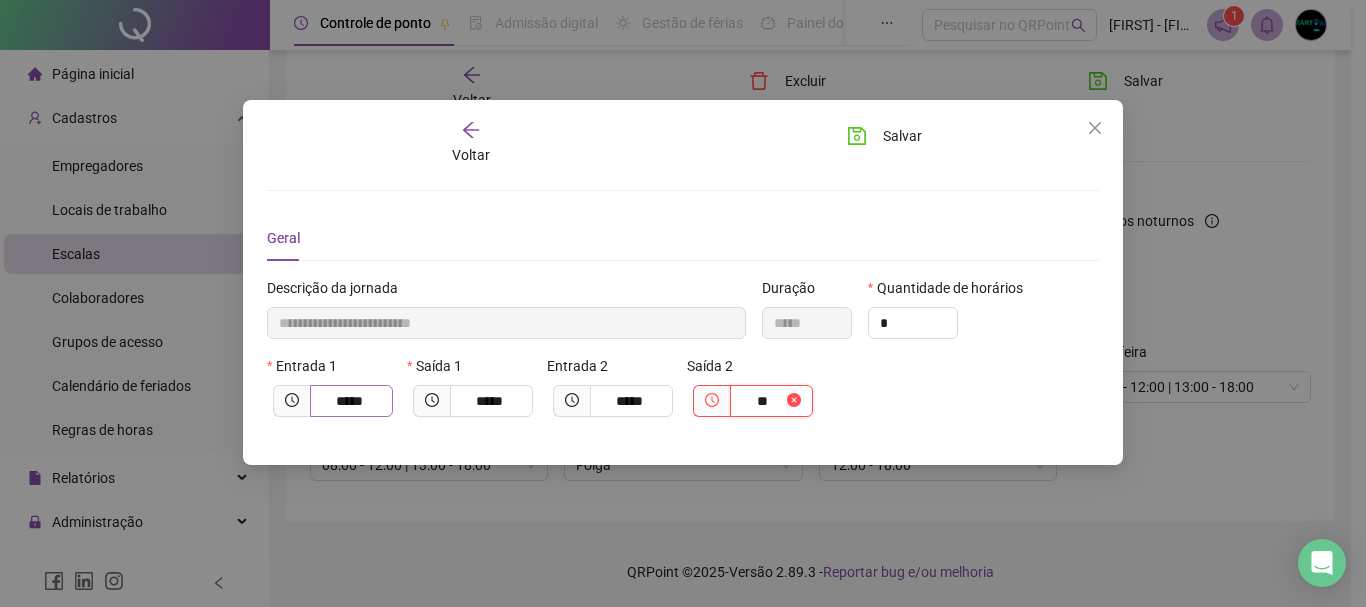 type on "**********" 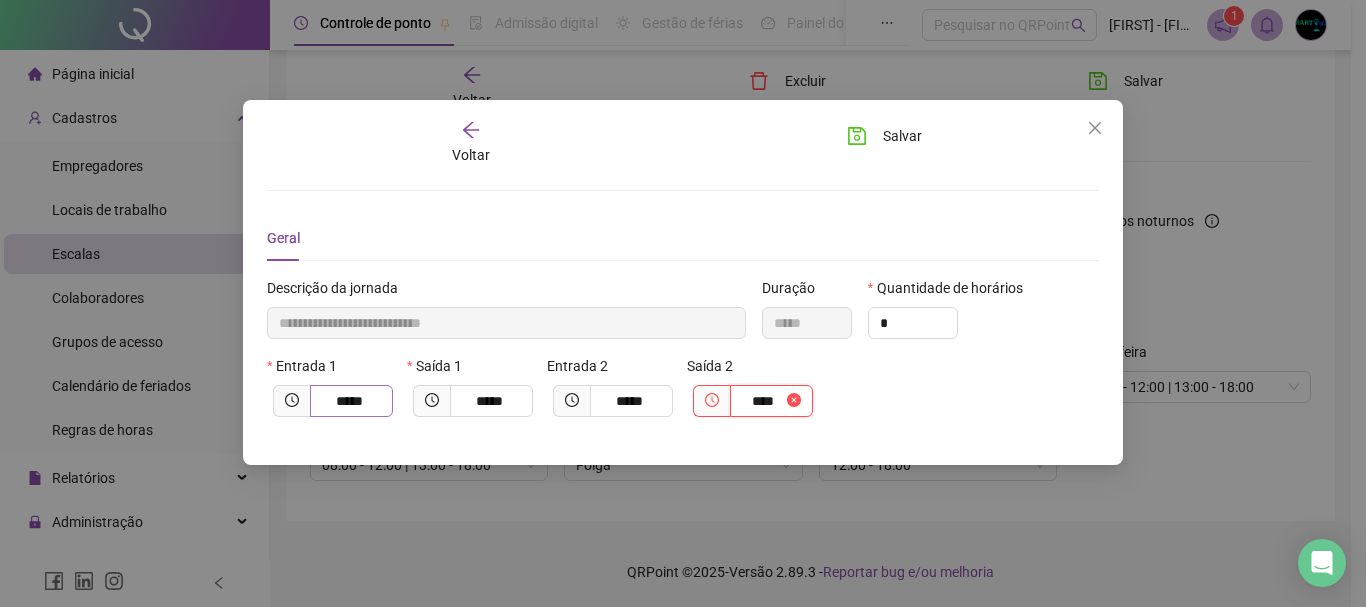 type on "**********" 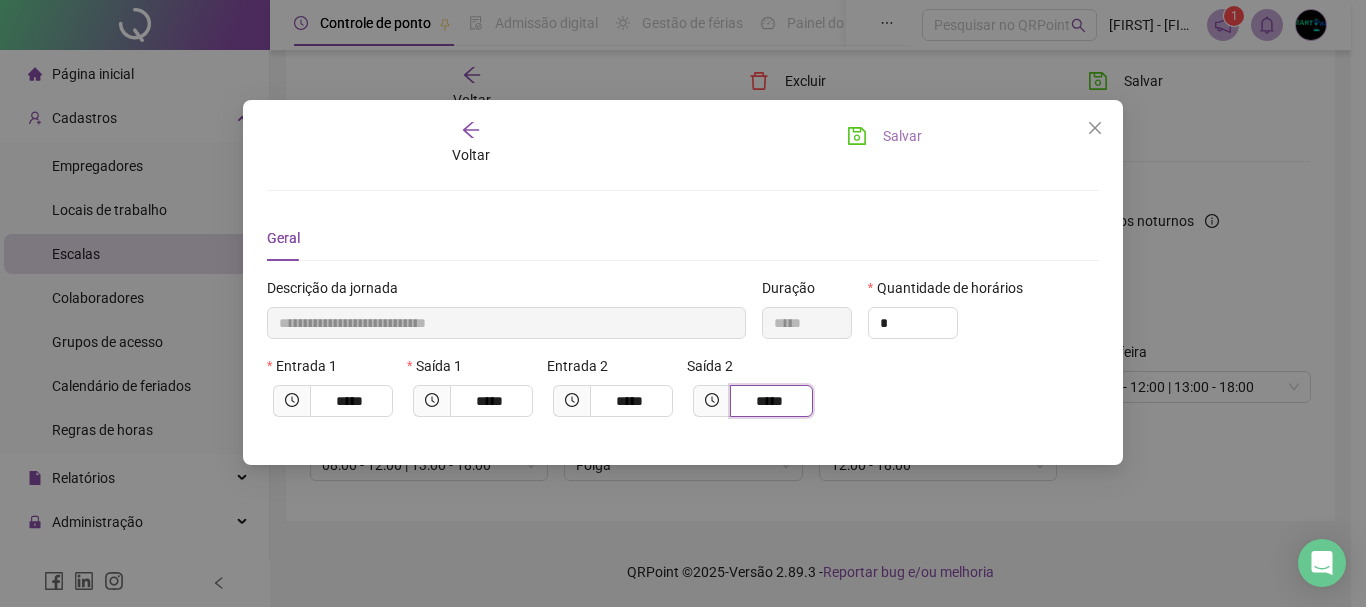 type on "*****" 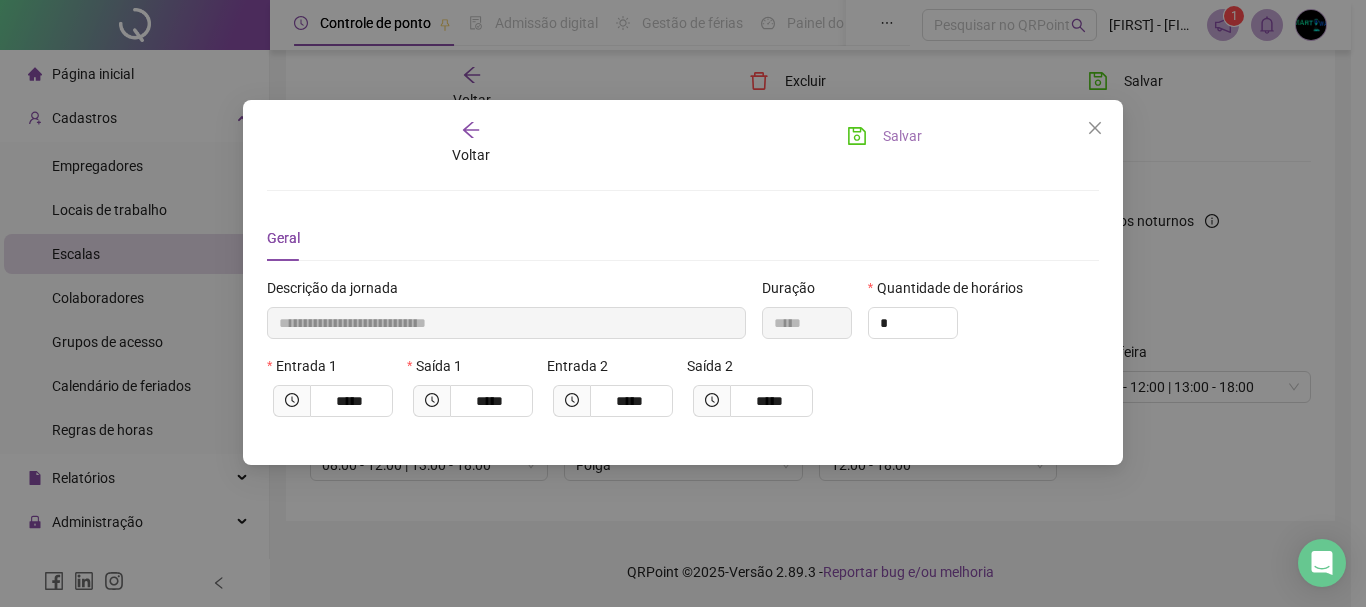 click on "Salvar" at bounding box center [902, 136] 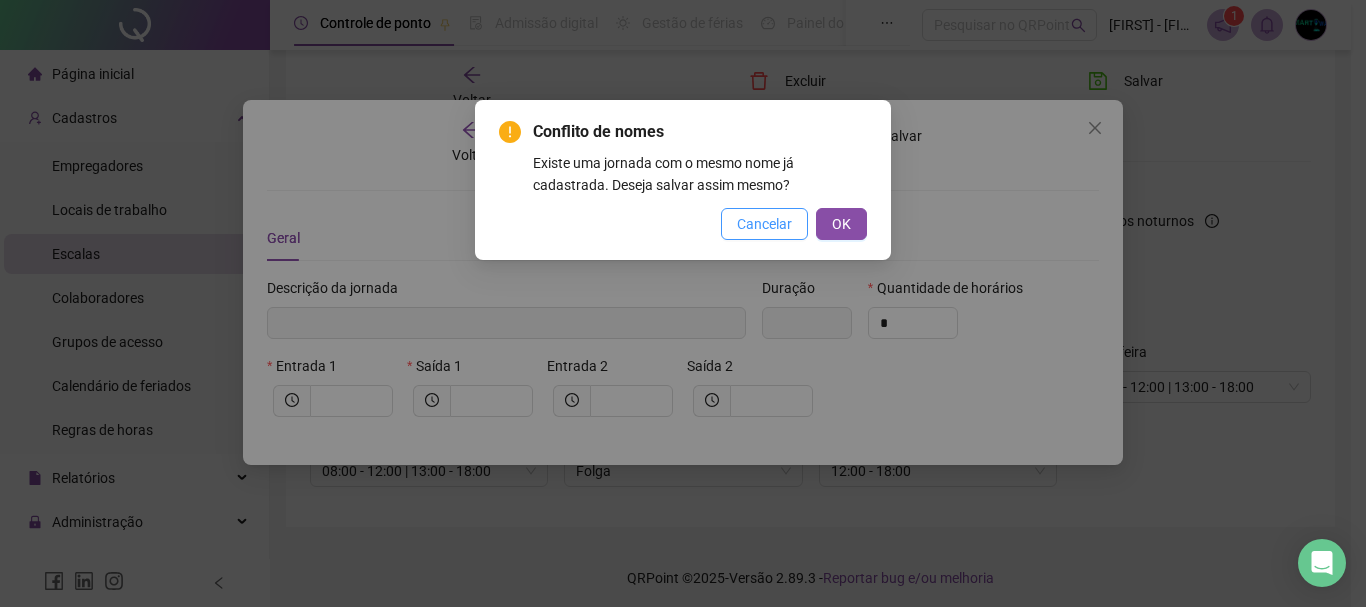 click on "Cancelar" at bounding box center [764, 224] 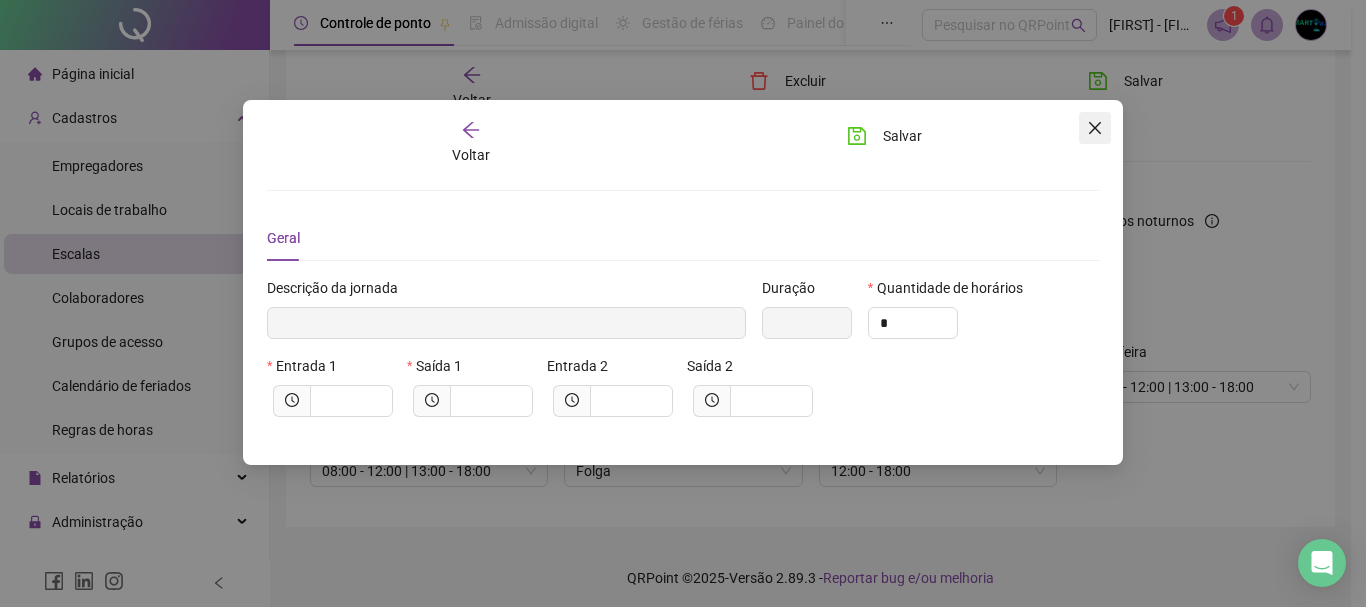 click at bounding box center [1095, 128] 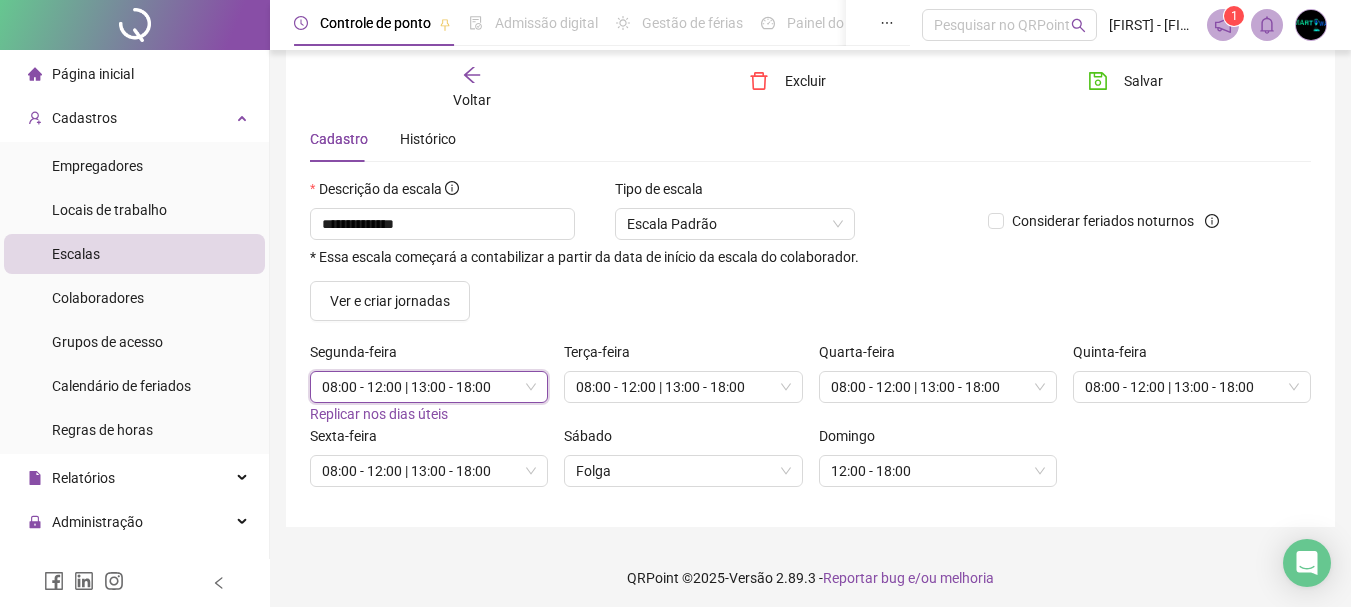 click on "08:00 - 12:00 | 13:00 - 18:00" at bounding box center [429, 387] 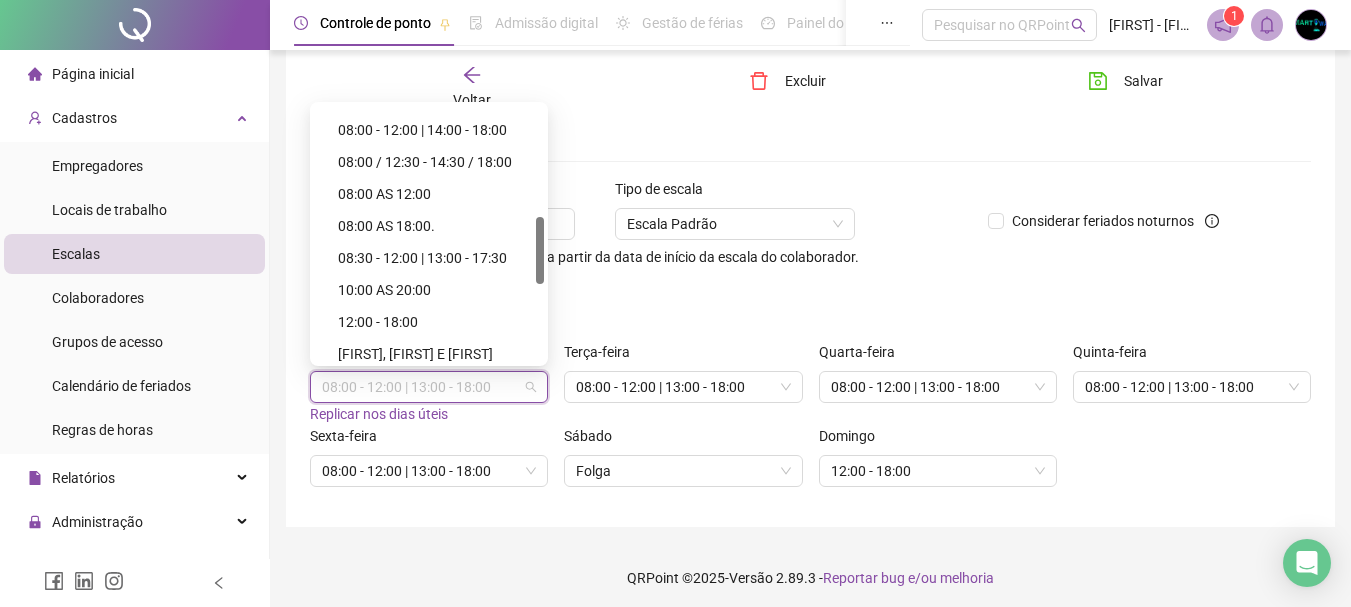 scroll, scrollTop: 418, scrollLeft: 0, axis: vertical 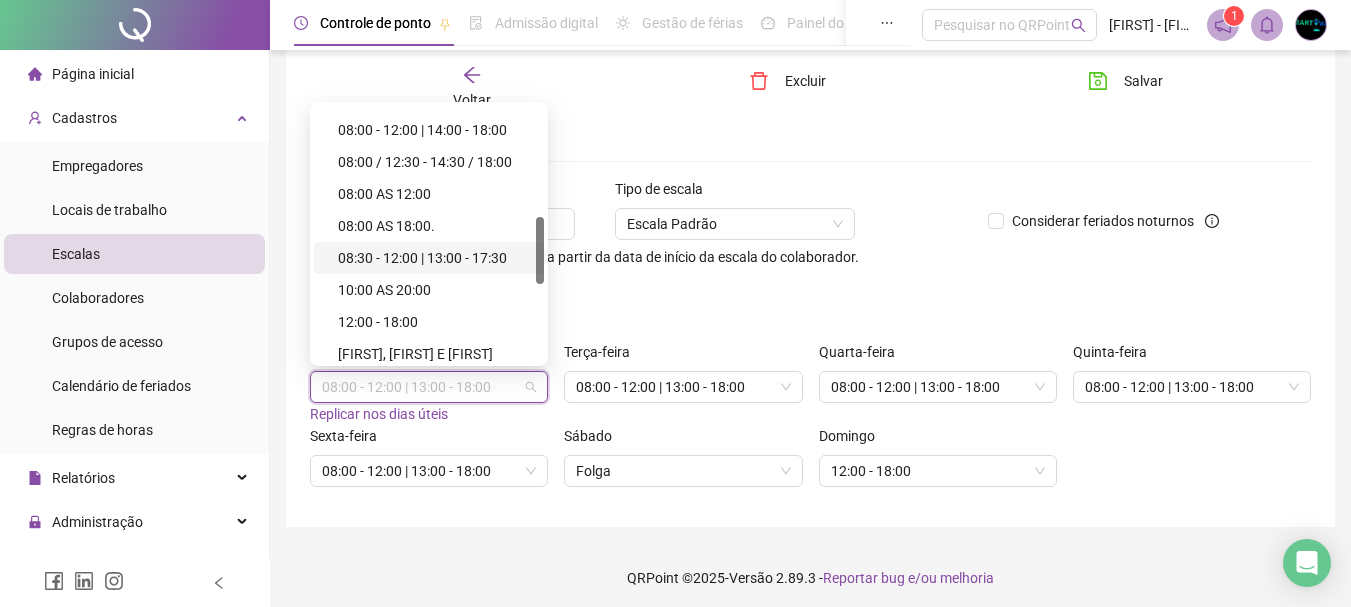 click on "08:30 - 12:00 | 13:00 - 17:30" at bounding box center (435, 258) 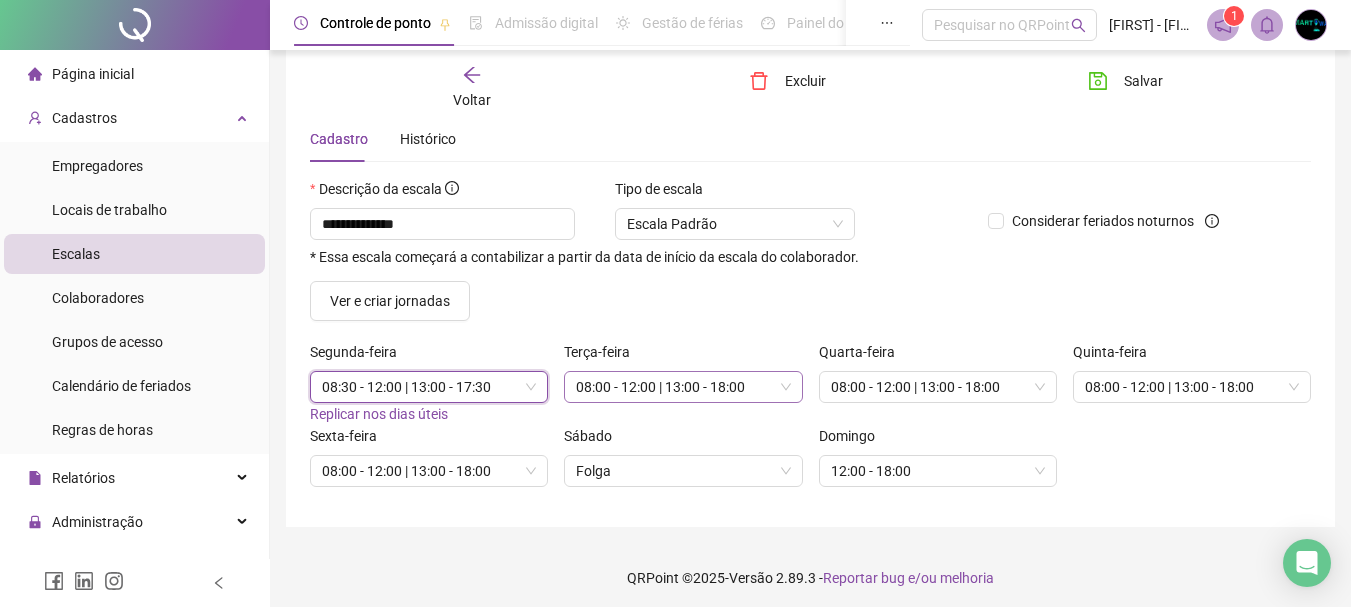click on "08:00 - 12:00 | 13:00 - 18:00" at bounding box center [683, 387] 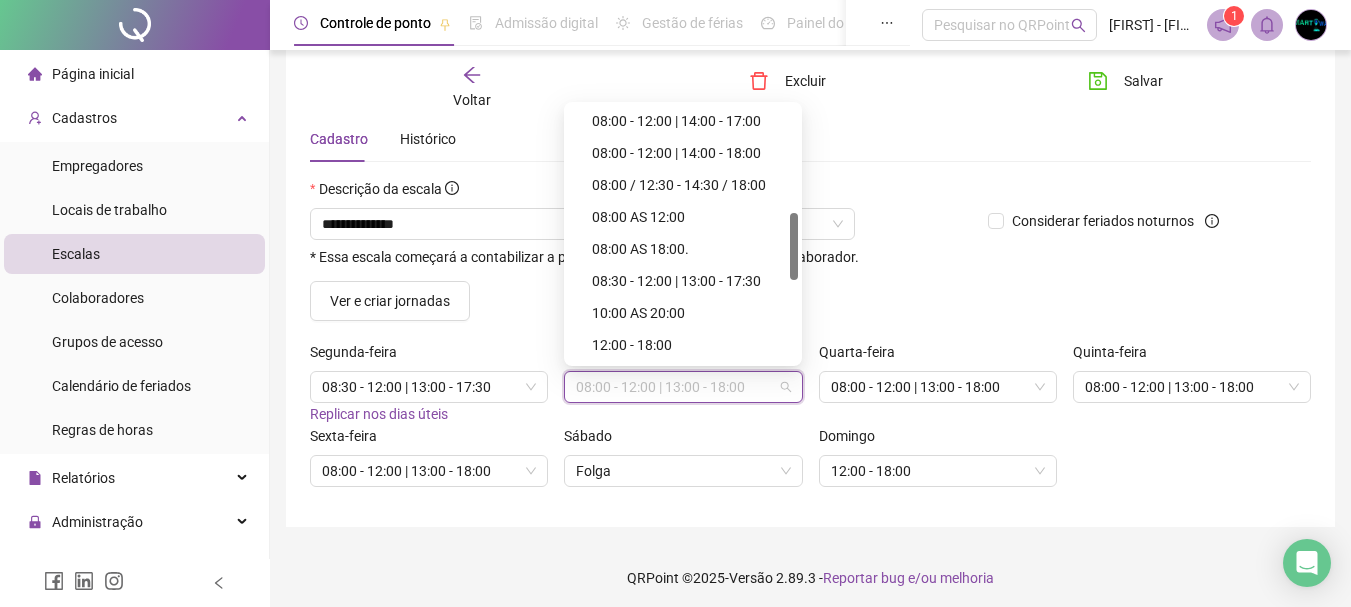 scroll, scrollTop: 422, scrollLeft: 0, axis: vertical 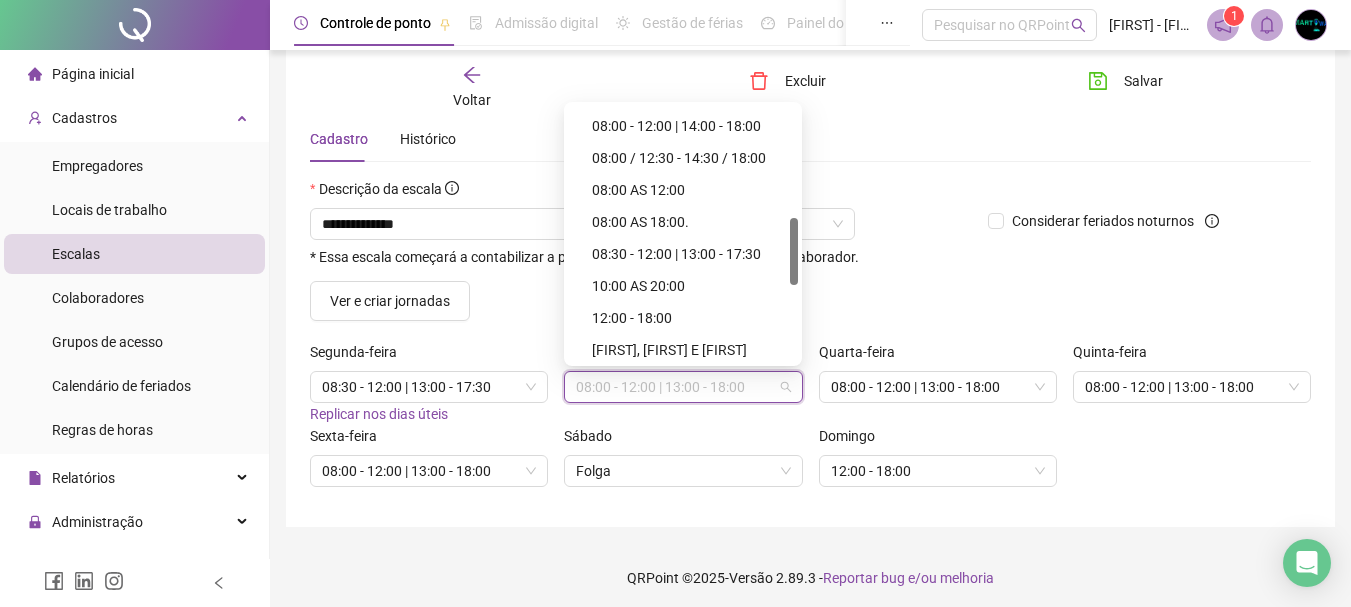 drag, startPoint x: 792, startPoint y: 182, endPoint x: 784, endPoint y: 250, distance: 68.46897 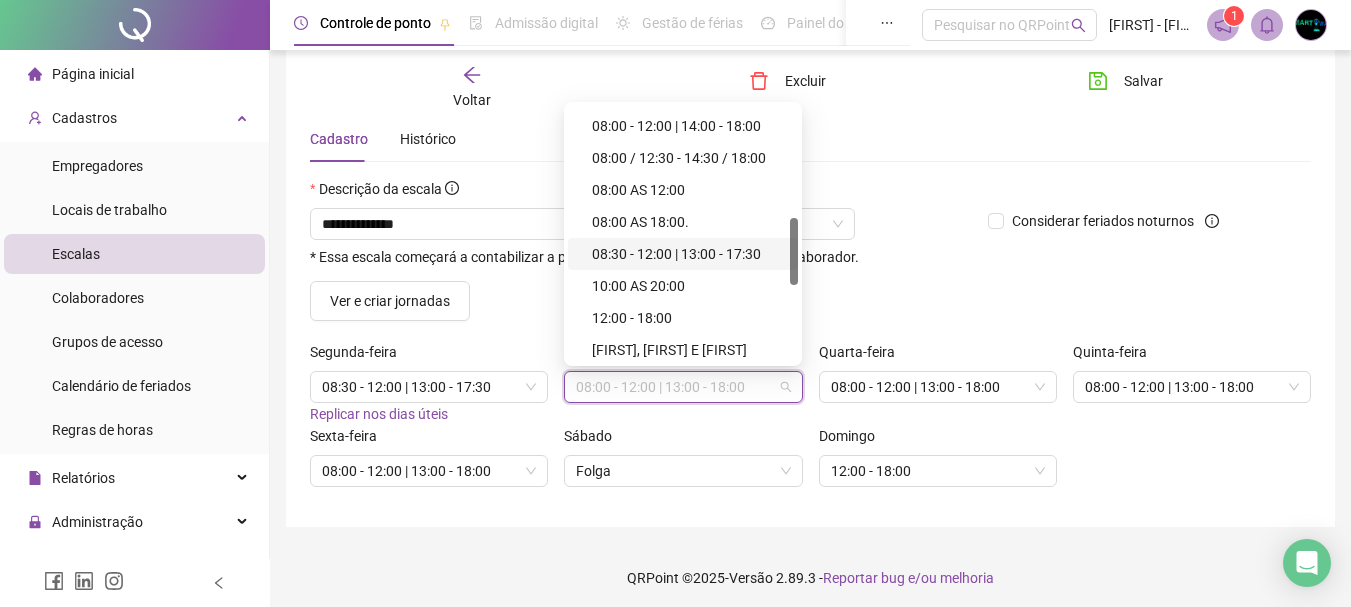 click on "08:30 - 12:00 | 13:00 - 17:30" at bounding box center (689, 254) 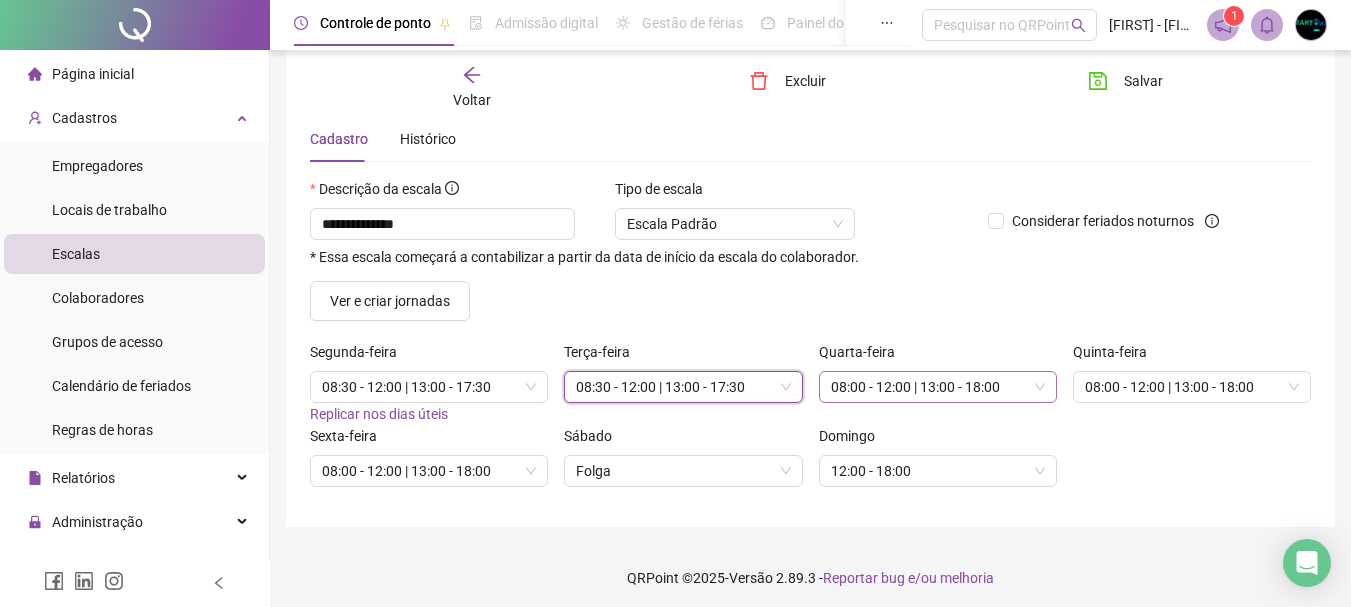 click on "08:00 - 12:00 | 13:00 - 18:00" at bounding box center [938, 387] 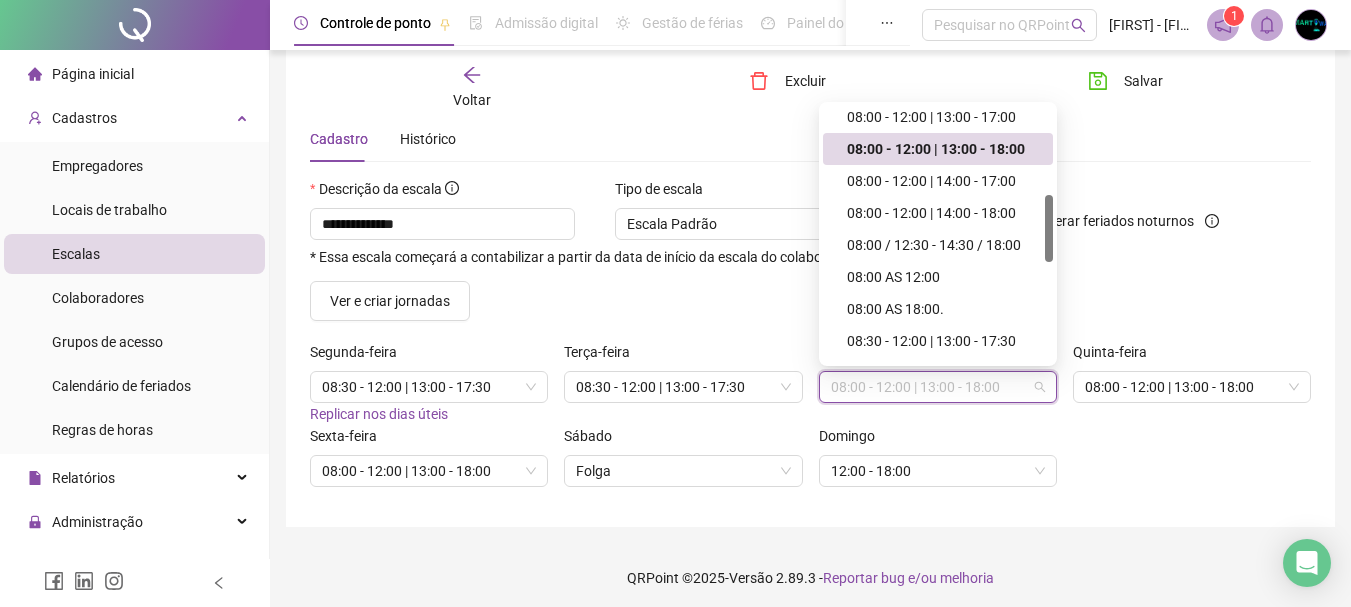 scroll, scrollTop: 373, scrollLeft: 0, axis: vertical 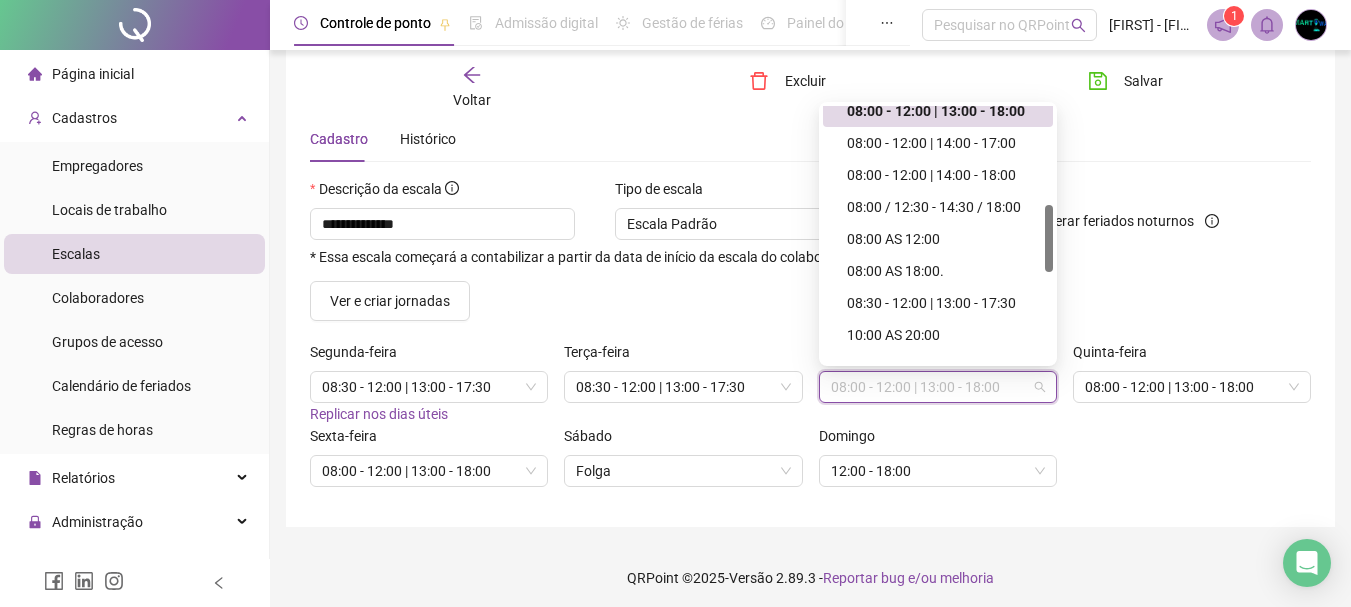 drag, startPoint x: 1048, startPoint y: 190, endPoint x: 1054, endPoint y: 252, distance: 62.289646 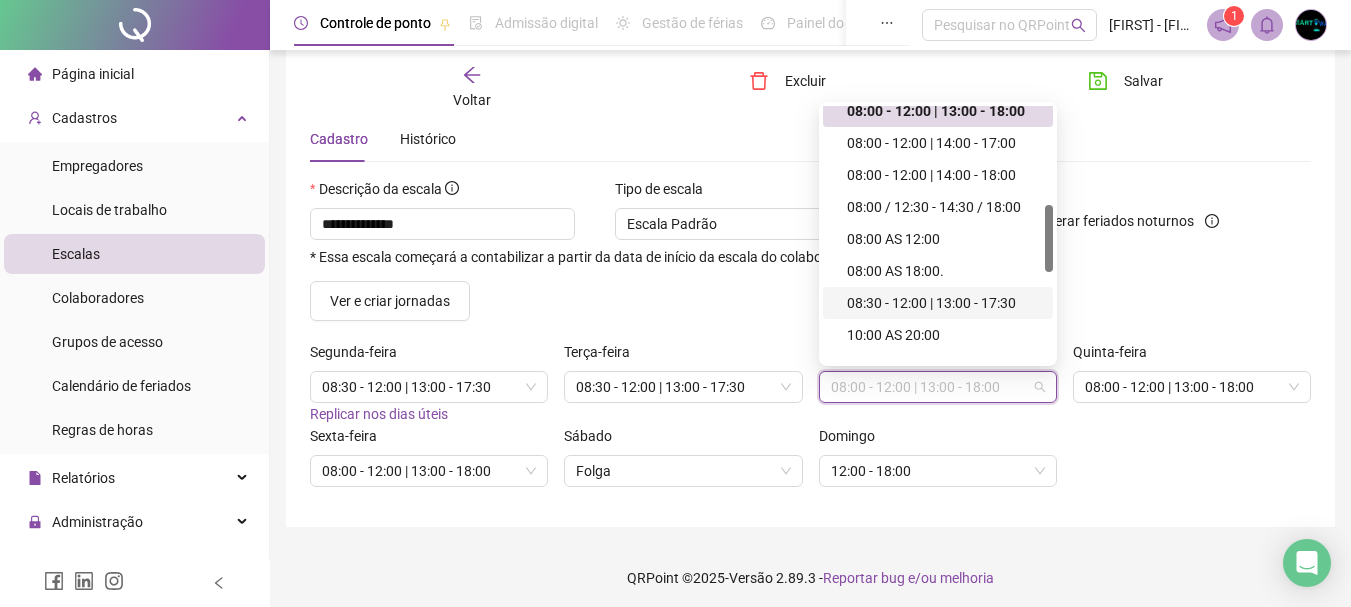 click on "08:30 - 12:00 | 13:00 - 17:30" at bounding box center [944, 303] 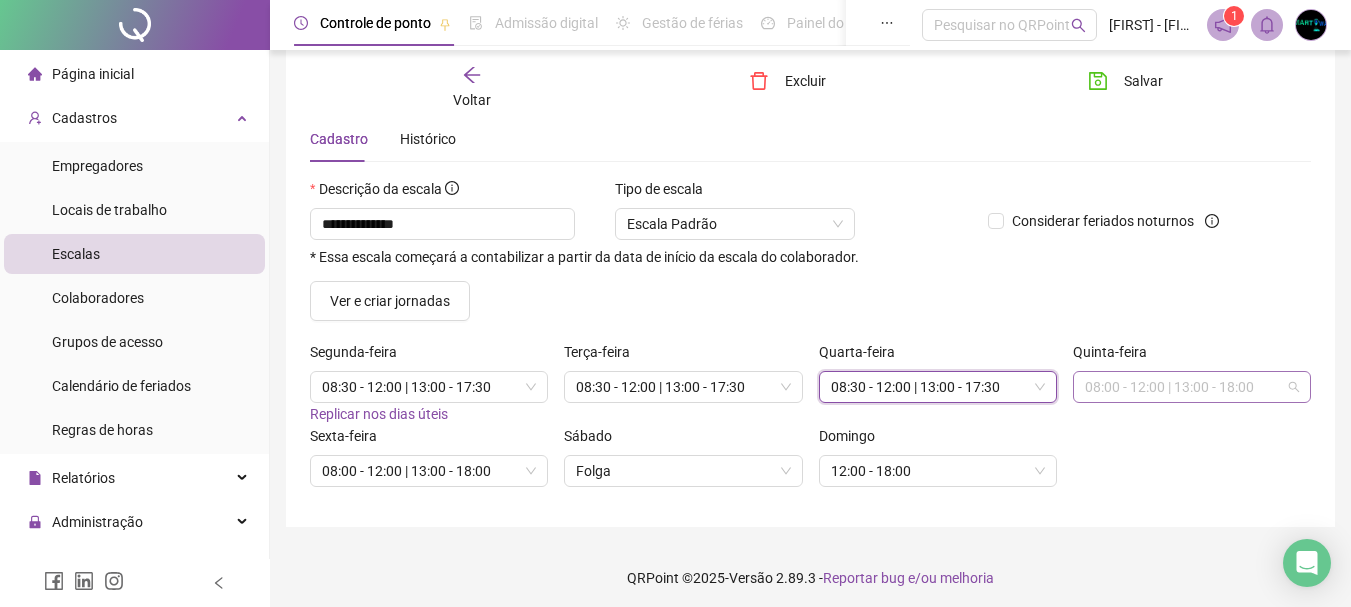 click on "08:00 - 12:00 | 13:00 - 18:00" at bounding box center (1192, 387) 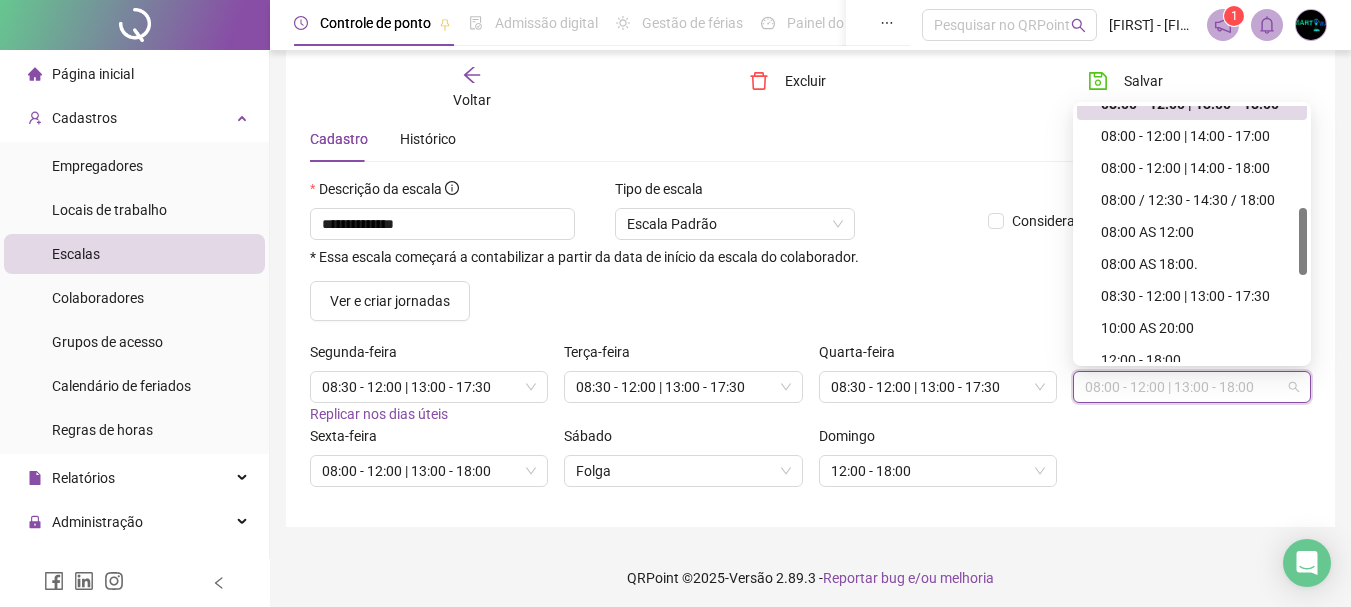 scroll, scrollTop: 392, scrollLeft: 0, axis: vertical 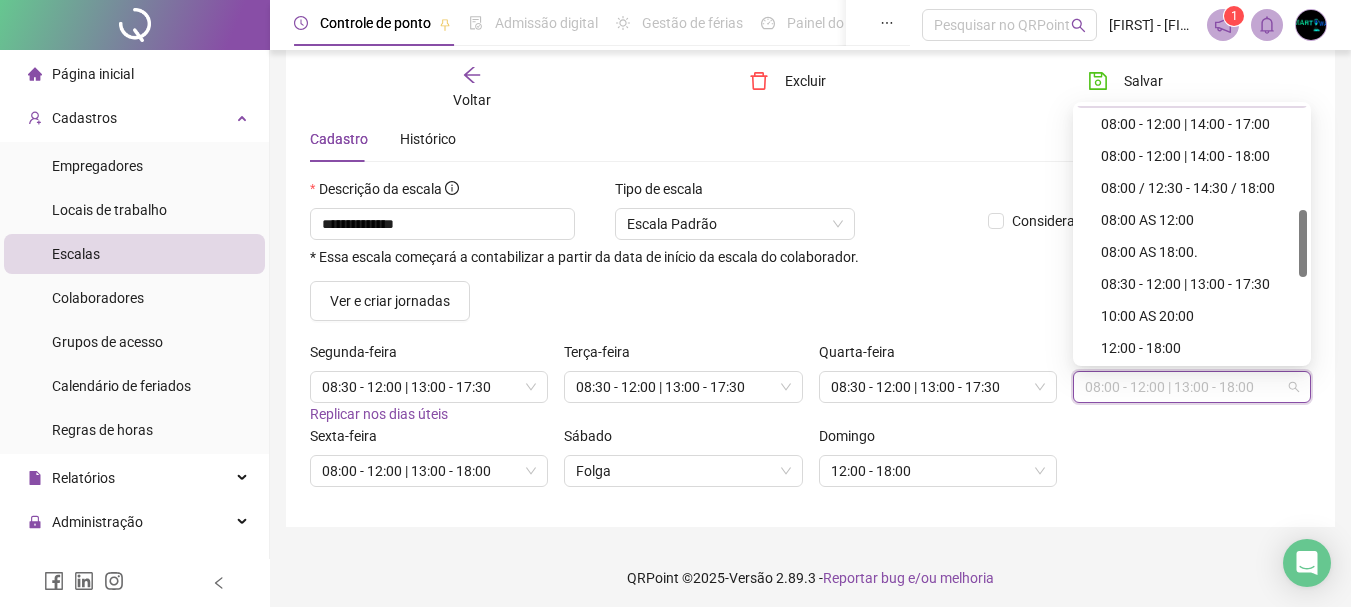 drag, startPoint x: 1304, startPoint y: 172, endPoint x: 1310, endPoint y: 239, distance: 67.26812 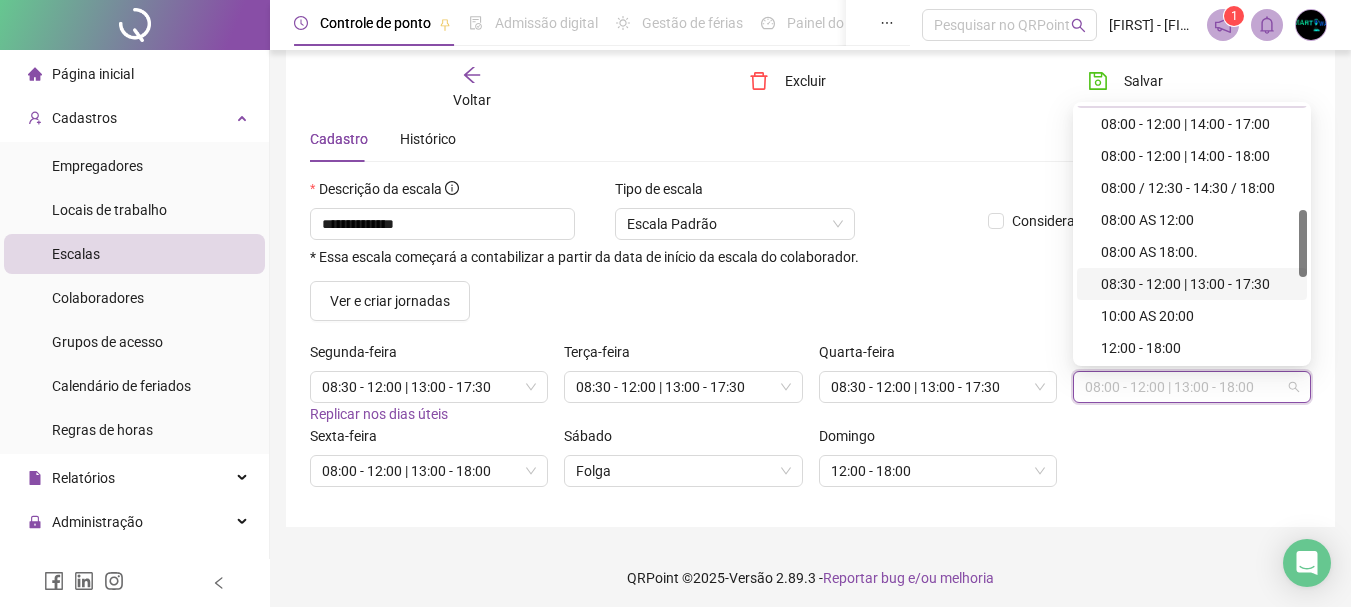 click on "08:30 - 12:00 | 13:00 - 17:30" at bounding box center (1192, 284) 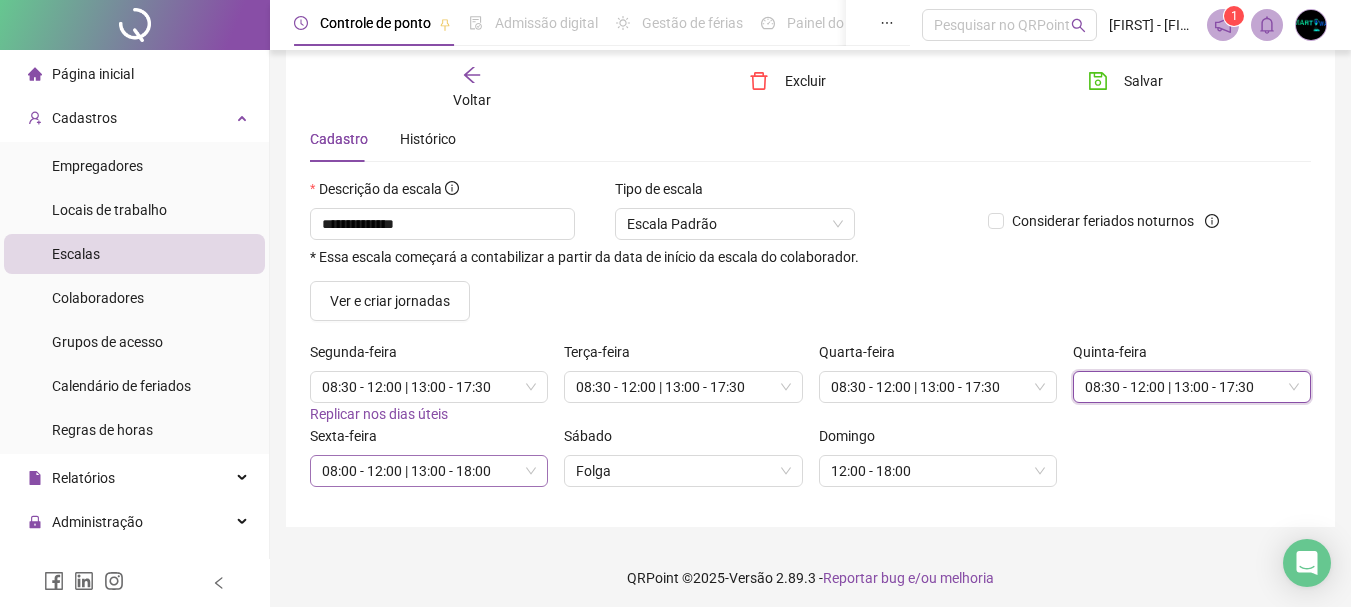 click on "08:00 - 12:00 | 13:00 - 18:00" at bounding box center (429, 471) 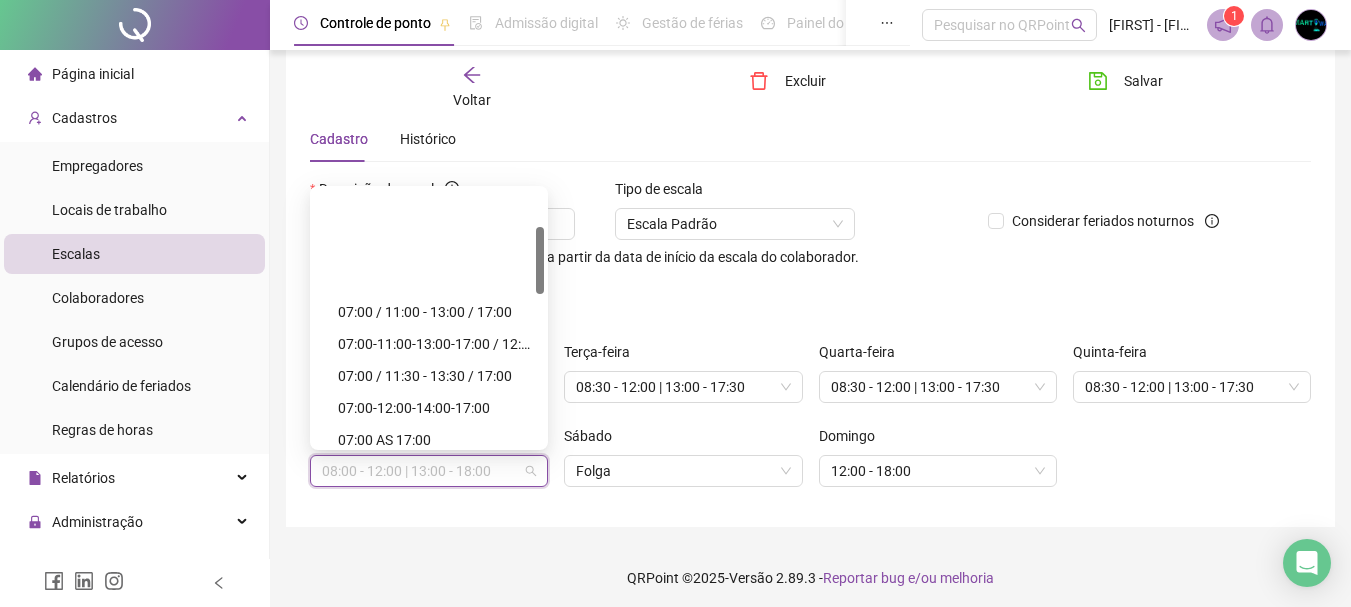 scroll, scrollTop: 138, scrollLeft: 0, axis: vertical 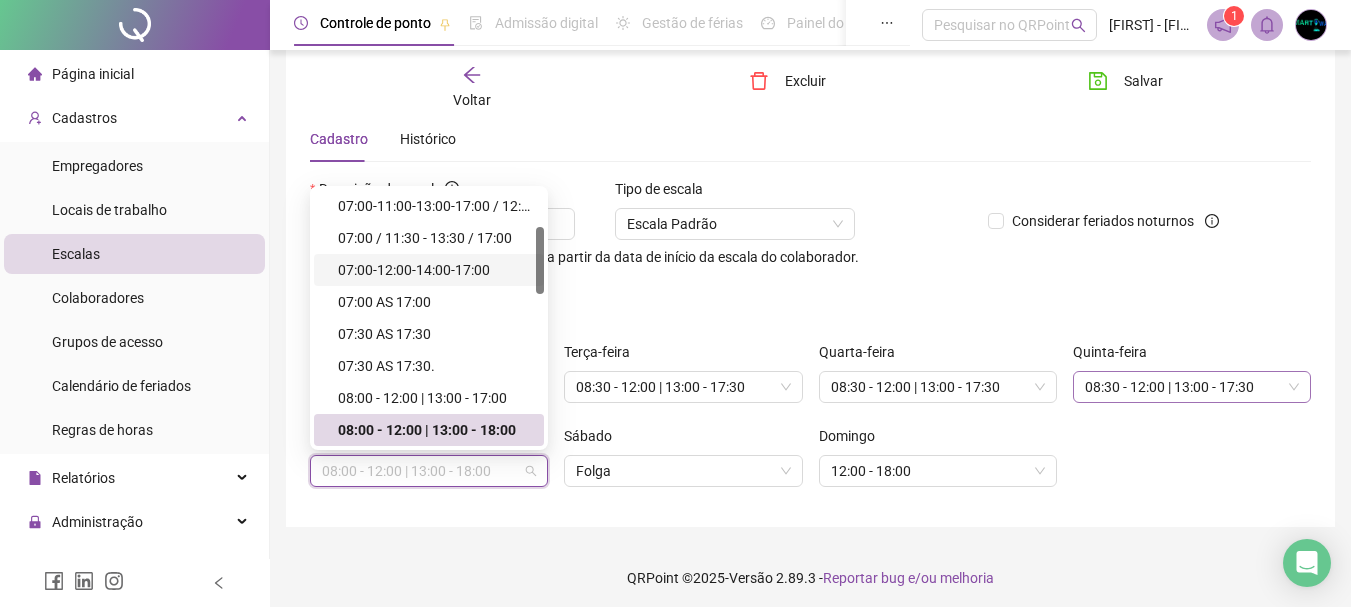 click on "08:30 - 12:00 | 13:00 - 17:30" at bounding box center (1192, 387) 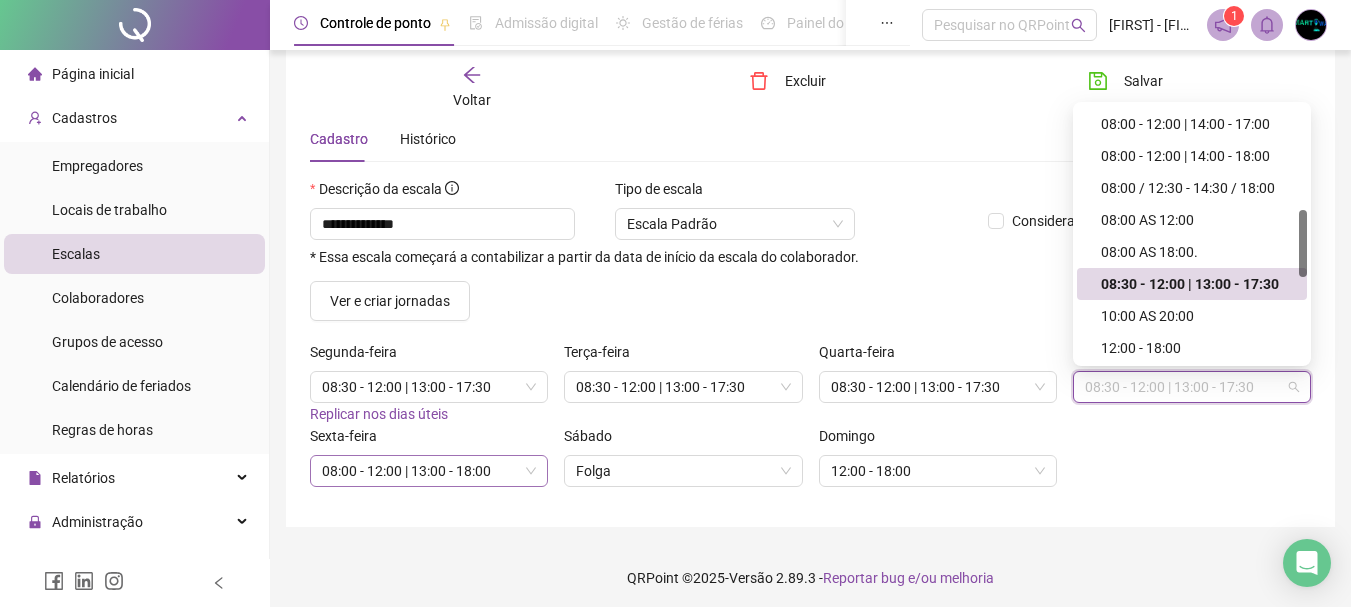click on "08:00 - 12:00 | 13:00 - 18:00" at bounding box center [429, 471] 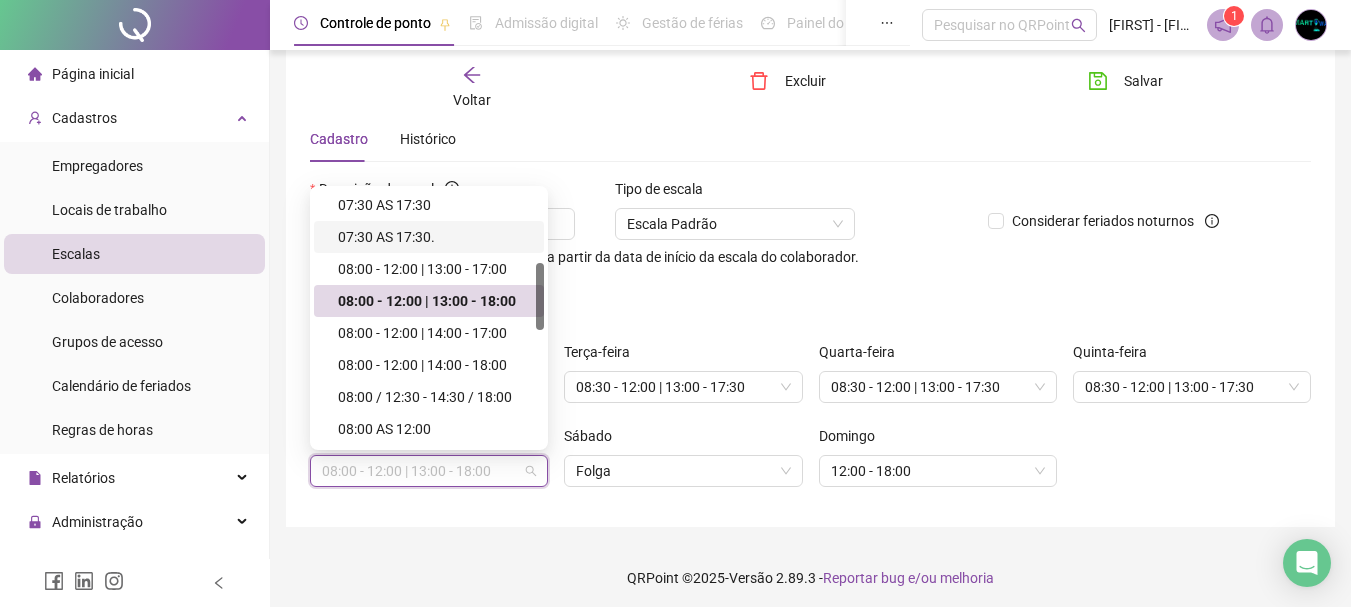 scroll, scrollTop: 278, scrollLeft: 0, axis: vertical 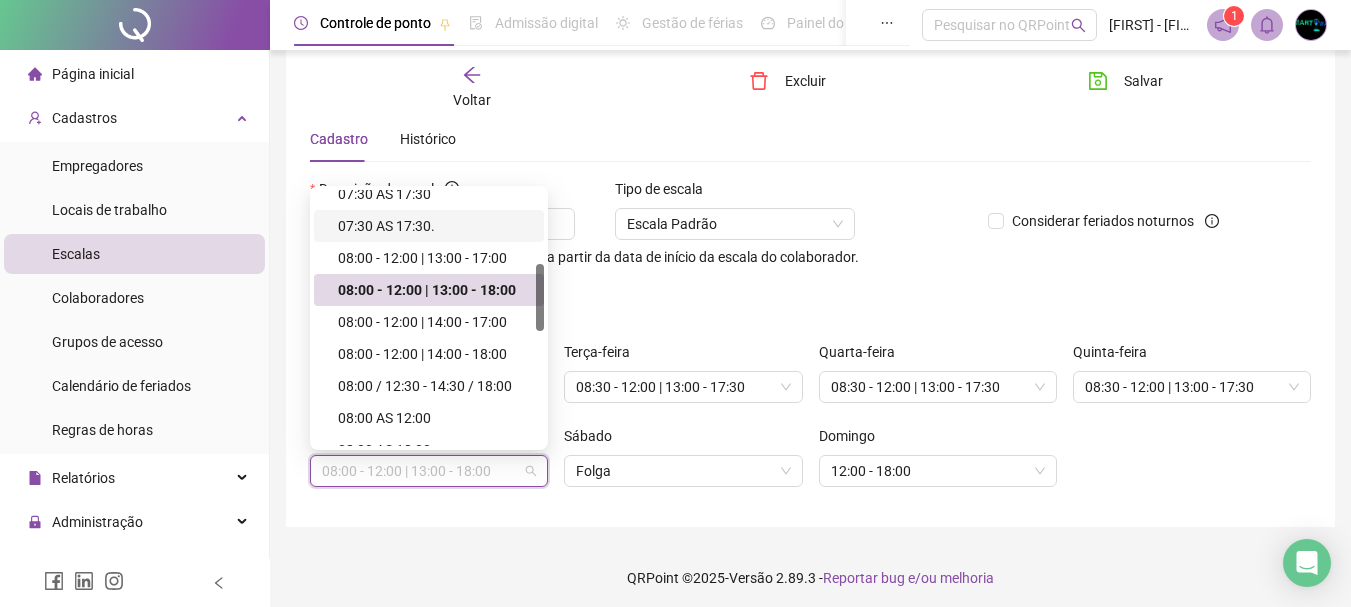 drag, startPoint x: 541, startPoint y: 260, endPoint x: 543, endPoint y: 297, distance: 37.054016 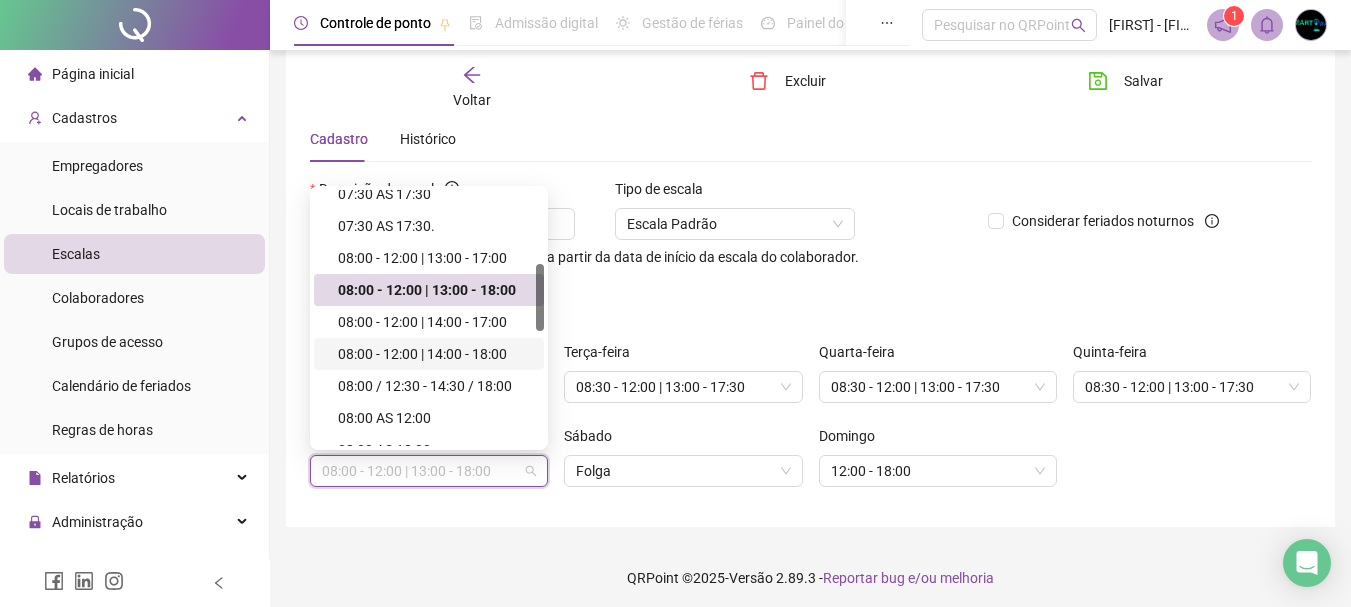 click on "08:00 - 12:00 | 14:00 - 18:00" at bounding box center (435, 354) 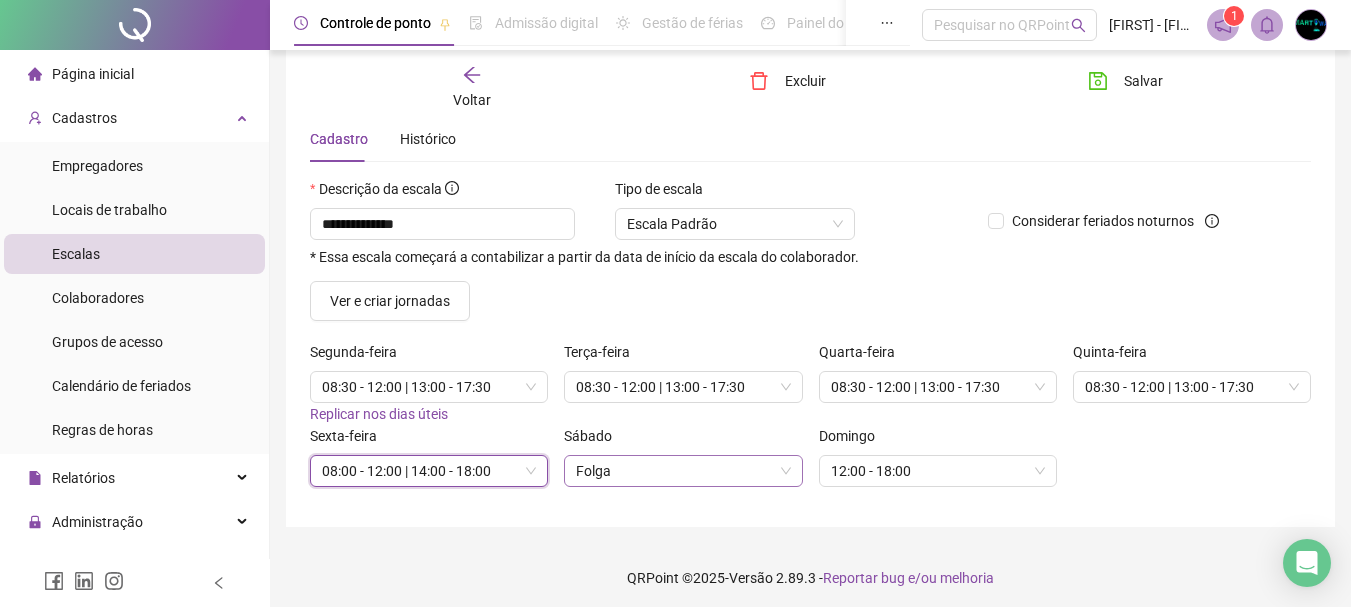 click on "Folga" at bounding box center (683, 471) 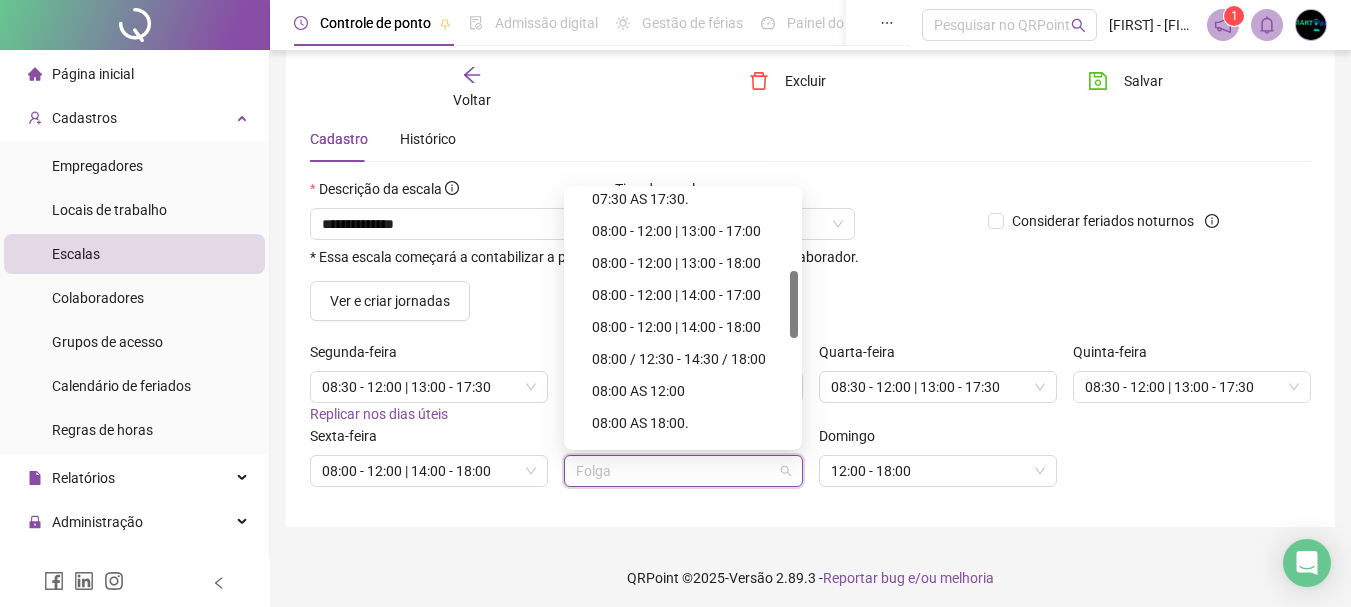scroll, scrollTop: 301, scrollLeft: 0, axis: vertical 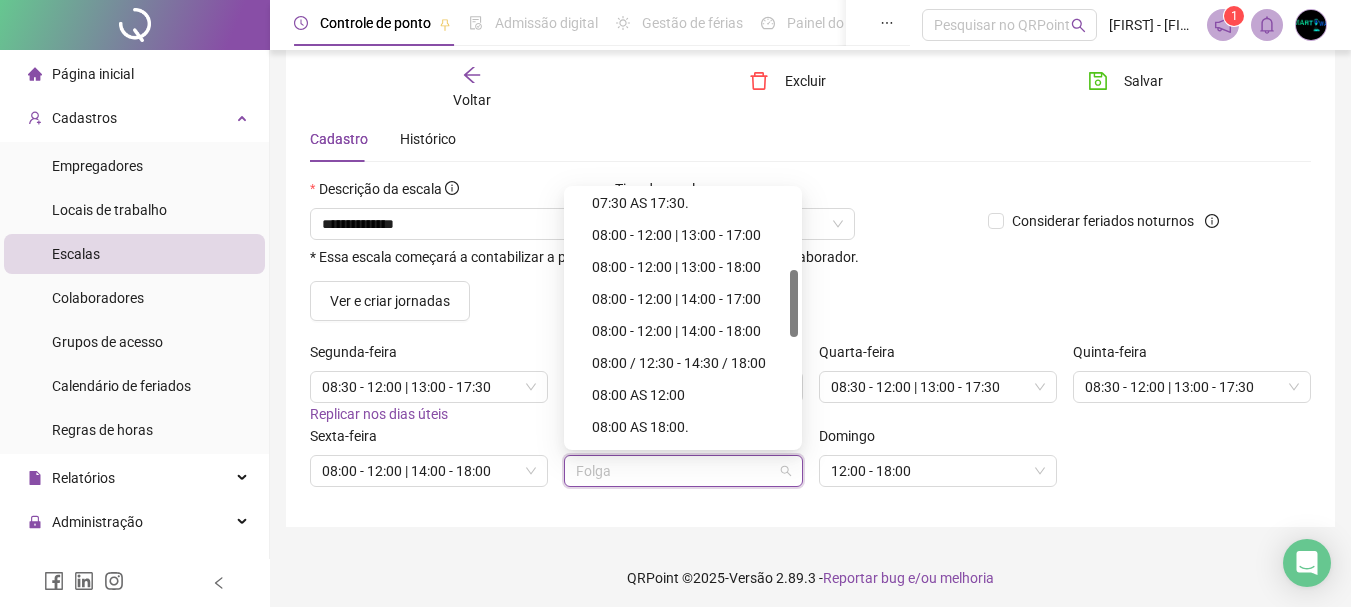 drag, startPoint x: 791, startPoint y: 367, endPoint x: 758, endPoint y: 323, distance: 55 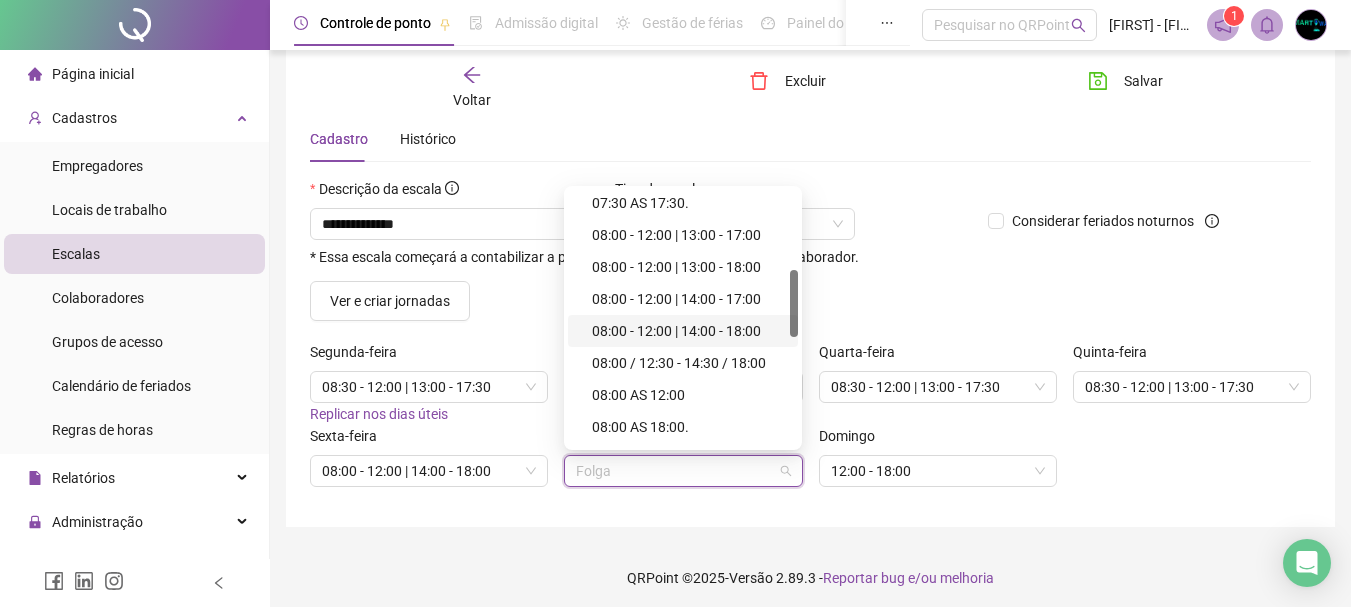 click on "08:00 - 12:00 | 14:00 - 18:00" at bounding box center (689, 331) 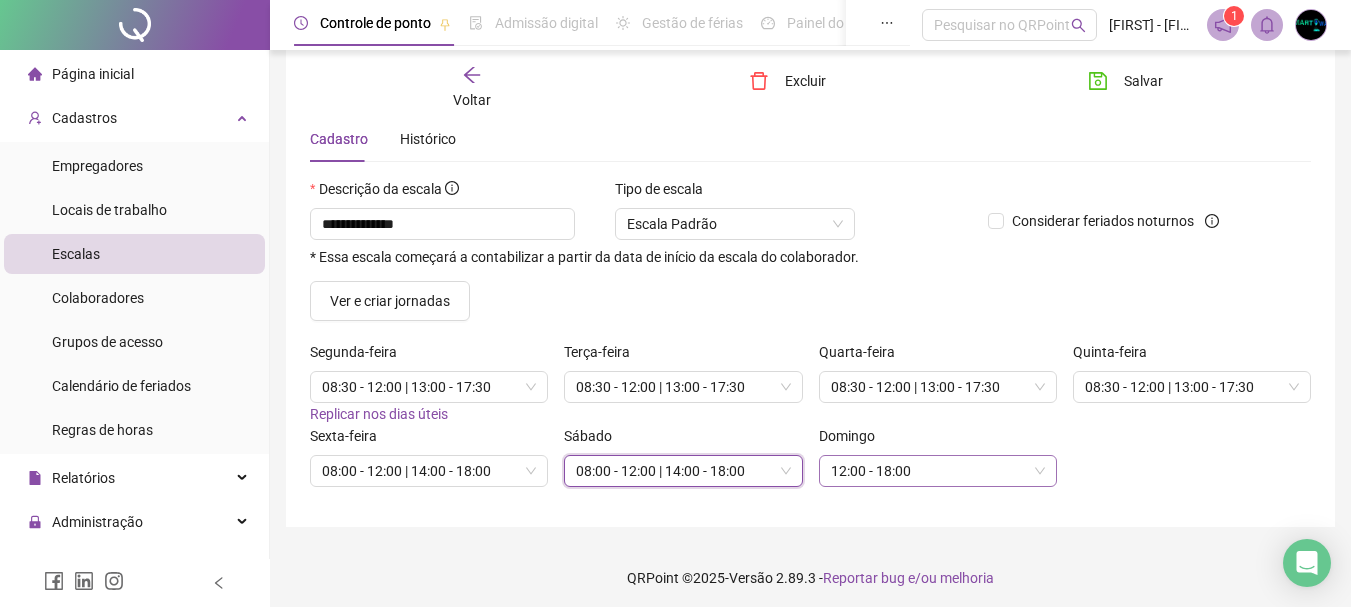 click on "12:00 - 18:00" at bounding box center [938, 471] 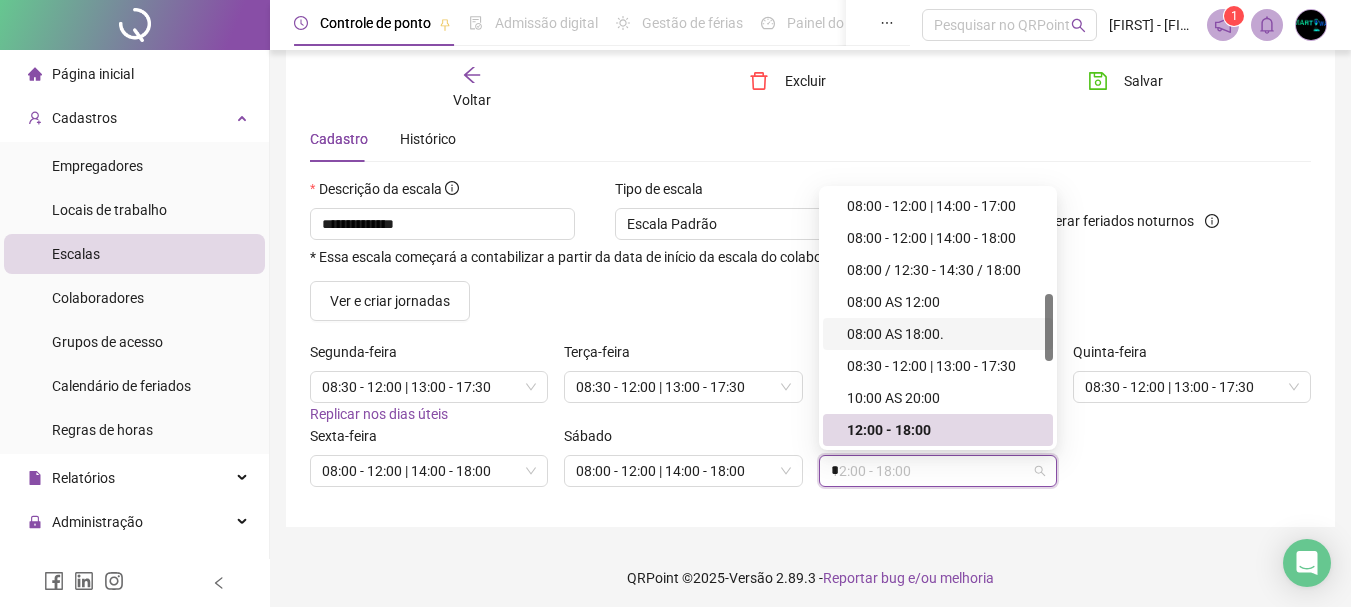 scroll, scrollTop: 0, scrollLeft: 0, axis: both 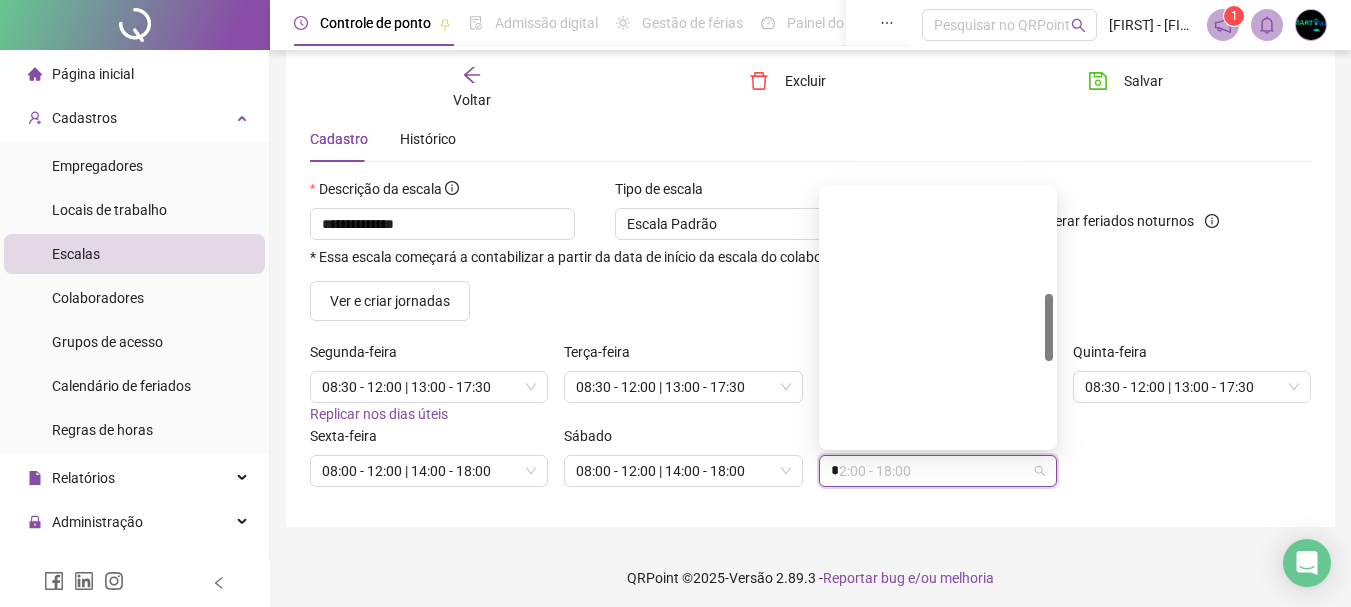 type on "**" 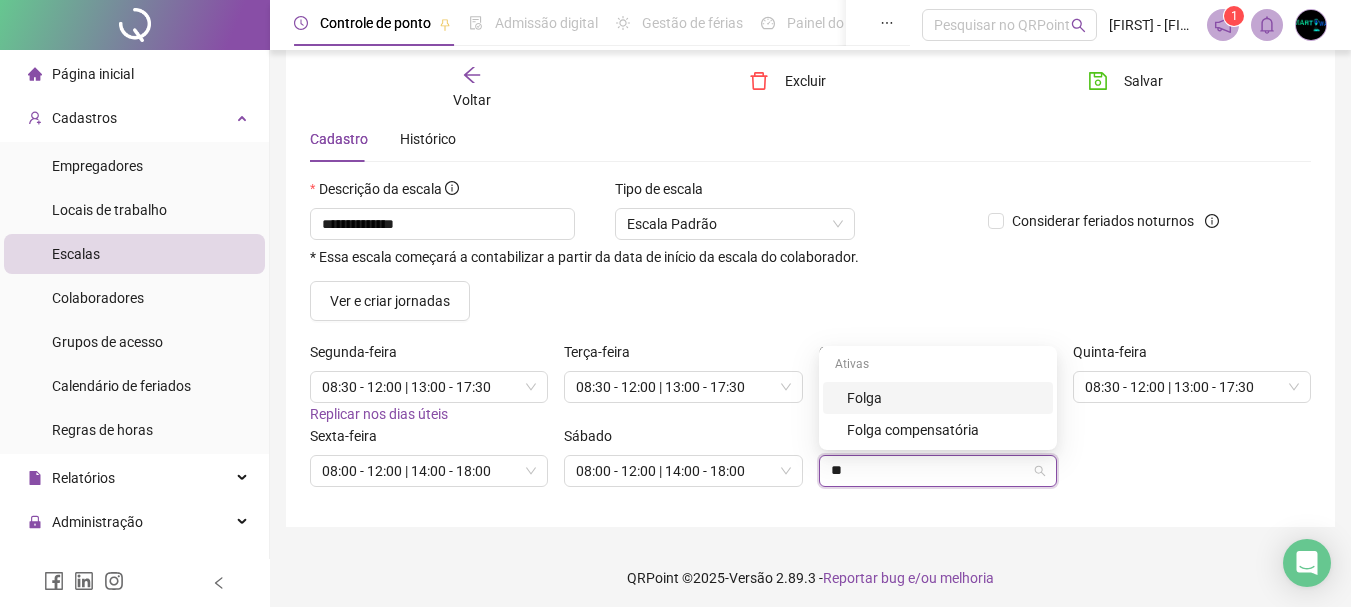 click on "Folga" at bounding box center (944, 398) 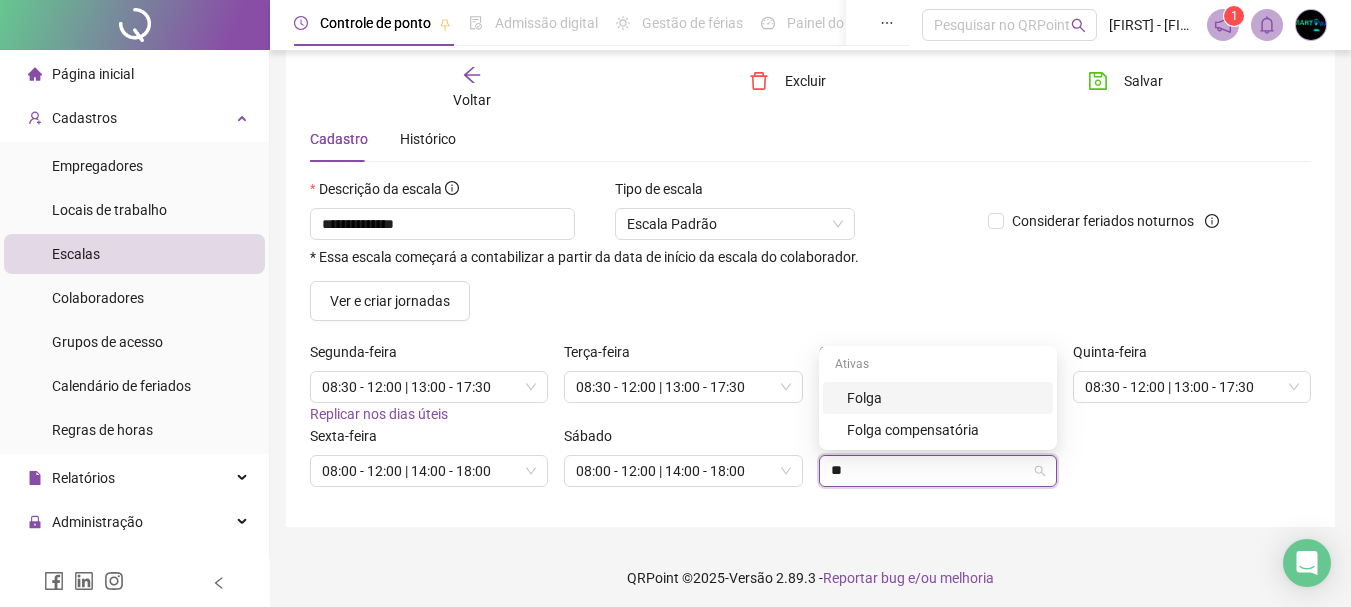 type 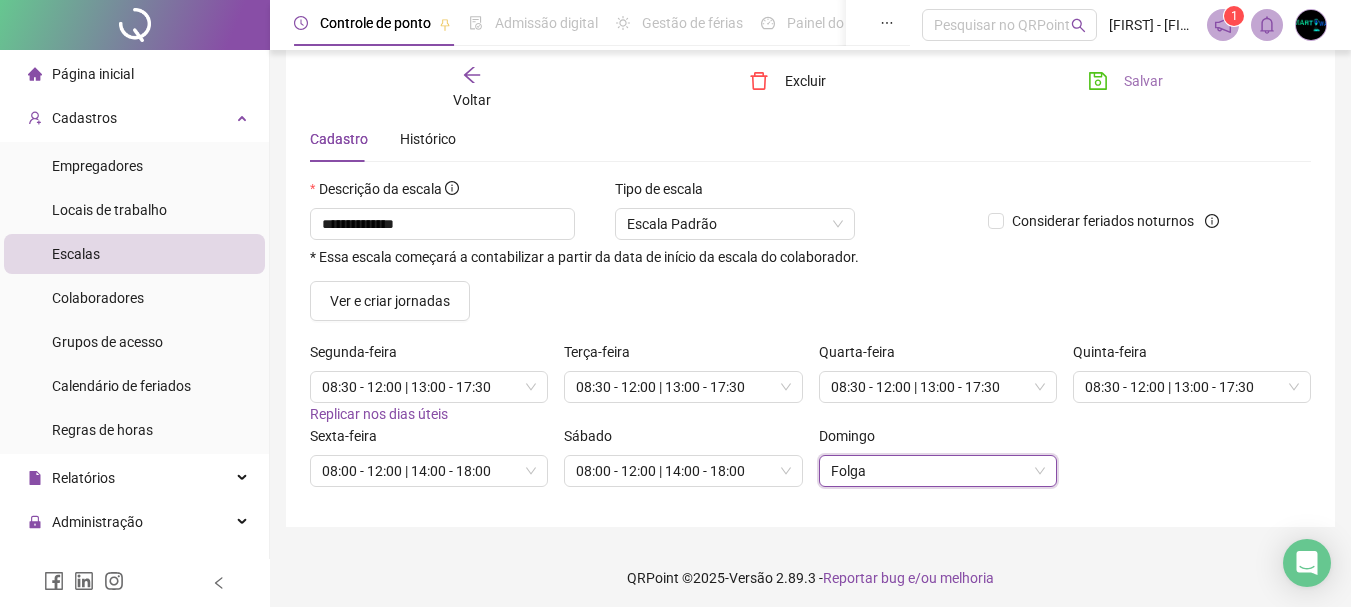click on "Salvar" at bounding box center [1143, 81] 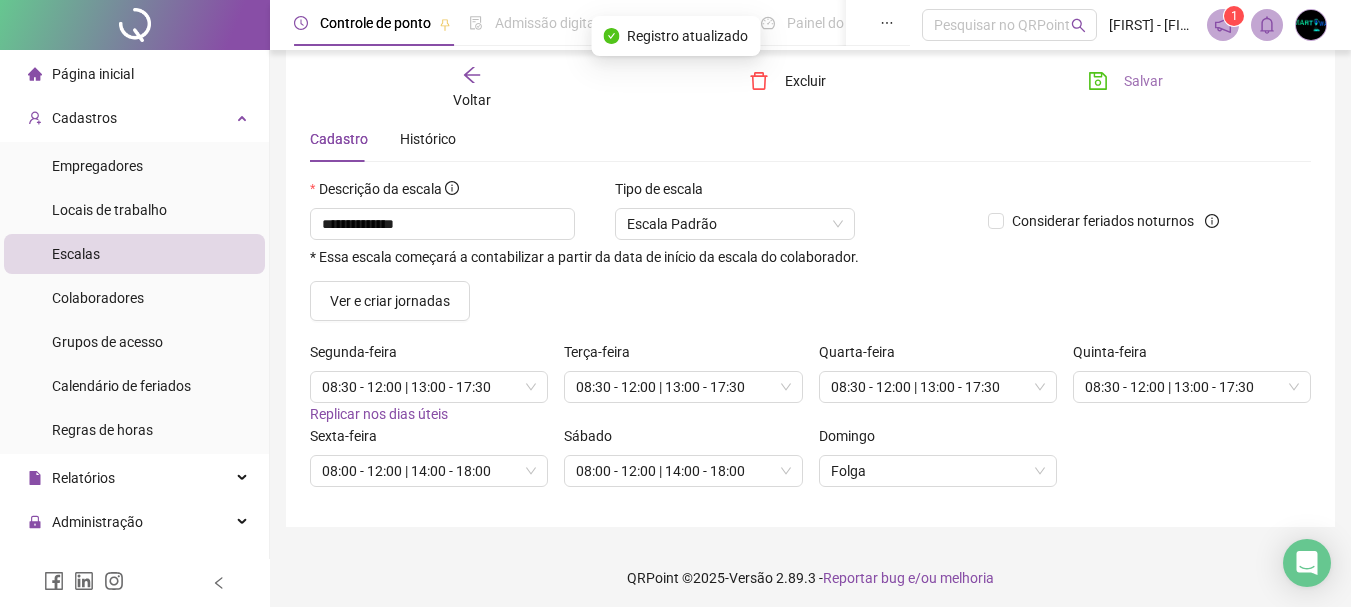 click on "Salvar" at bounding box center [1143, 81] 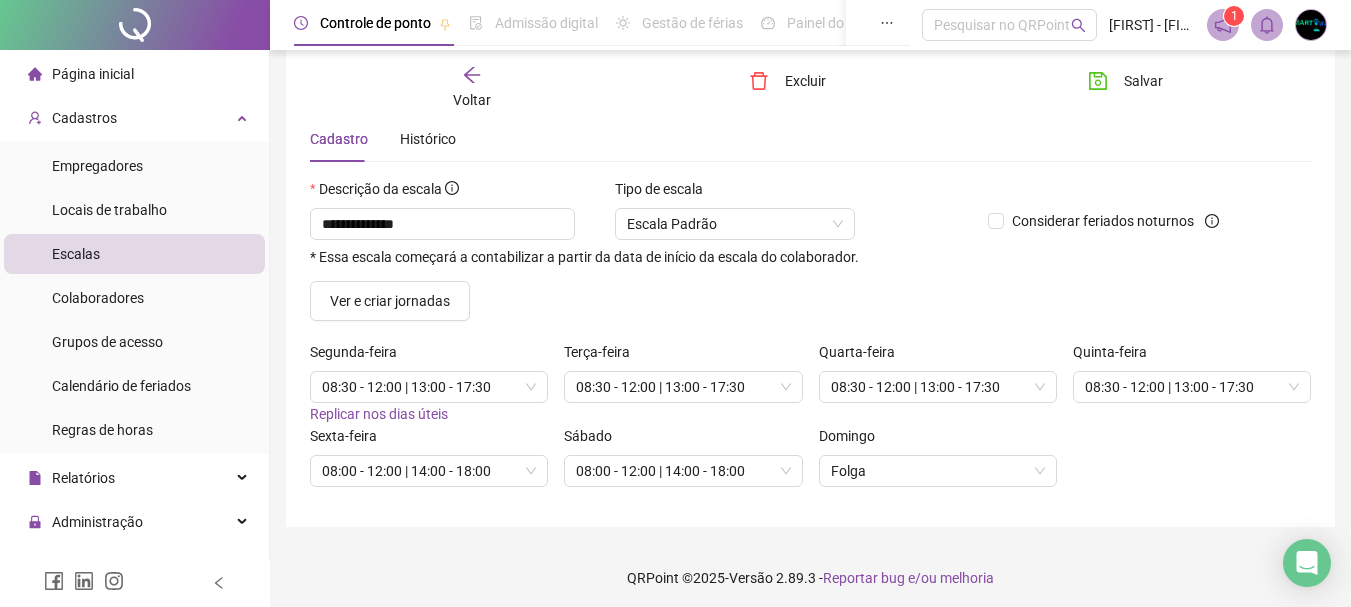click 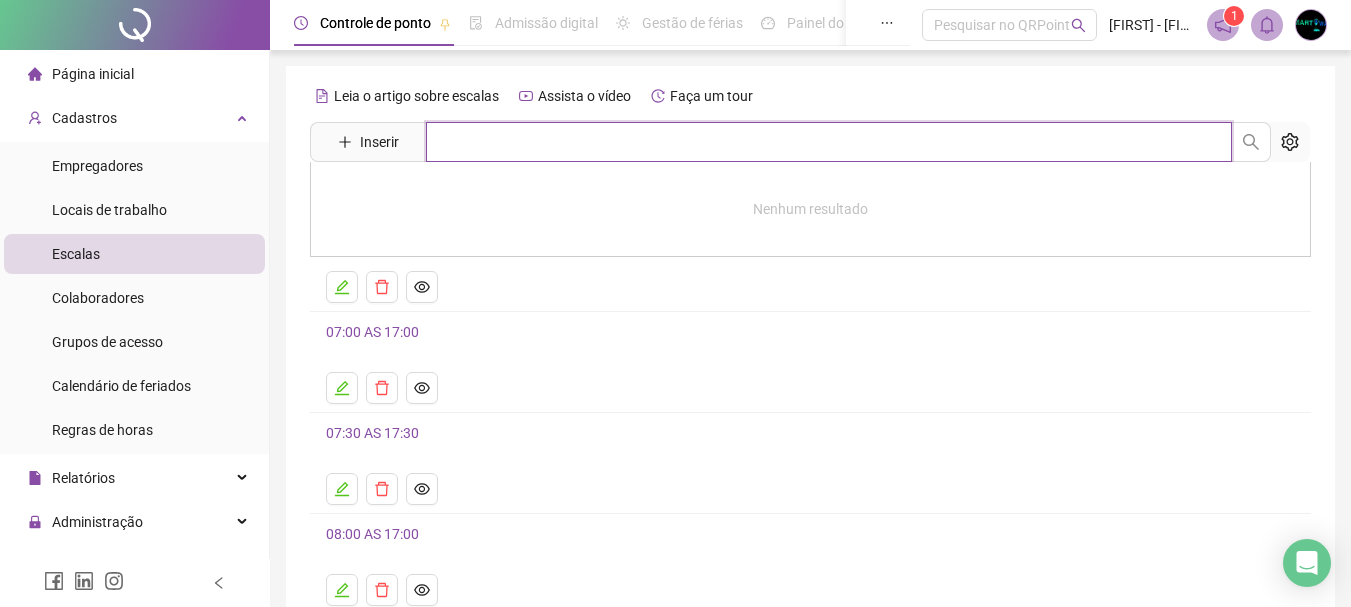 click at bounding box center [829, 142] 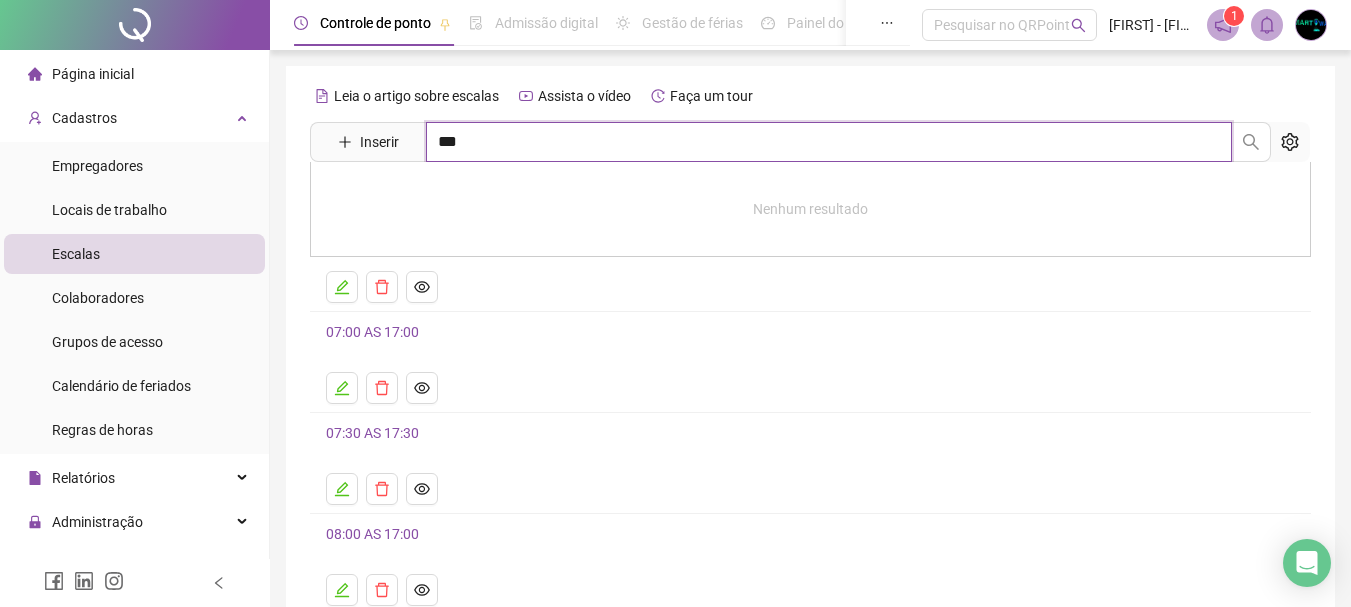 type on "***" 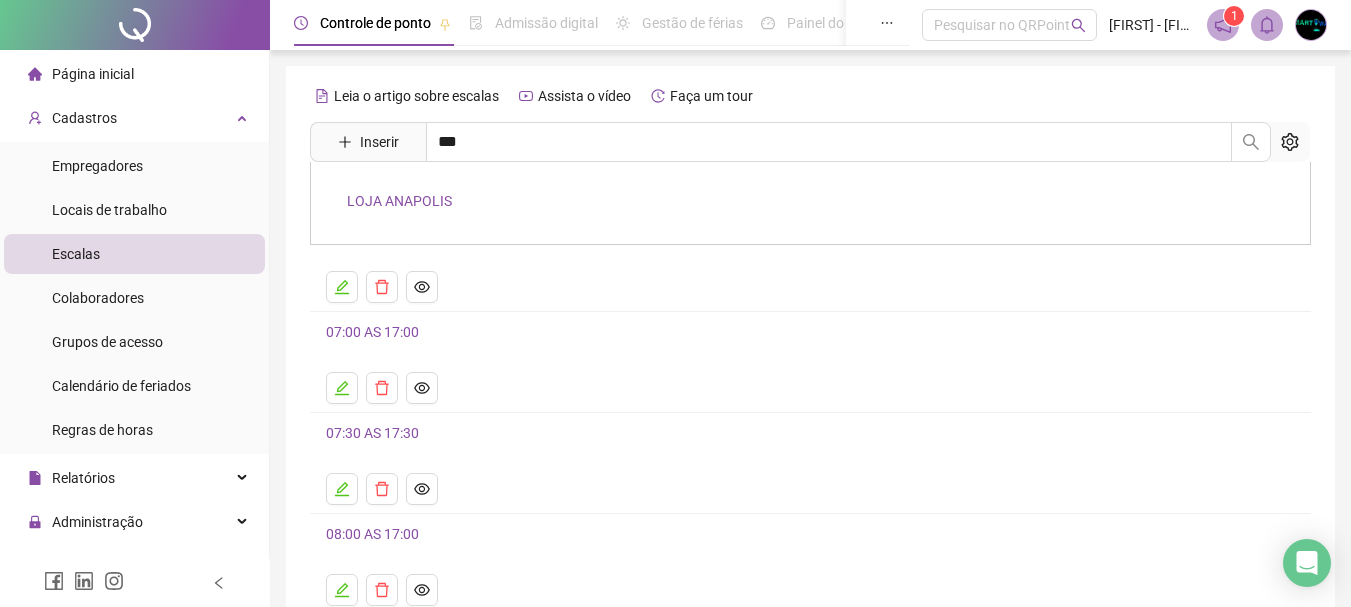 click on "LOJA ANAPOLIS" at bounding box center (399, 201) 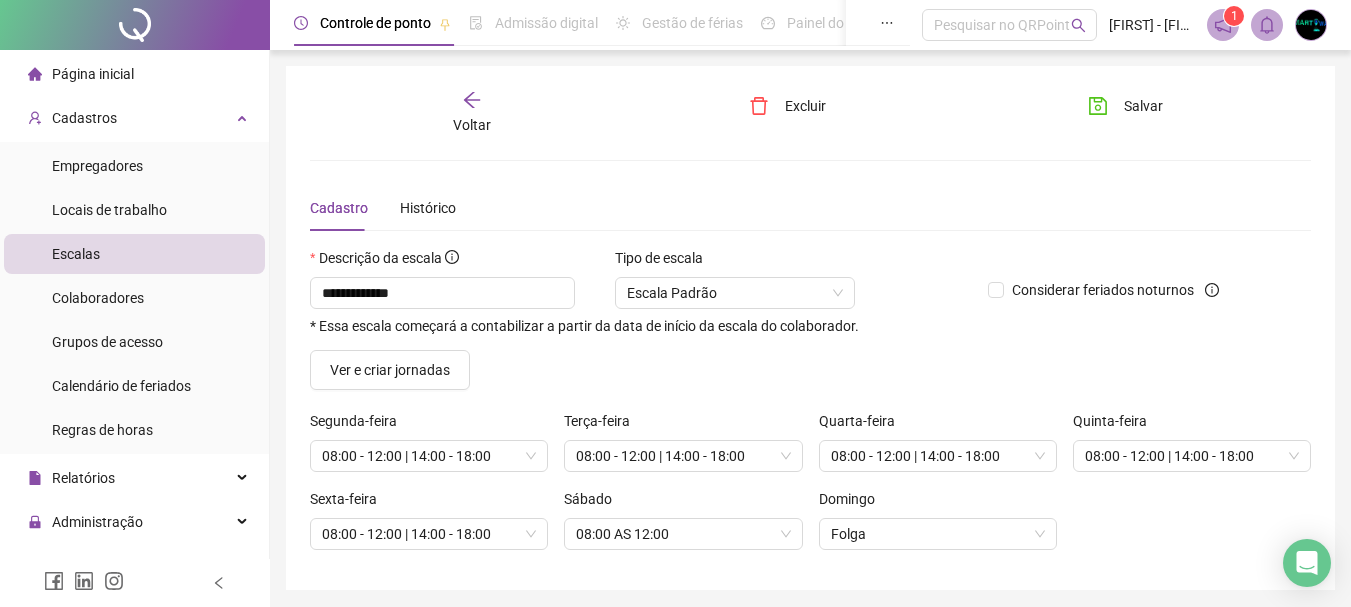 click on "Página inicial" at bounding box center [93, 74] 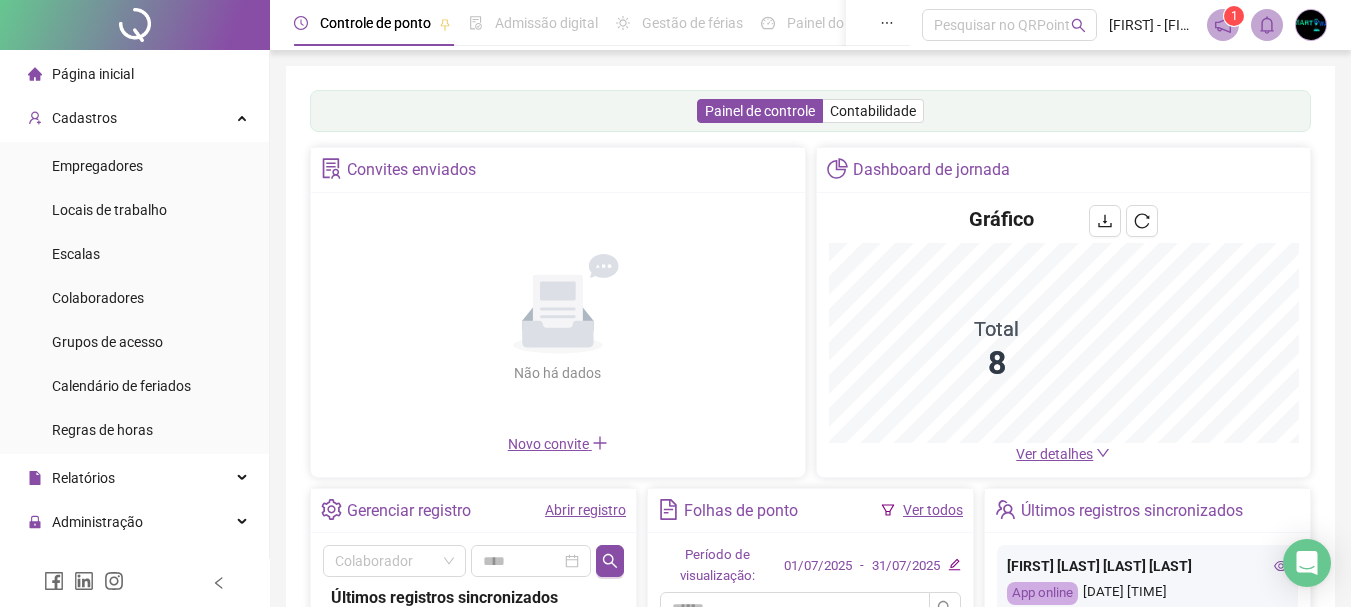 click on "Ver detalhes" at bounding box center (1054, 454) 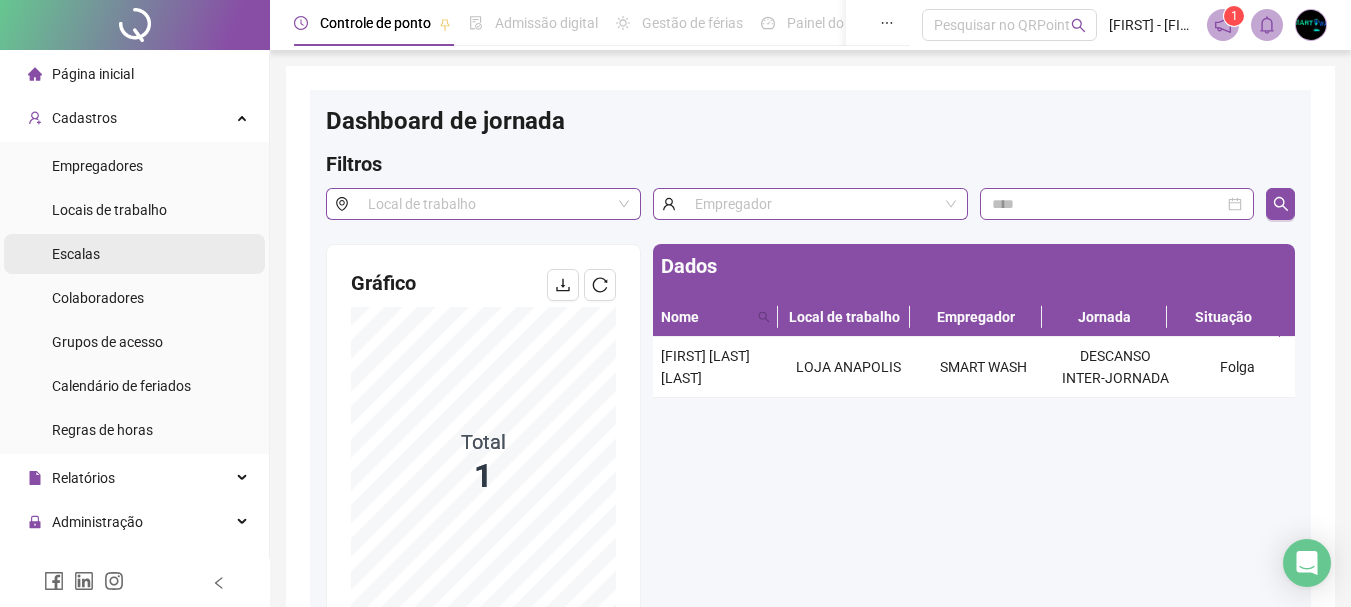 click on "Escalas" at bounding box center (134, 254) 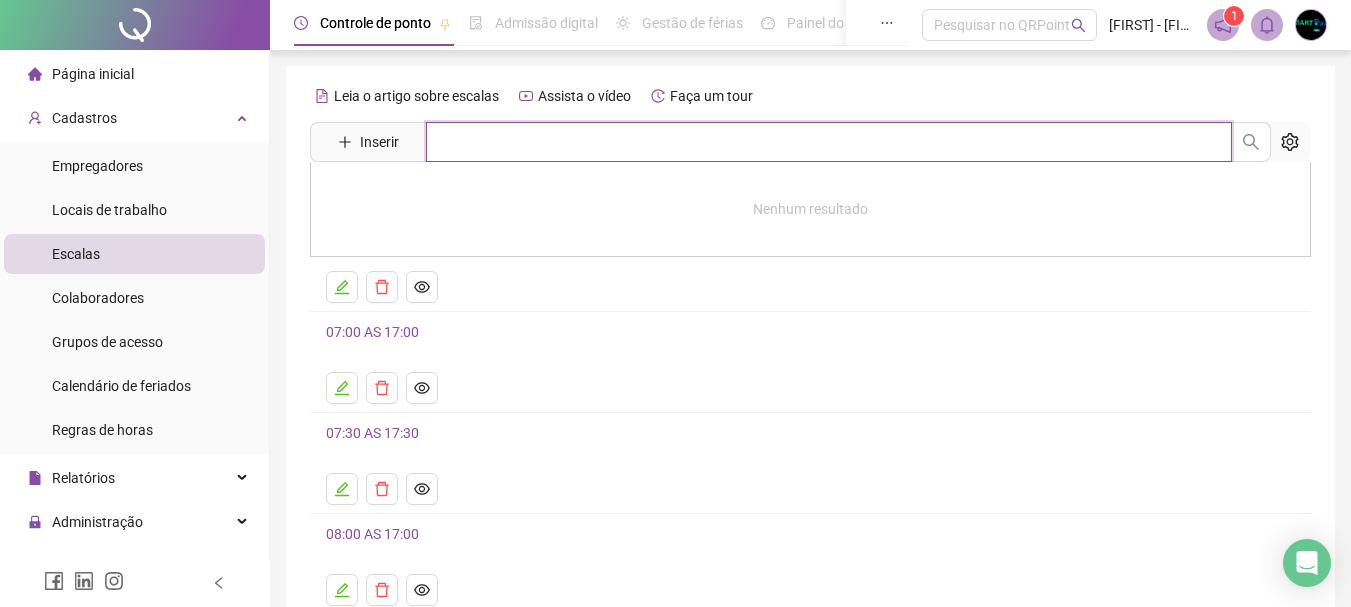 click at bounding box center (829, 142) 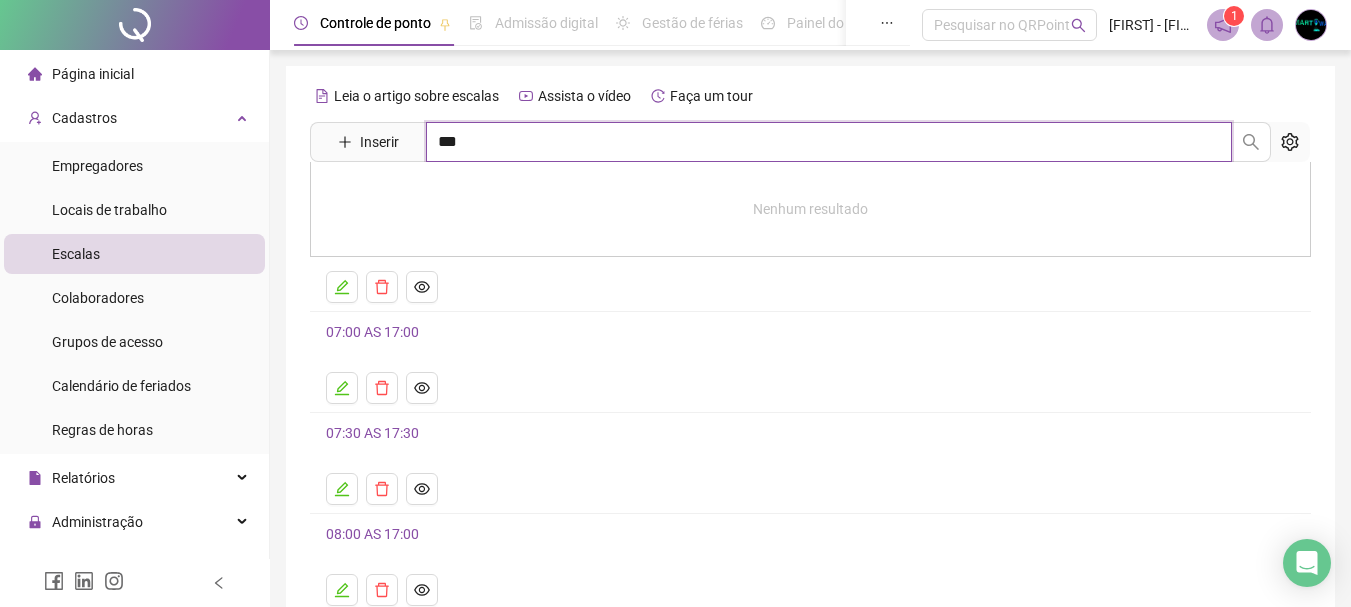 type on "***" 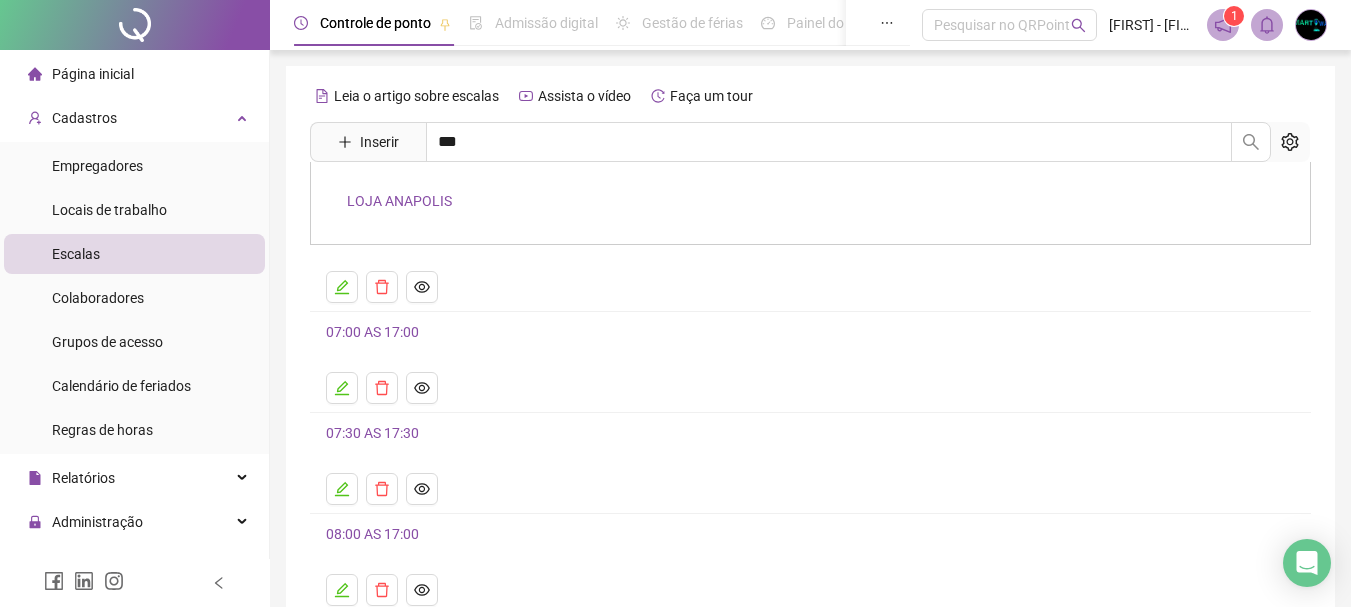 click on "LOJA ANAPOLIS" at bounding box center [399, 201] 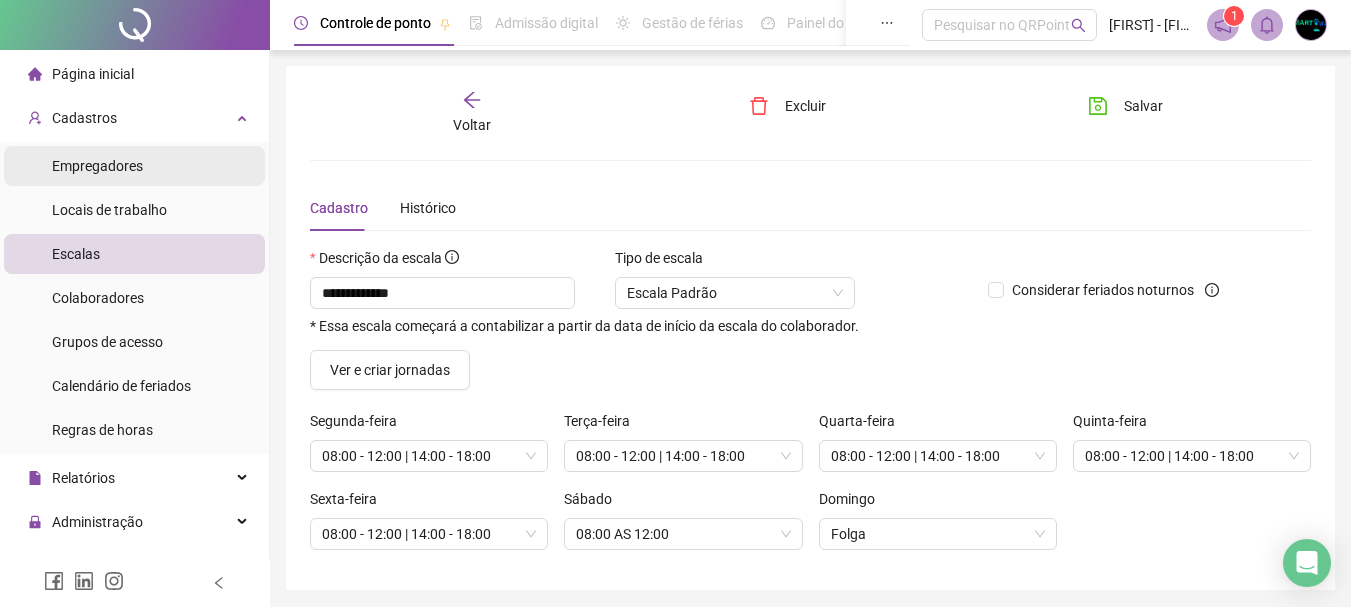 click on "Empregadores" at bounding box center (97, 166) 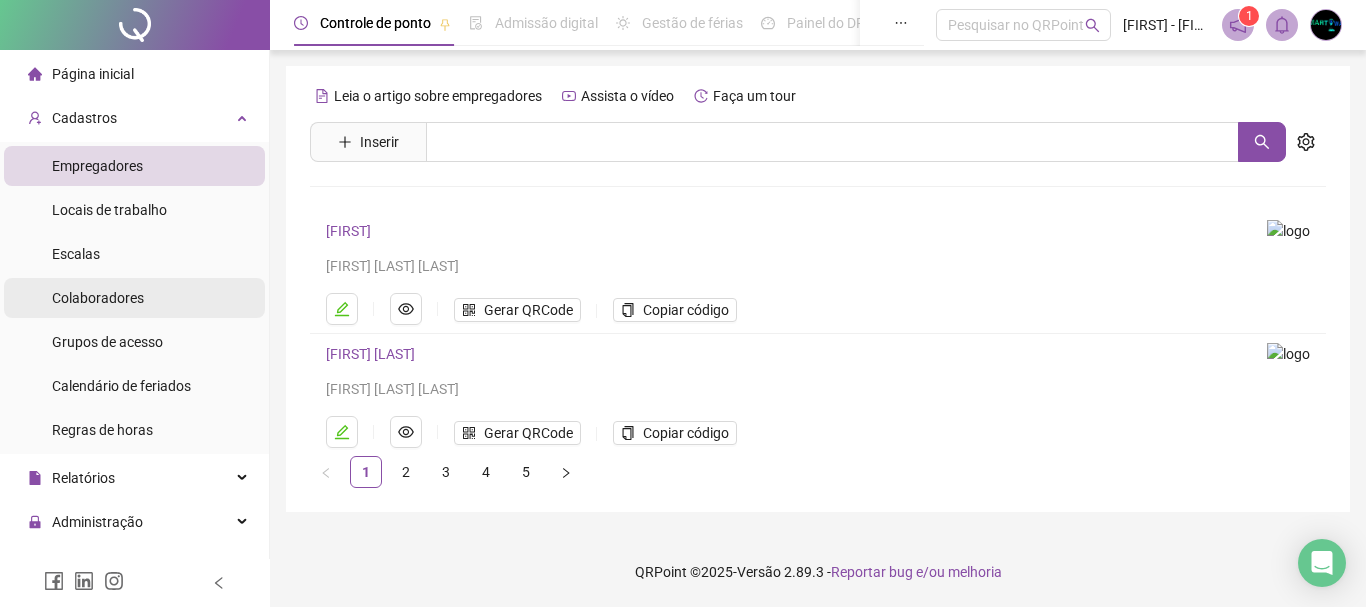 click on "Colaboradores" at bounding box center (98, 298) 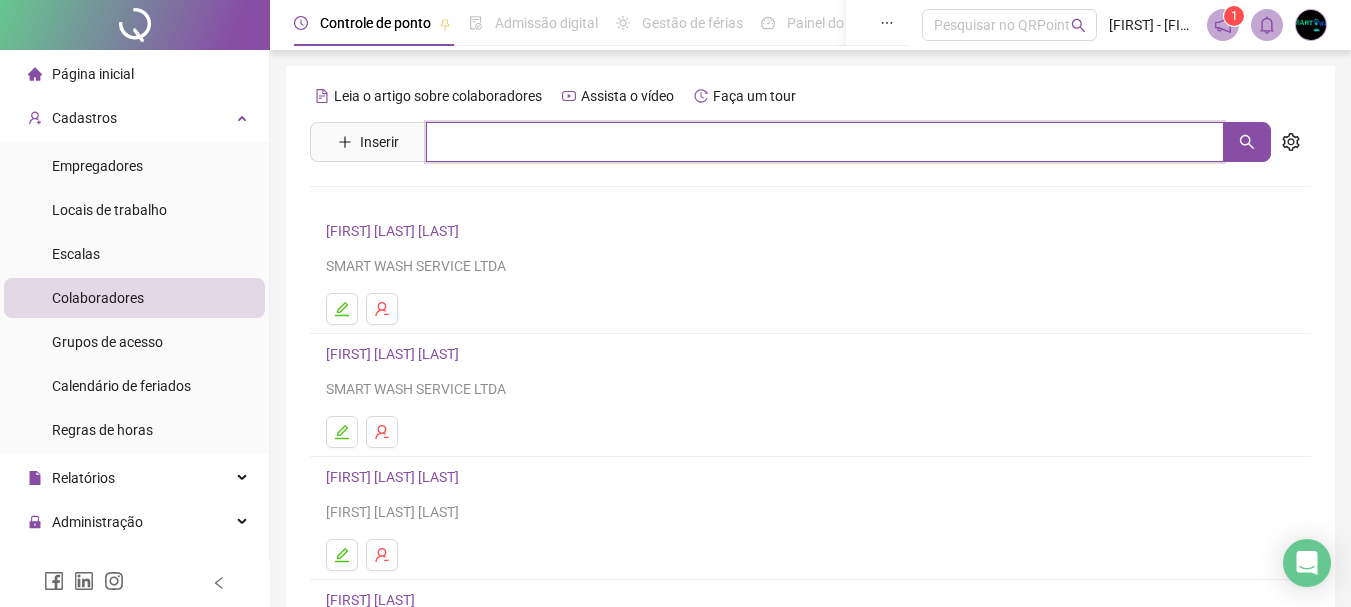 click at bounding box center (825, 142) 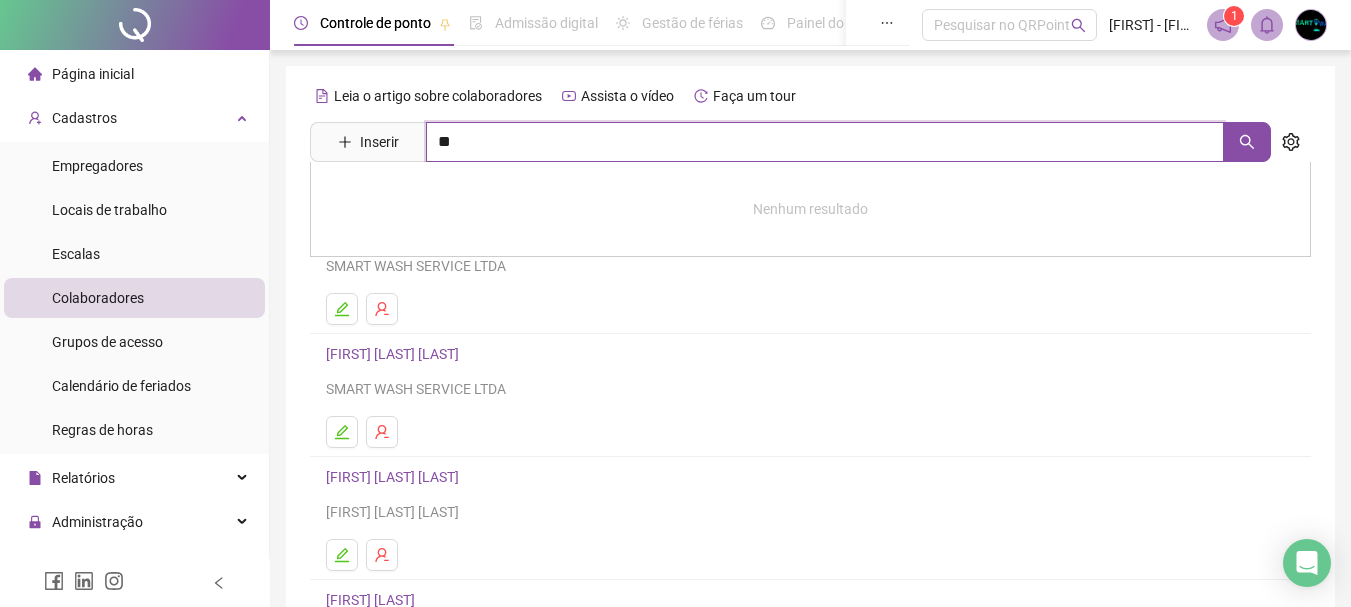 type on "**" 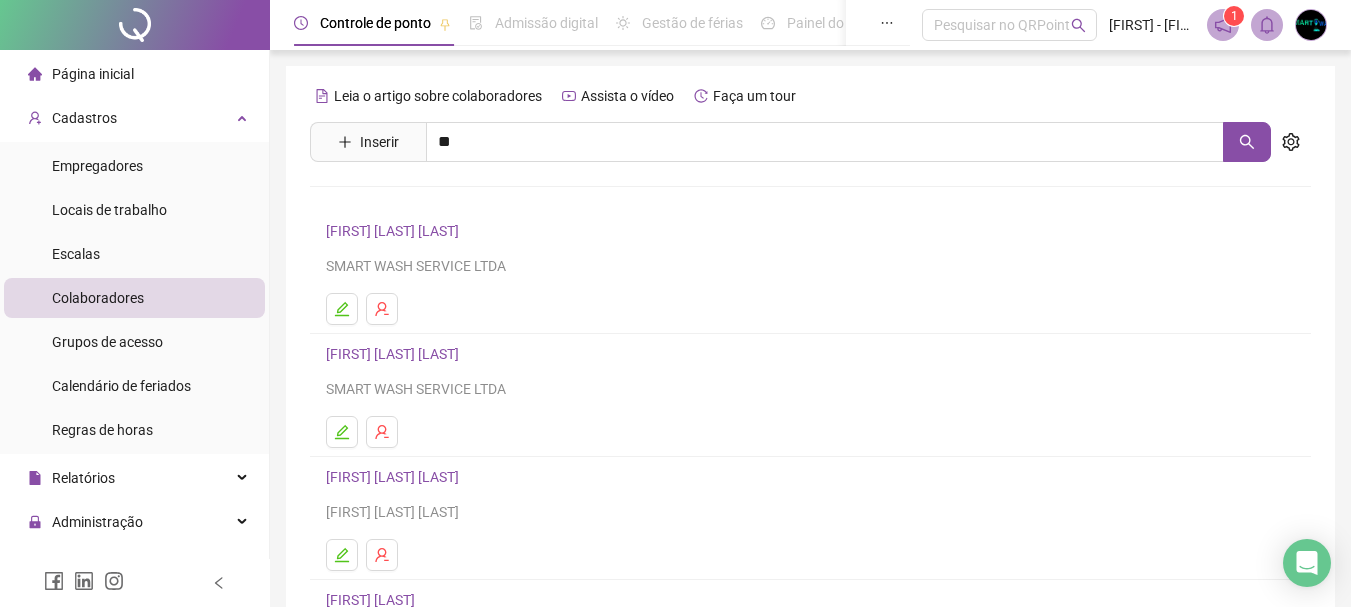 click on "[FIRST] [LAST] [LAST]" at bounding box center (413, 244) 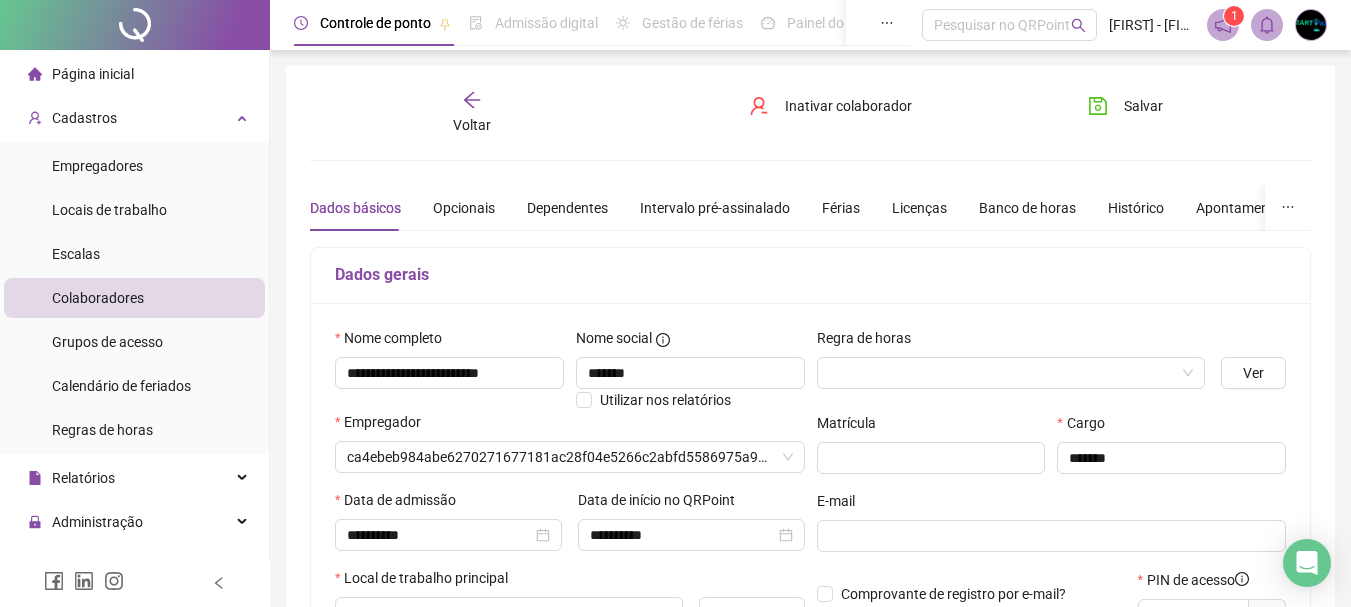 type on "**********" 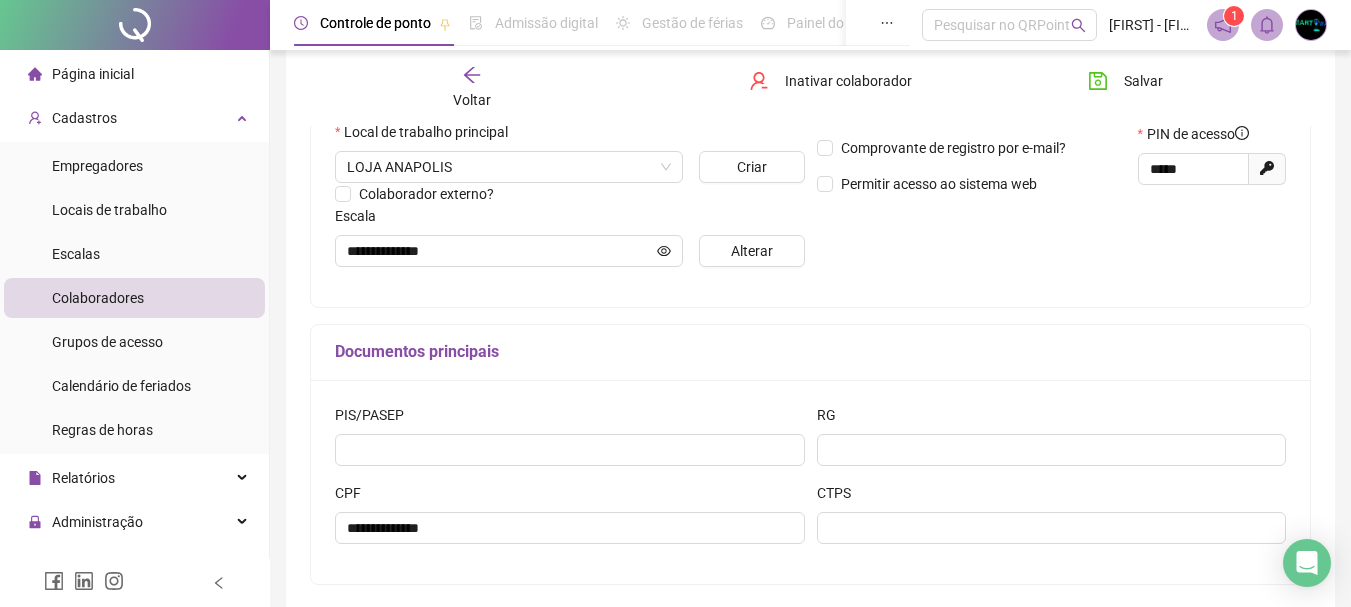 scroll, scrollTop: 444, scrollLeft: 0, axis: vertical 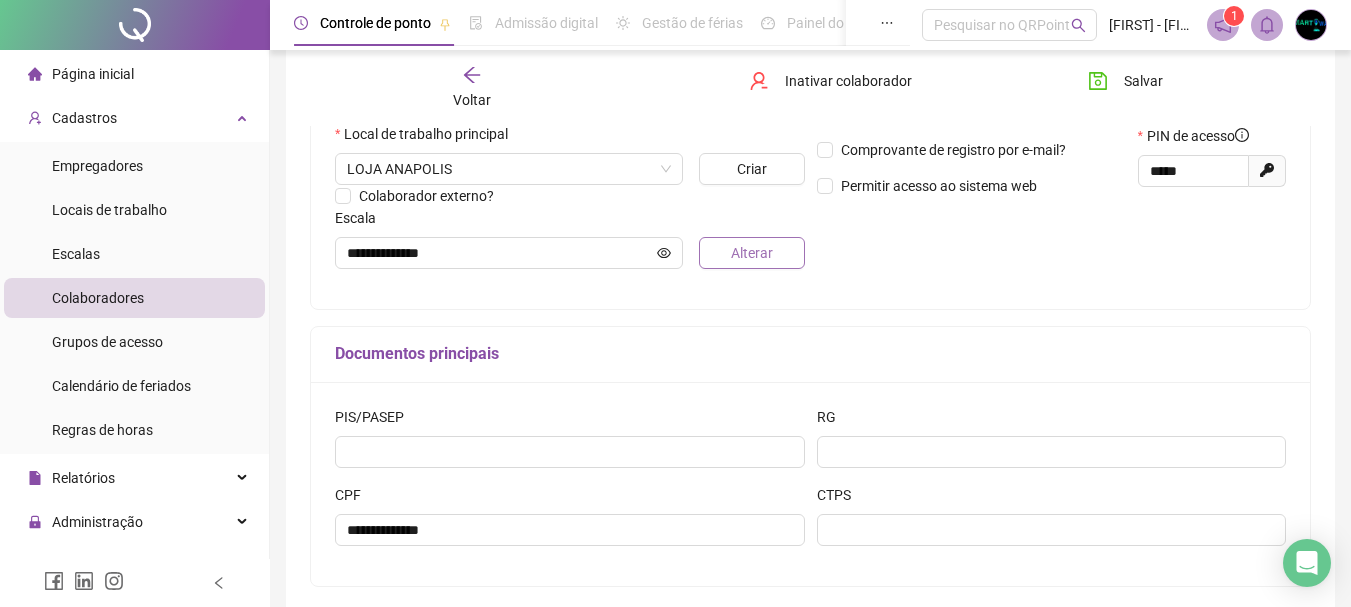 click on "Alterar" at bounding box center [752, 253] 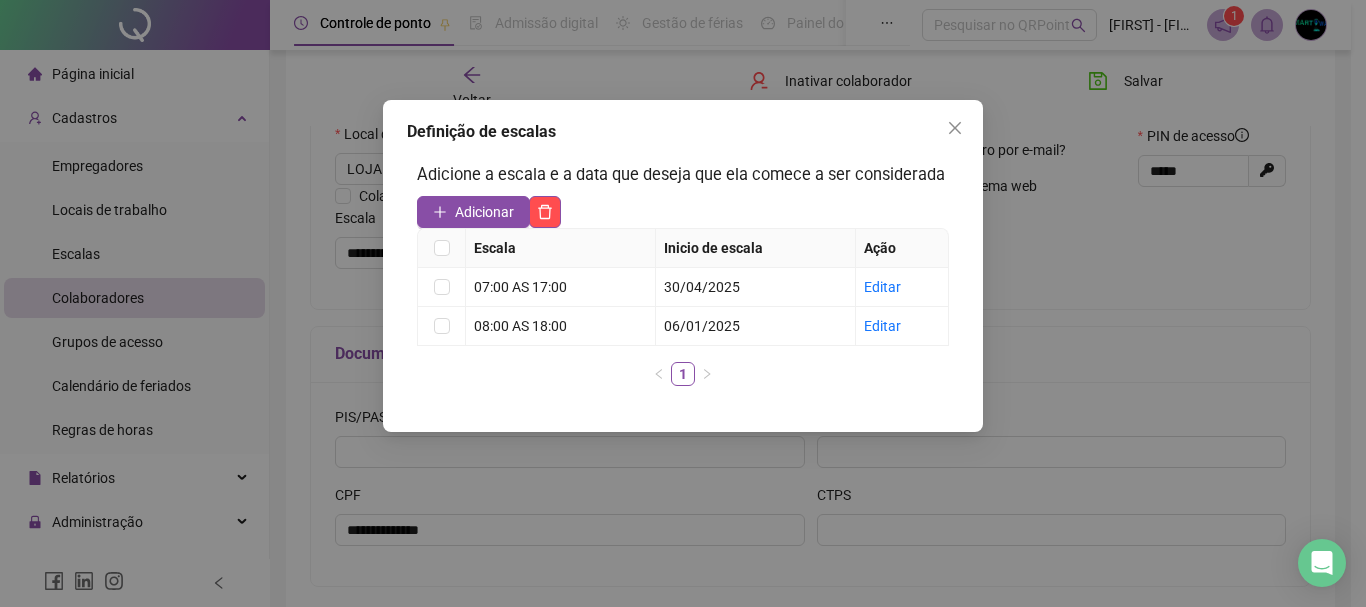 click on "Escala Inicio de escala Ação         [TIME] AS [TIME]   [DATE] Editar [TIME] AS [TIME]   [DATE] Editar" at bounding box center [683, 287] 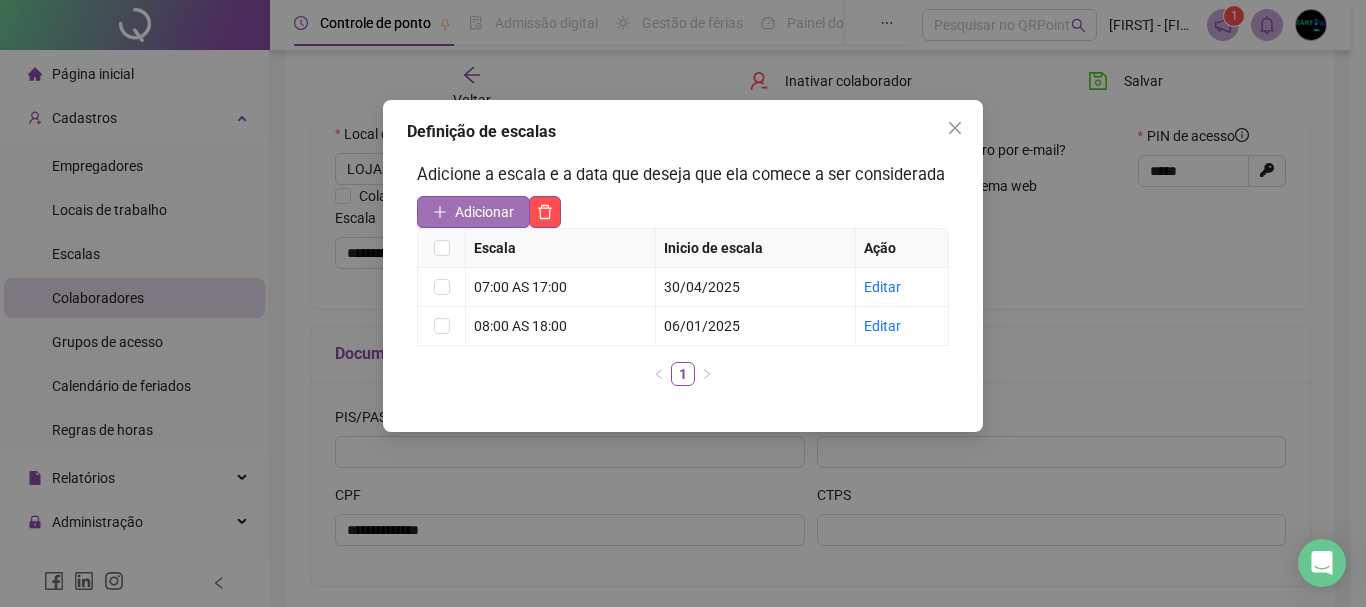 click on "Adicionar" at bounding box center (484, 212) 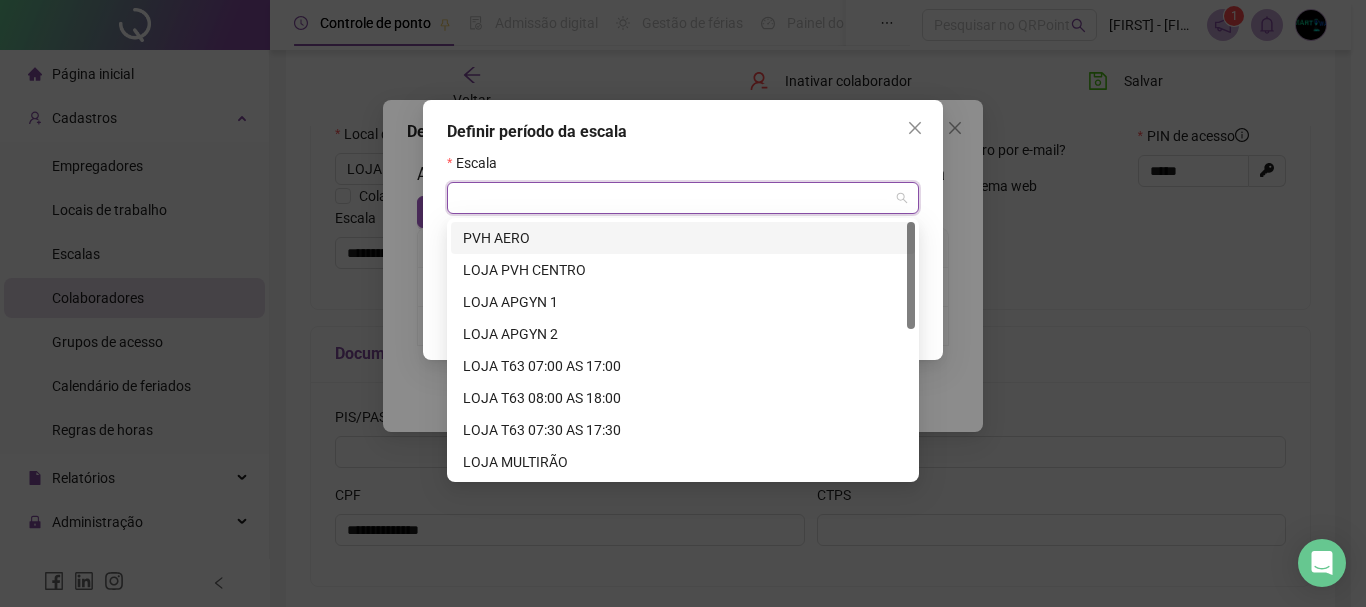 click at bounding box center (674, 198) 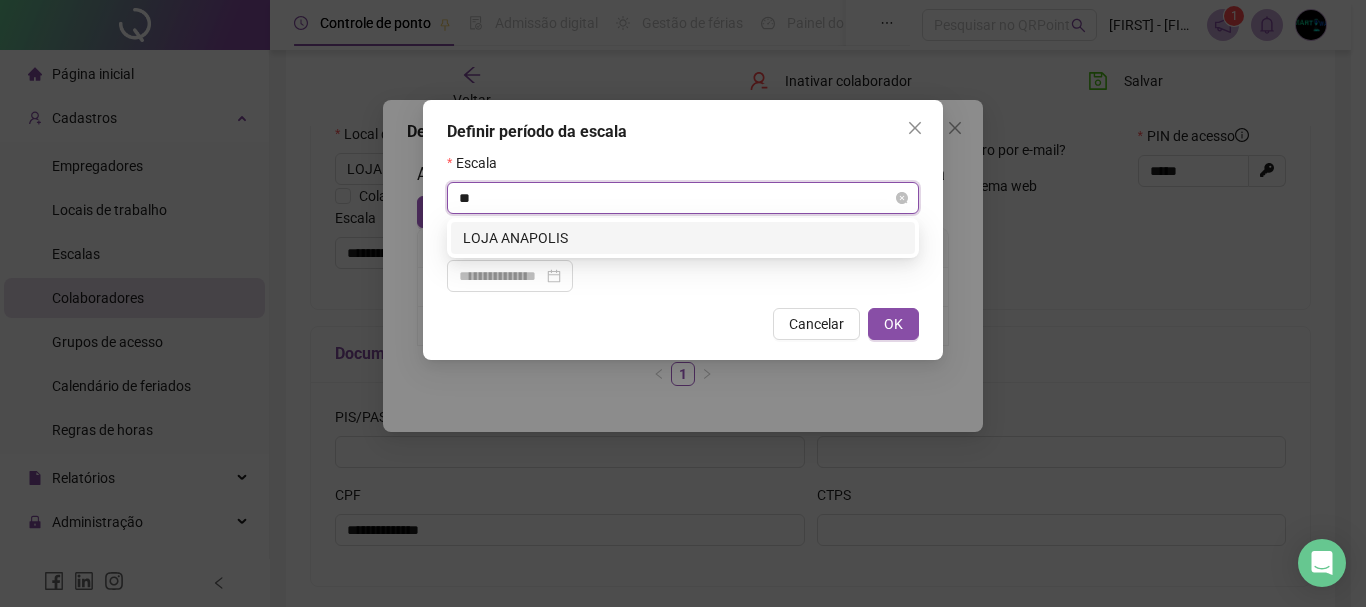 type on "***" 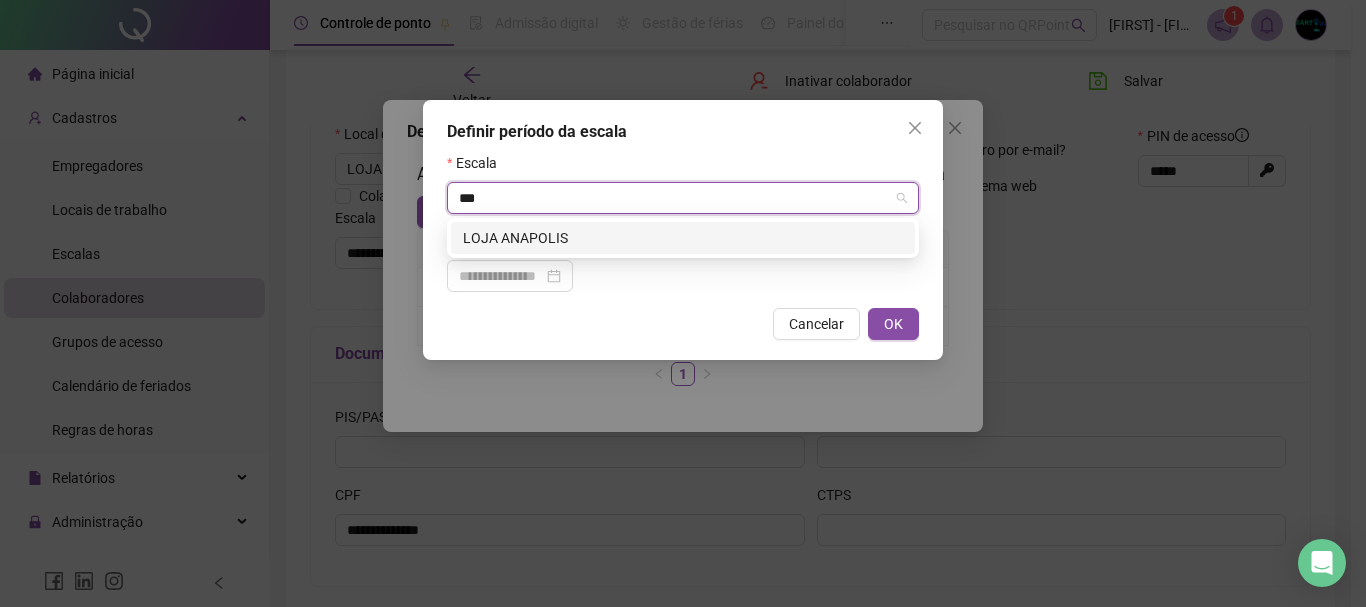 click on "LOJA ANAPOLIS" at bounding box center [683, 238] 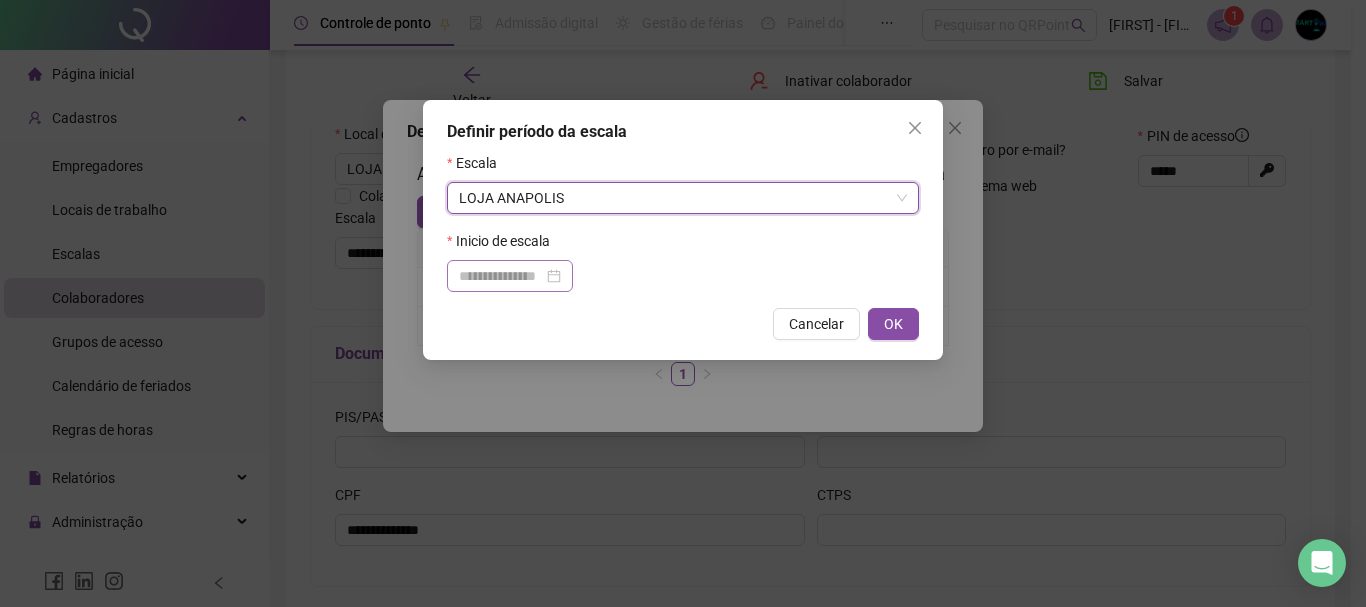 click at bounding box center (510, 276) 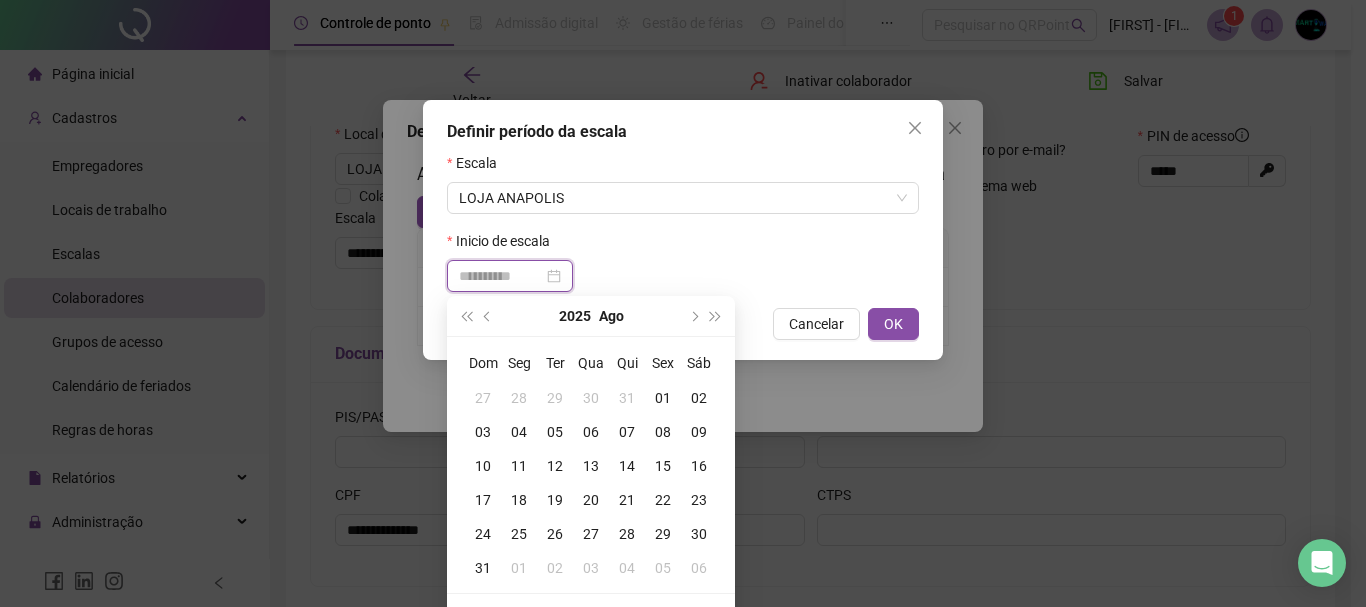 type on "**********" 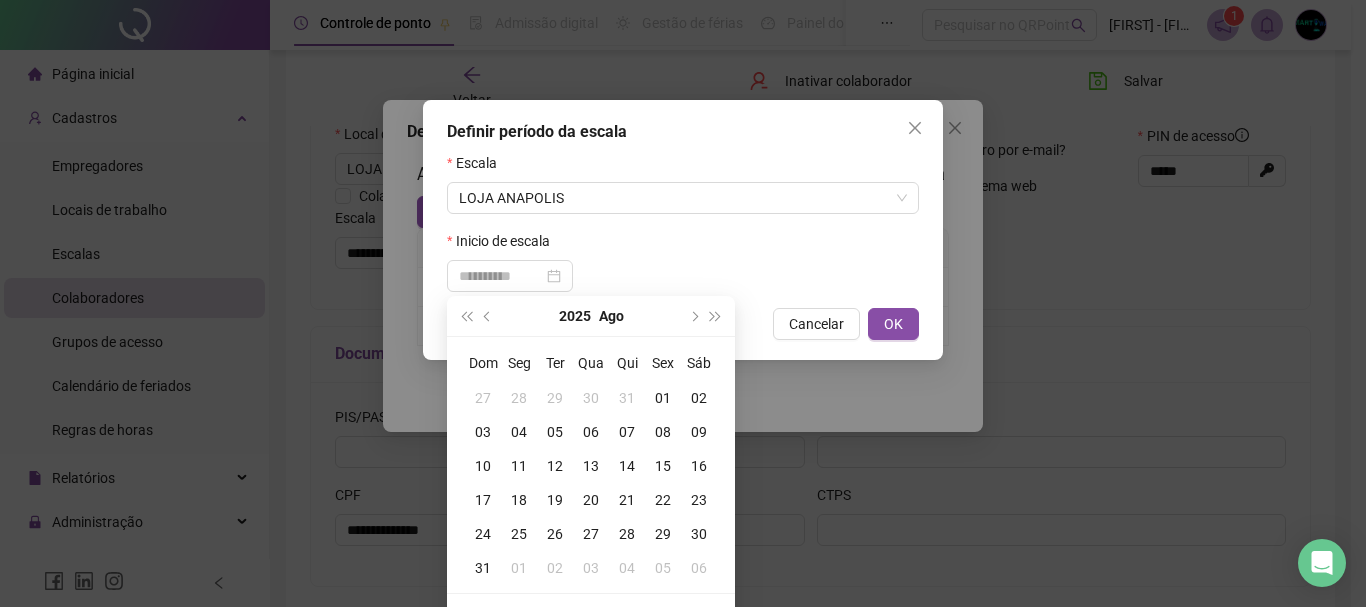 click on "01" at bounding box center (663, 398) 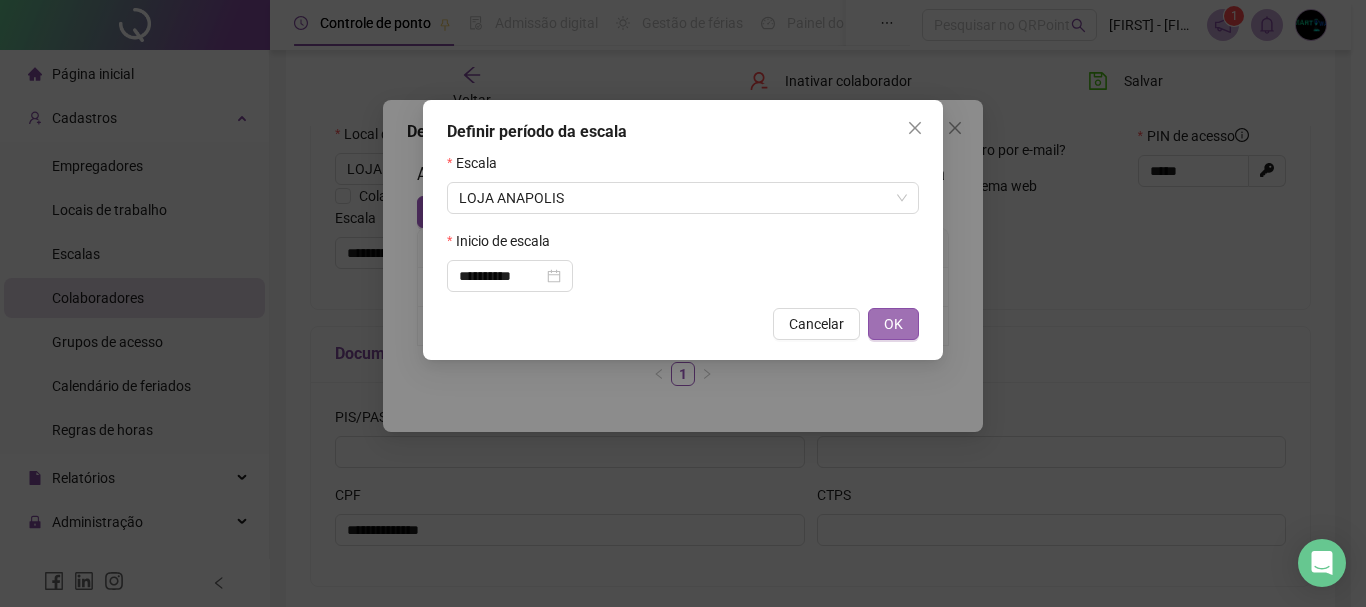 click on "OK" at bounding box center (893, 324) 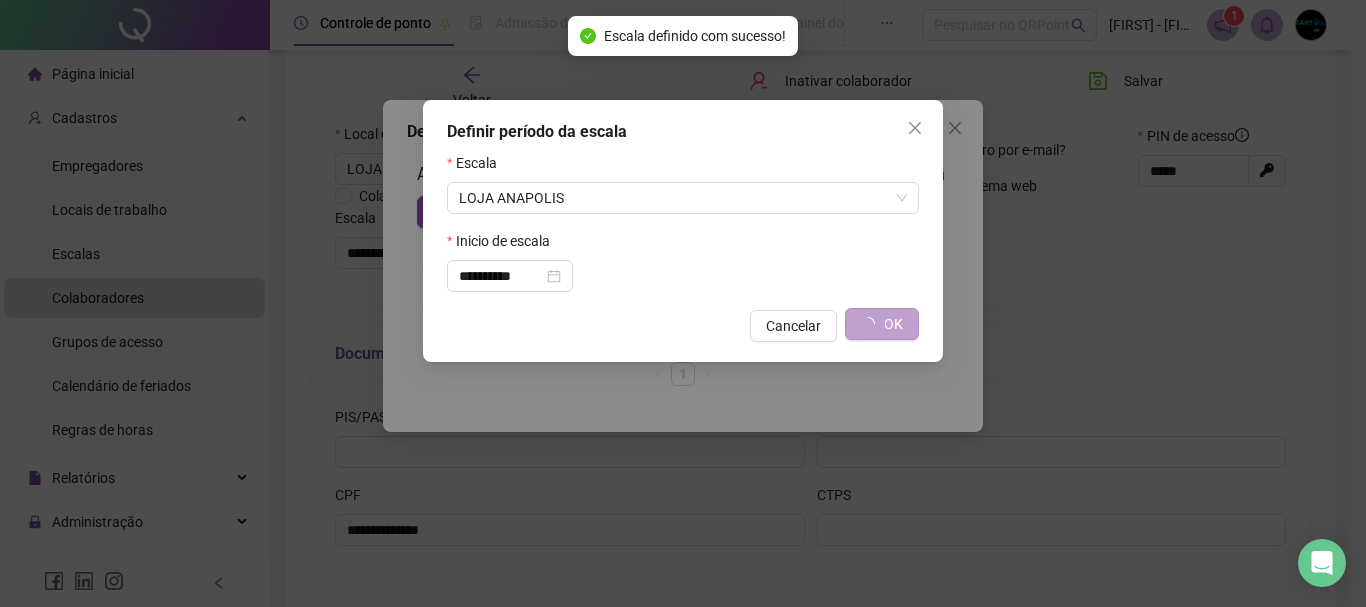 type on "**********" 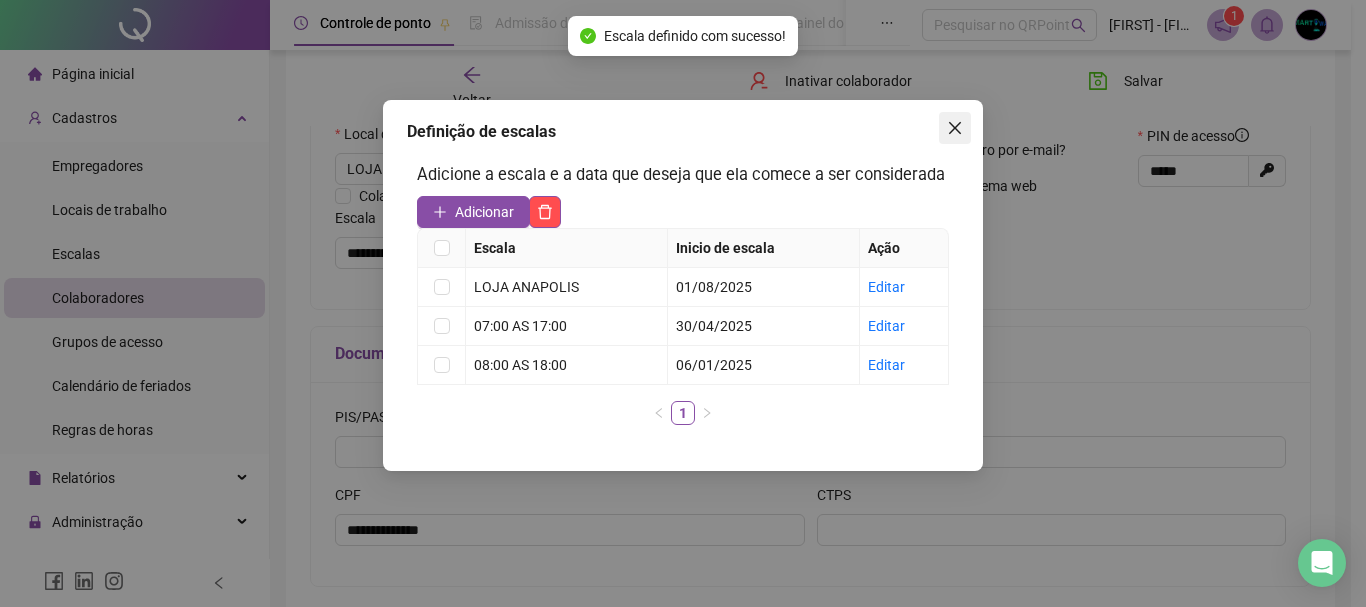 click at bounding box center [955, 128] 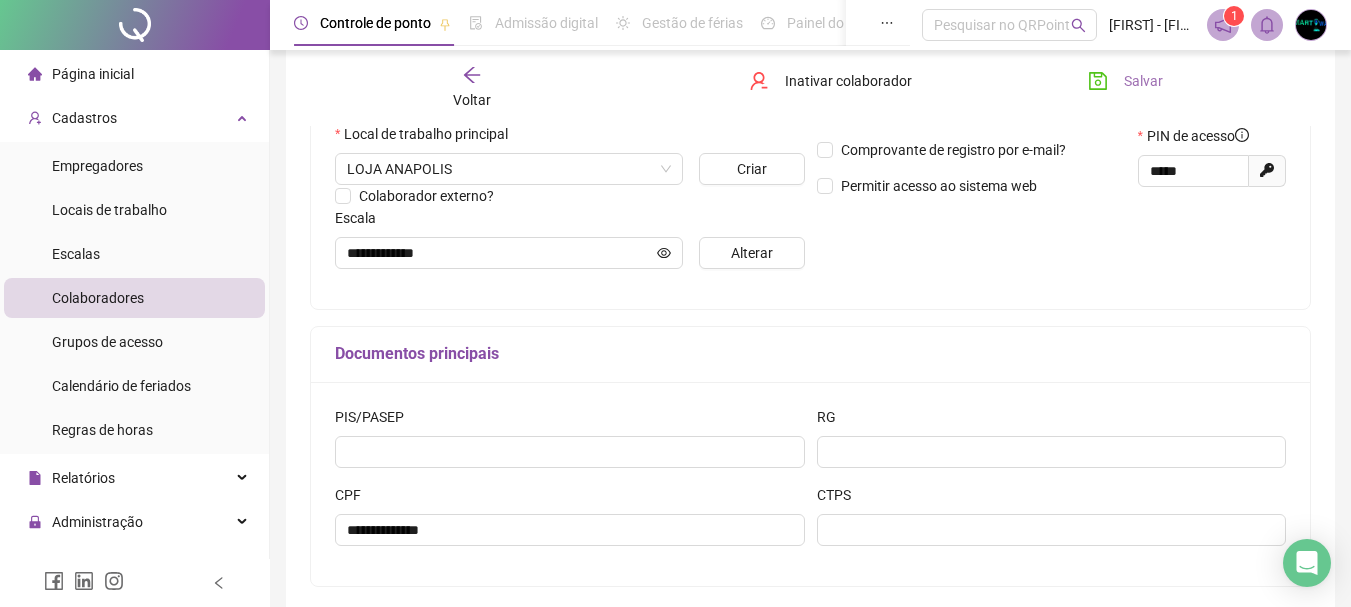 click on "Salvar" at bounding box center [1143, 81] 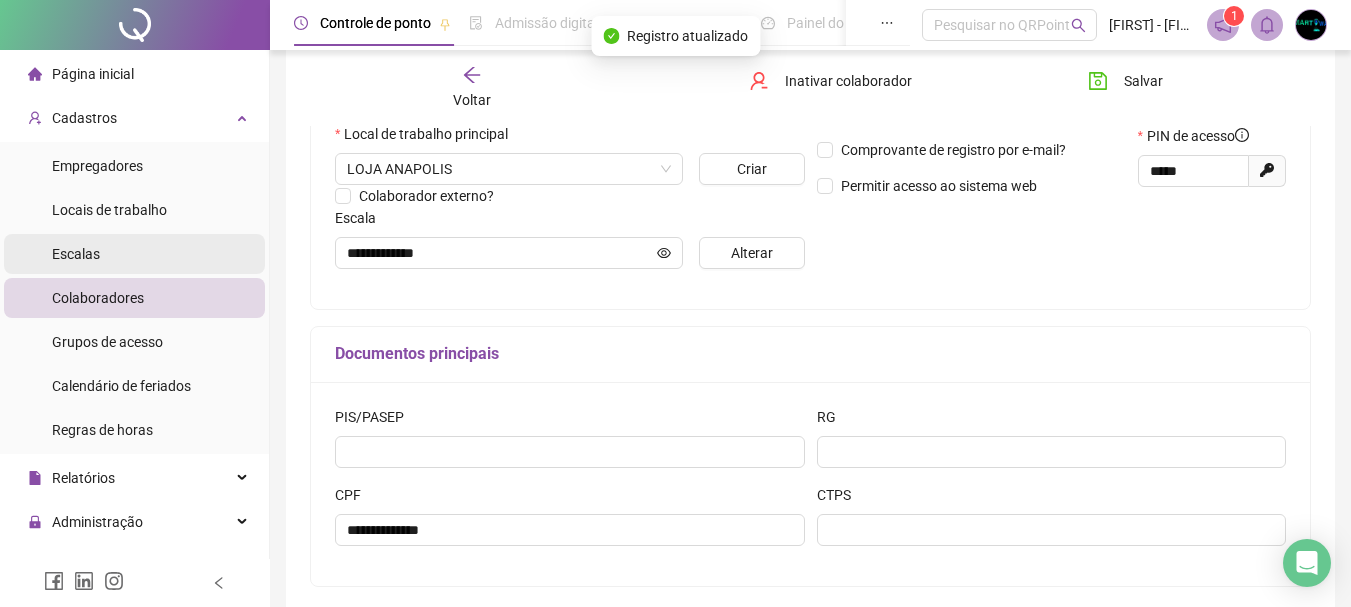 click on "Escalas" at bounding box center (134, 254) 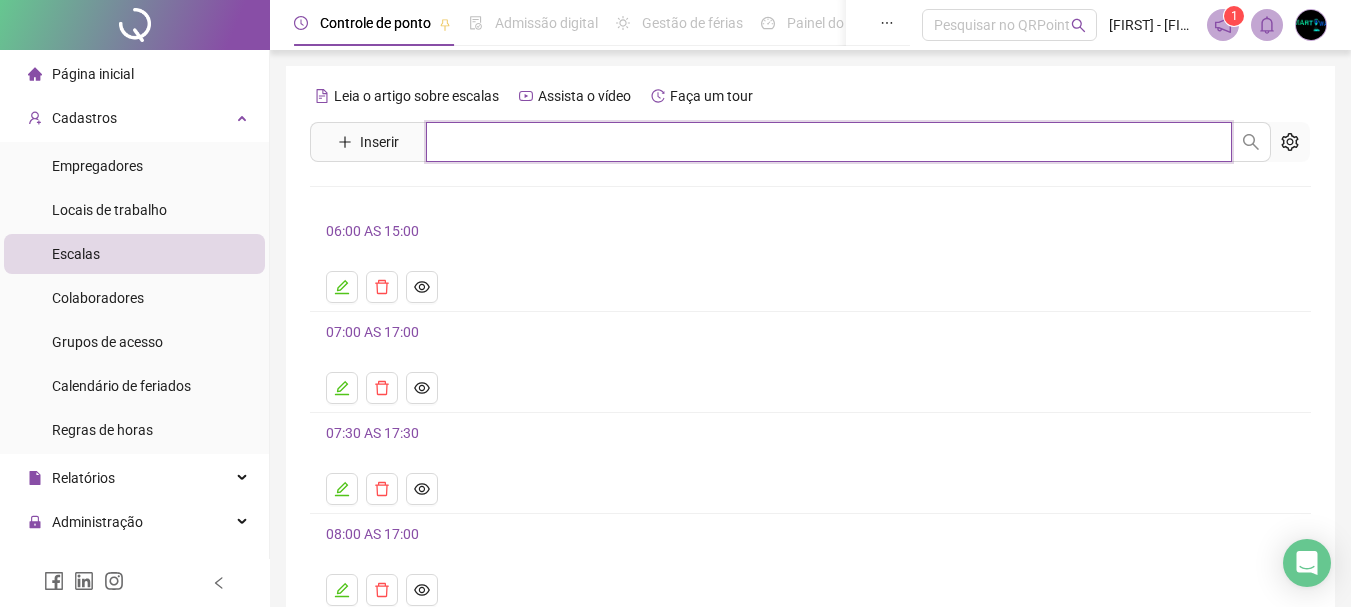 click at bounding box center [829, 142] 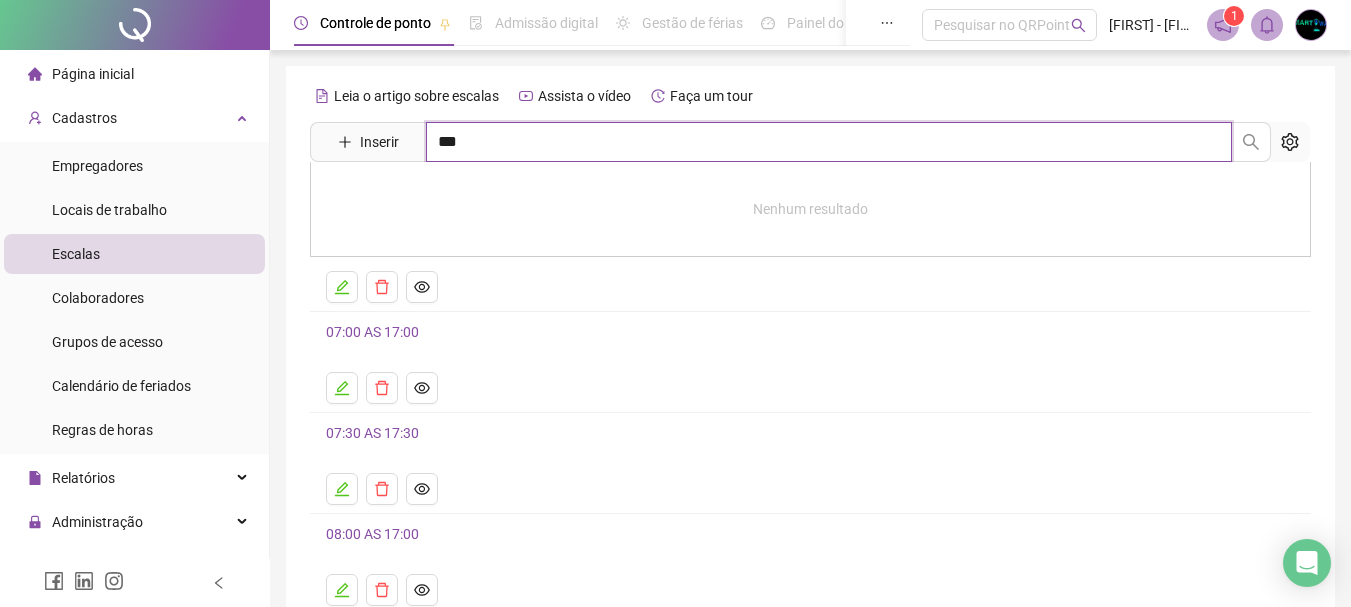 type on "***" 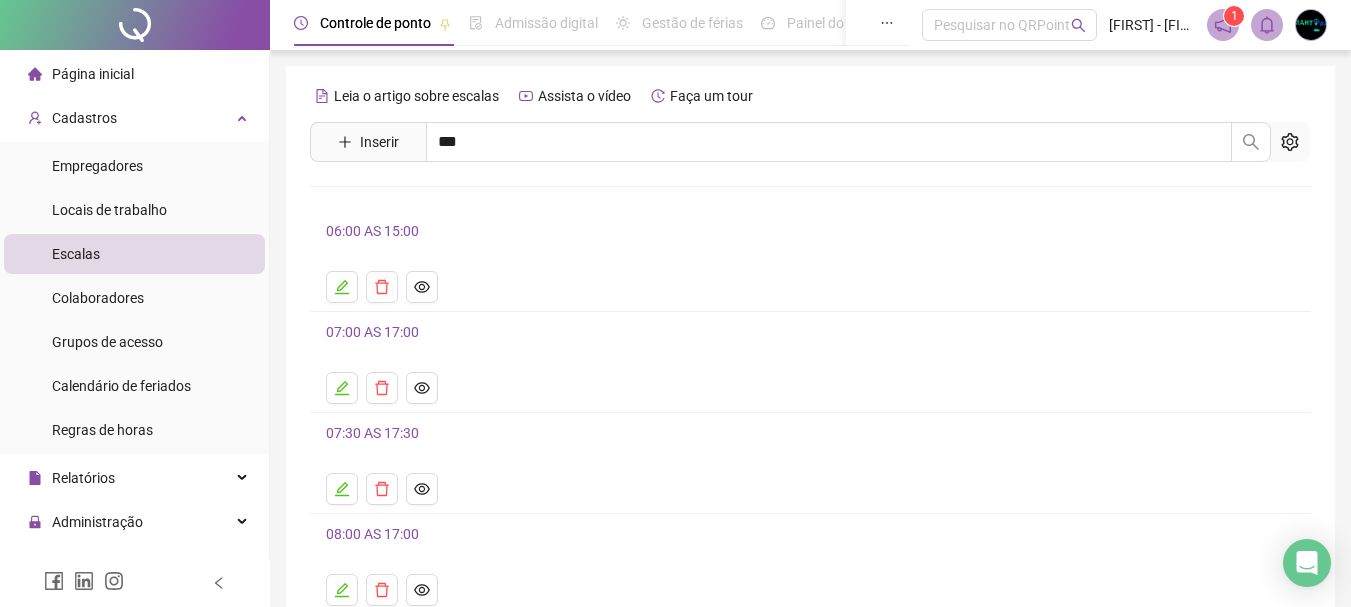 click on "LOJA ANAPOLIS" at bounding box center [399, 201] 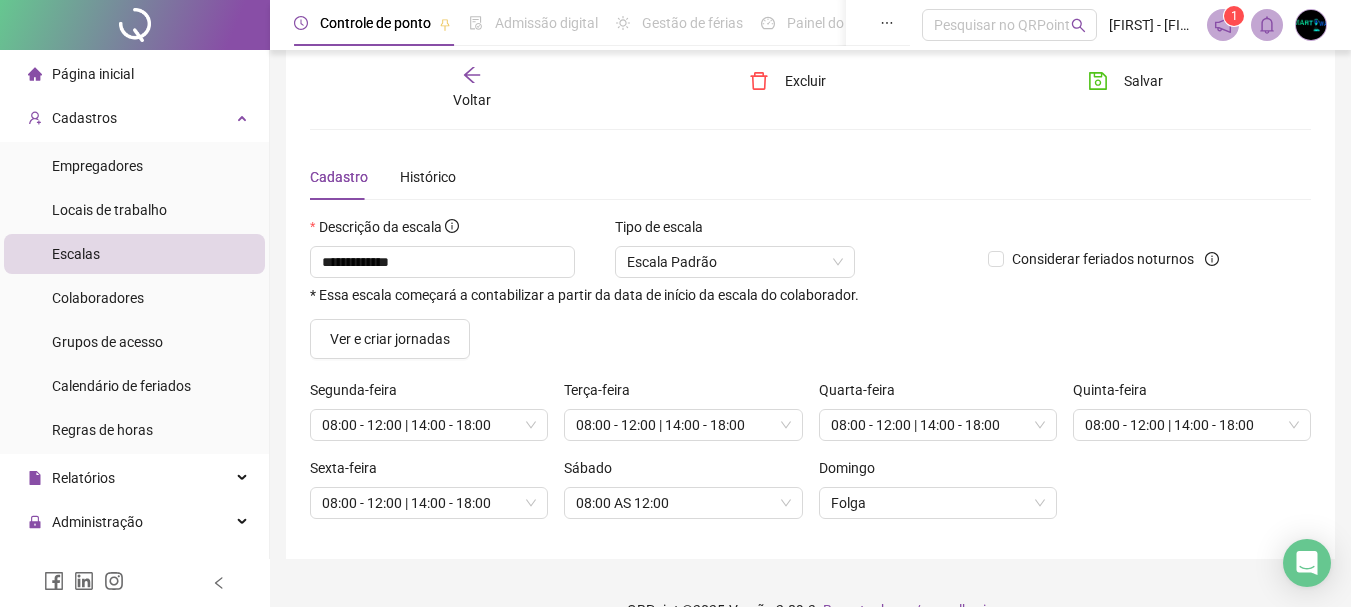 scroll, scrollTop: 69, scrollLeft: 0, axis: vertical 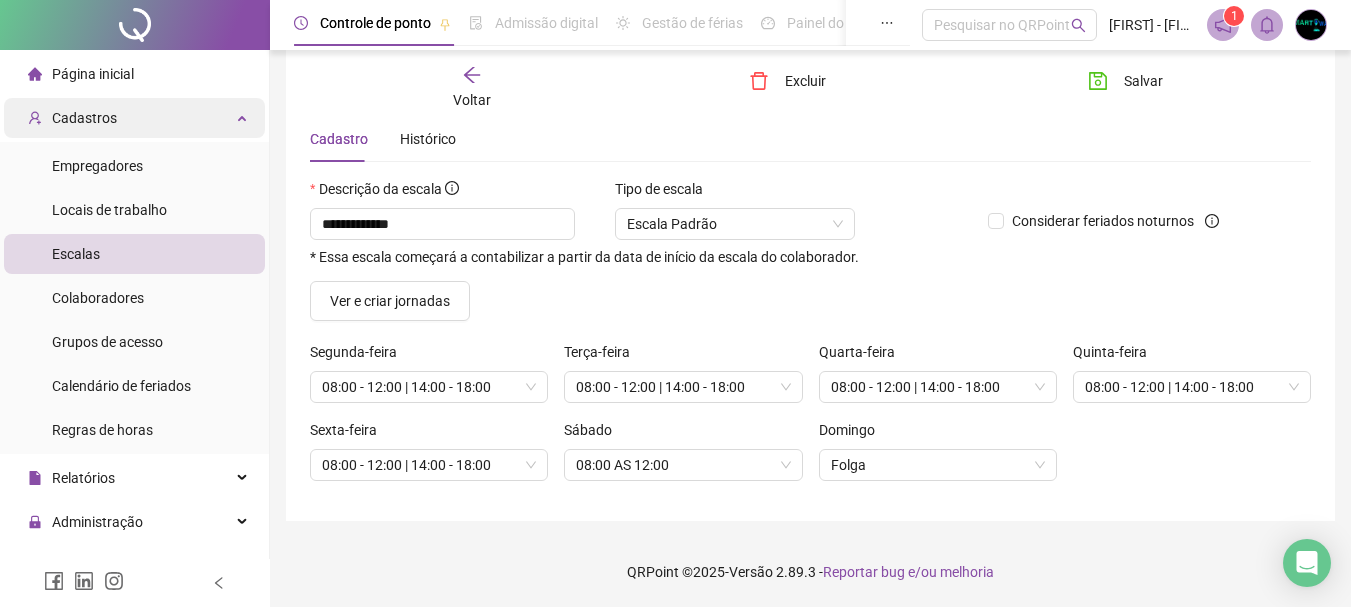 click on "Cadastros" at bounding box center [134, 118] 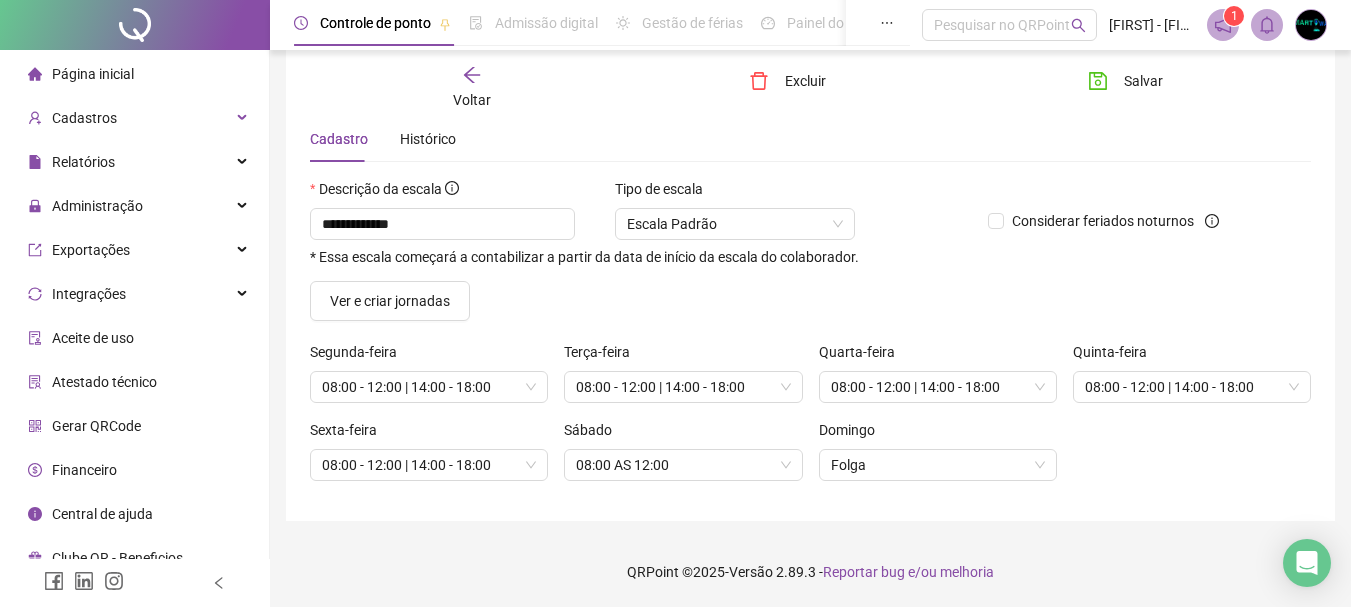 click on "Página inicial" at bounding box center [134, 74] 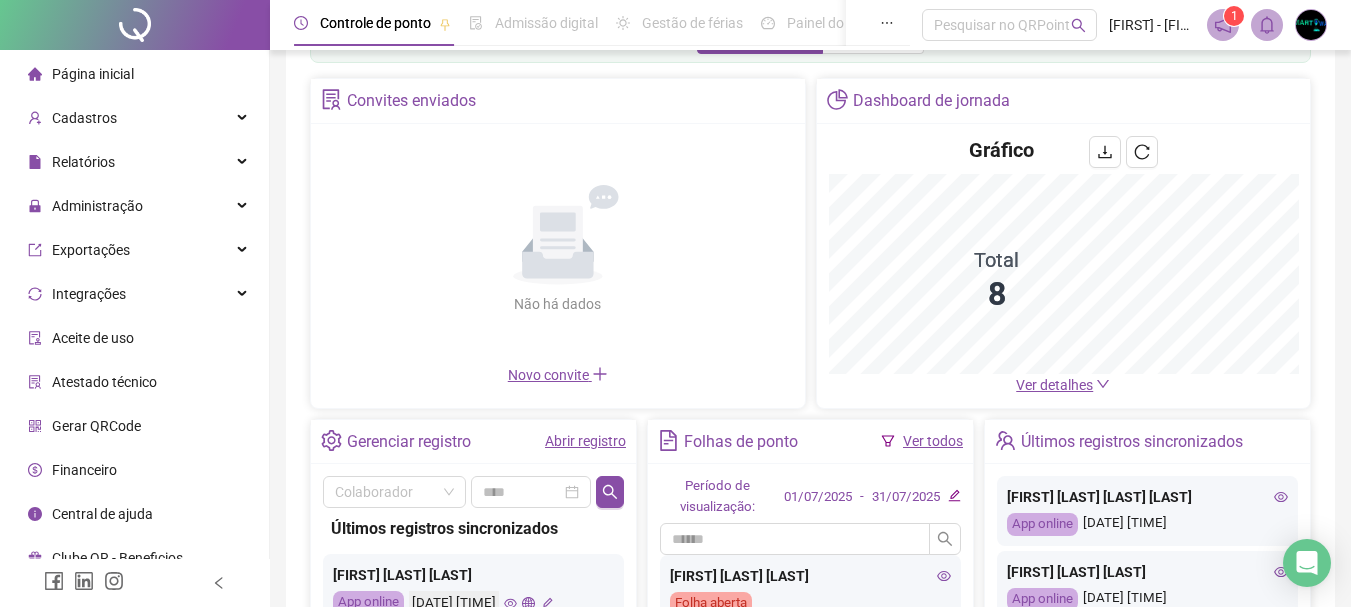 click on "Ver detalhes" at bounding box center (1054, 385) 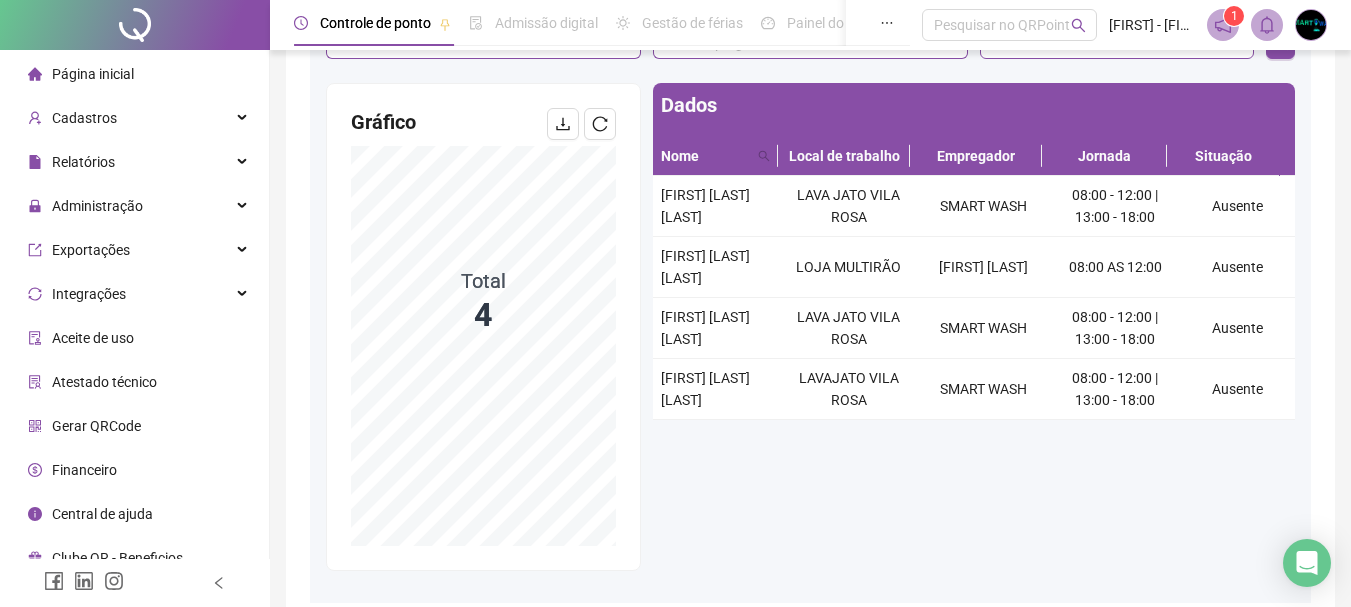 scroll, scrollTop: 170, scrollLeft: 0, axis: vertical 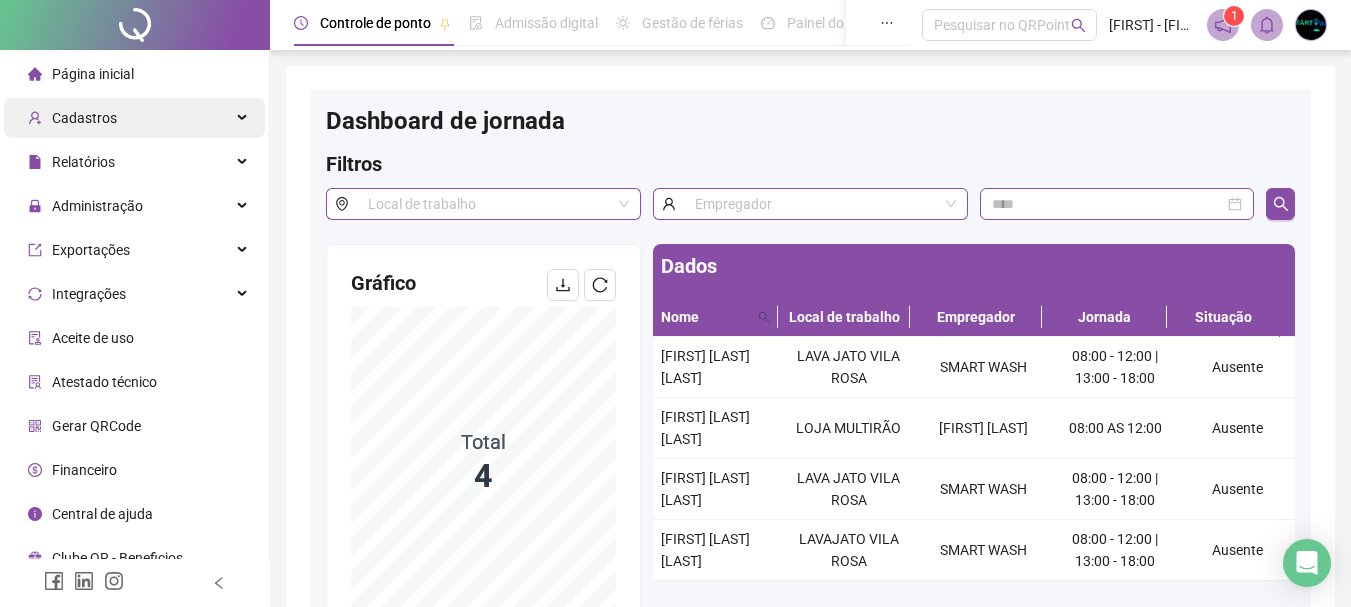 click on "Cadastros" at bounding box center [72, 118] 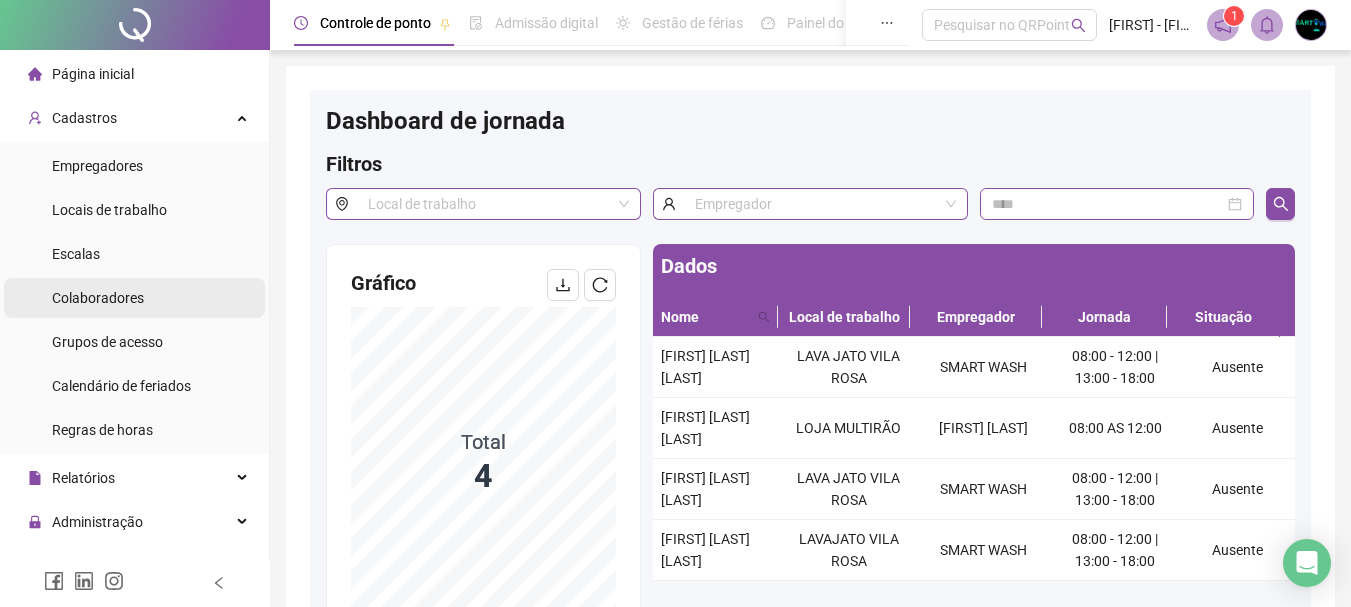 click on "Colaboradores" at bounding box center [98, 298] 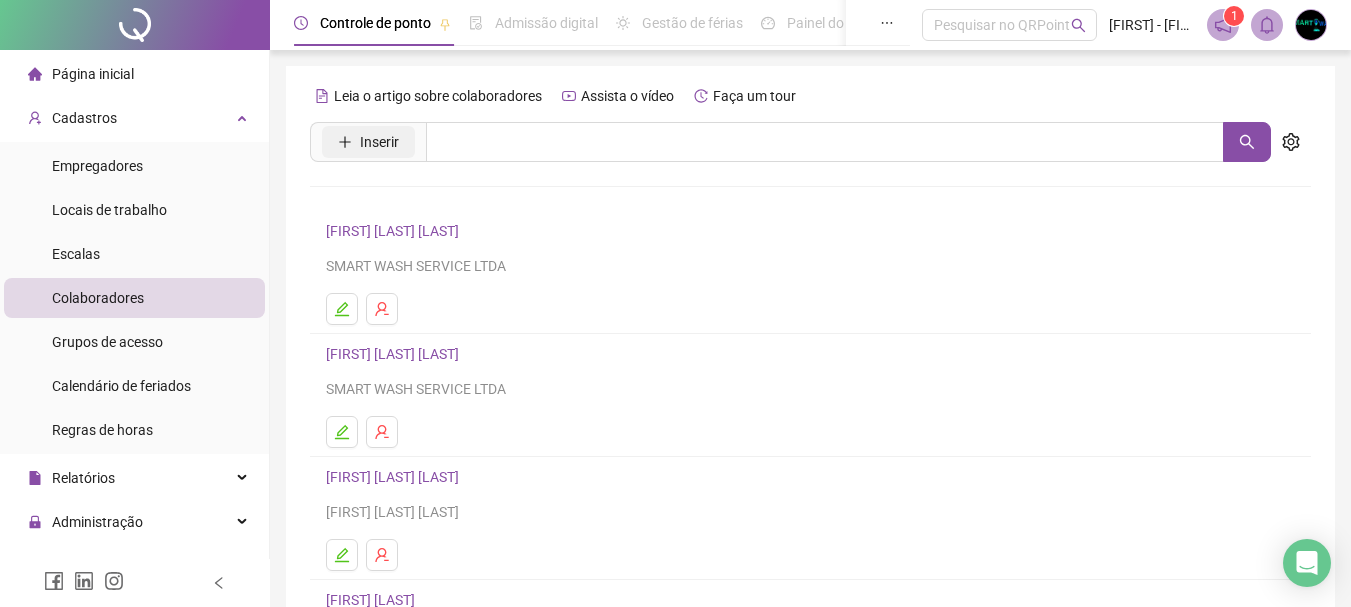 click on "Inserir" at bounding box center (379, 142) 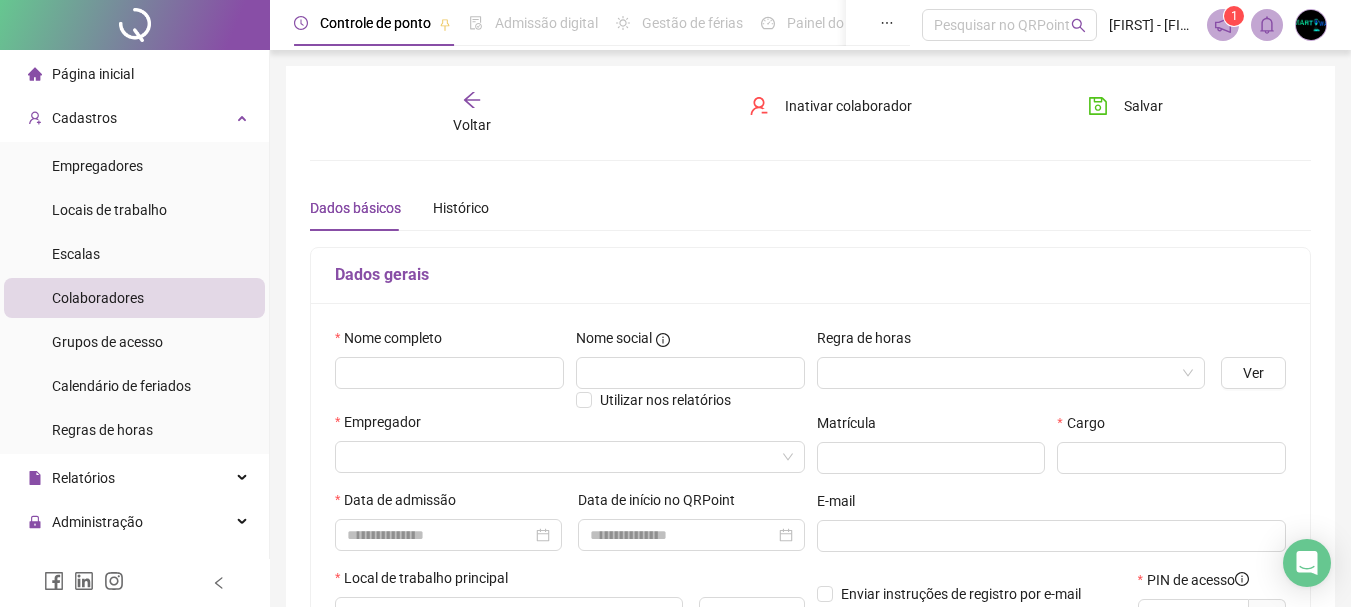 type on "*****" 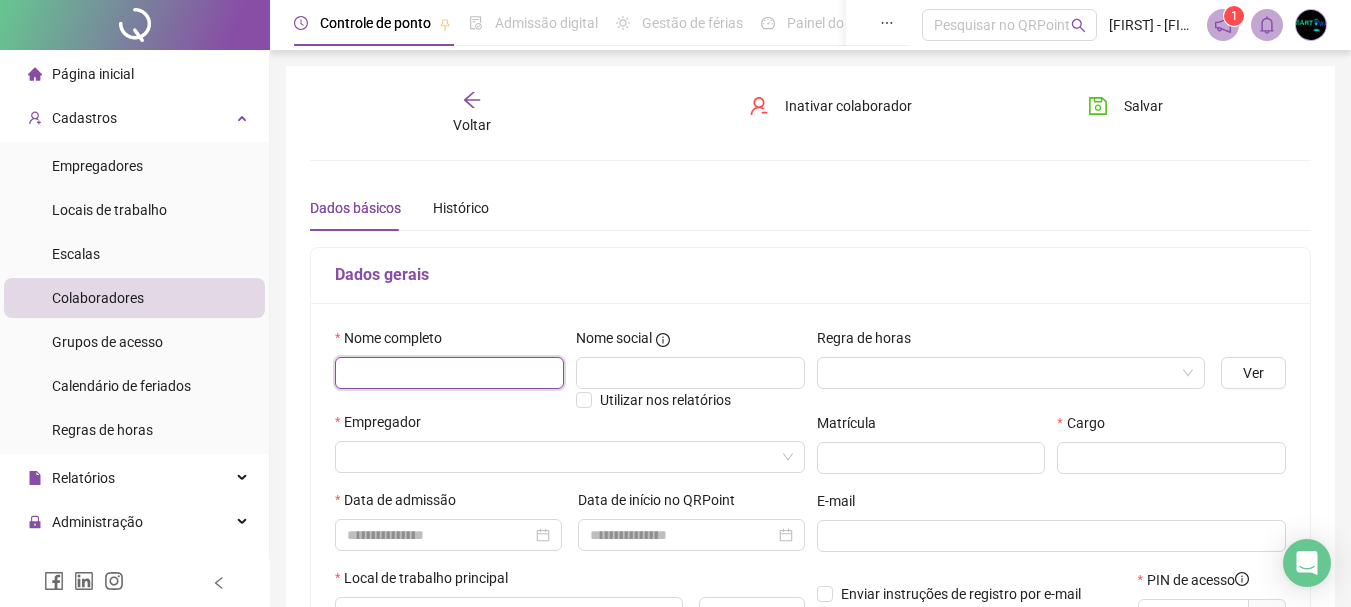 click at bounding box center (449, 373) 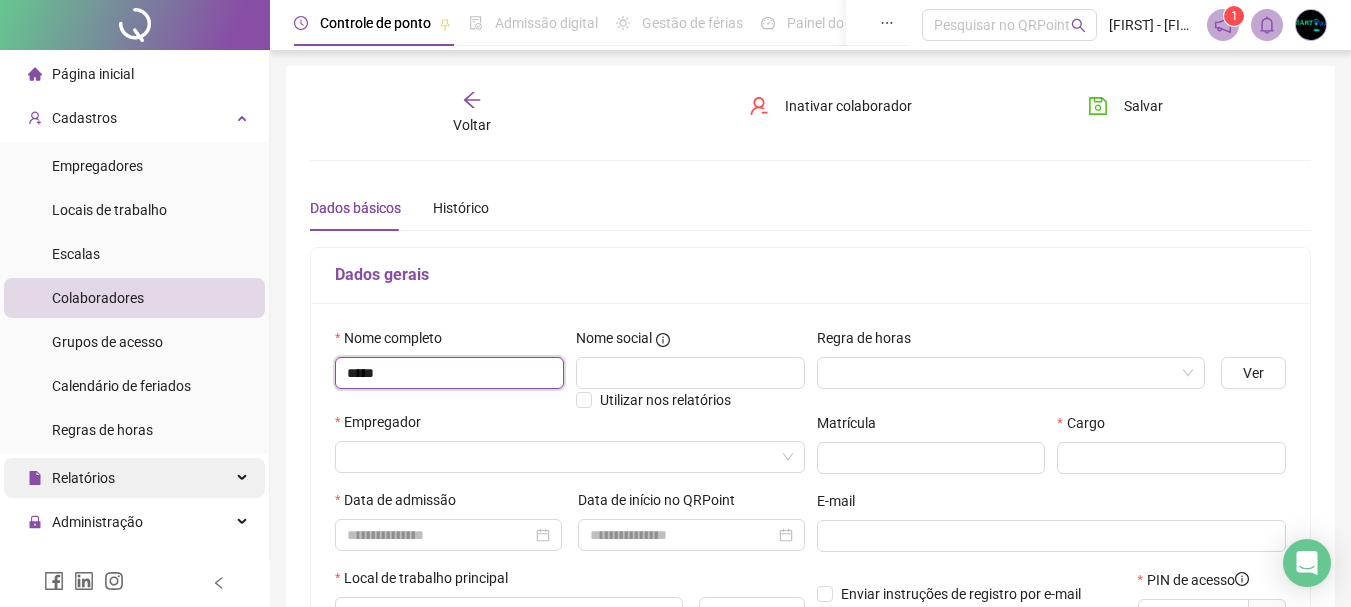 type on "*****" 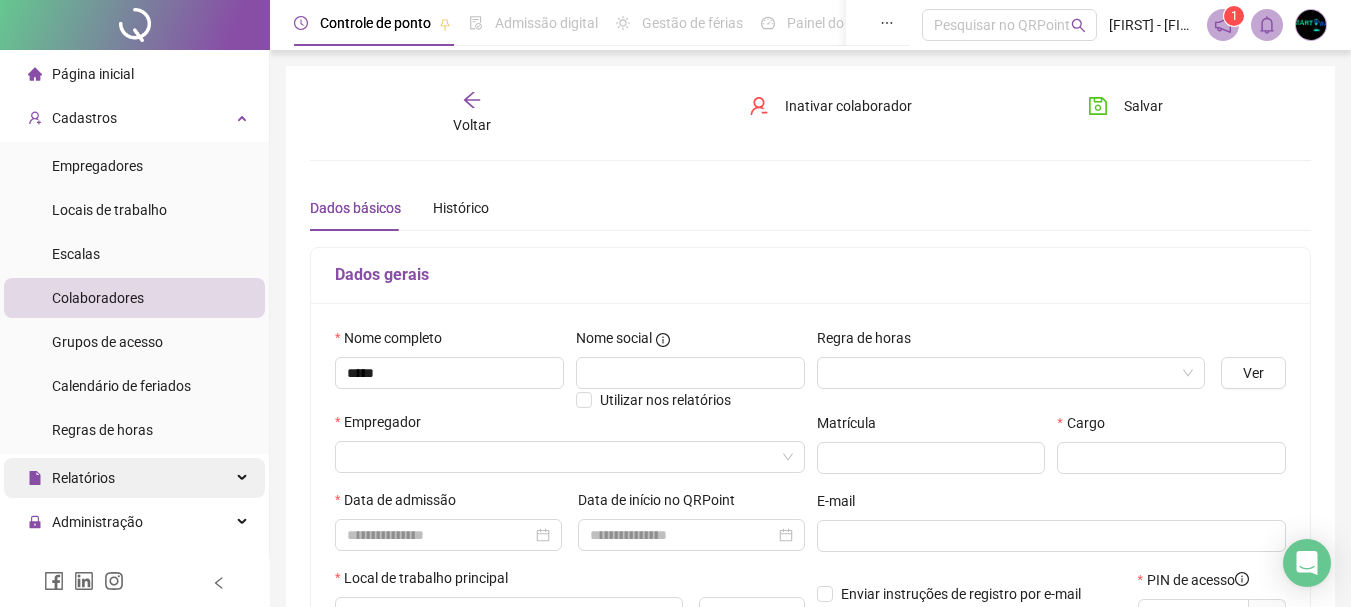 click on "Relatórios" at bounding box center [134, 478] 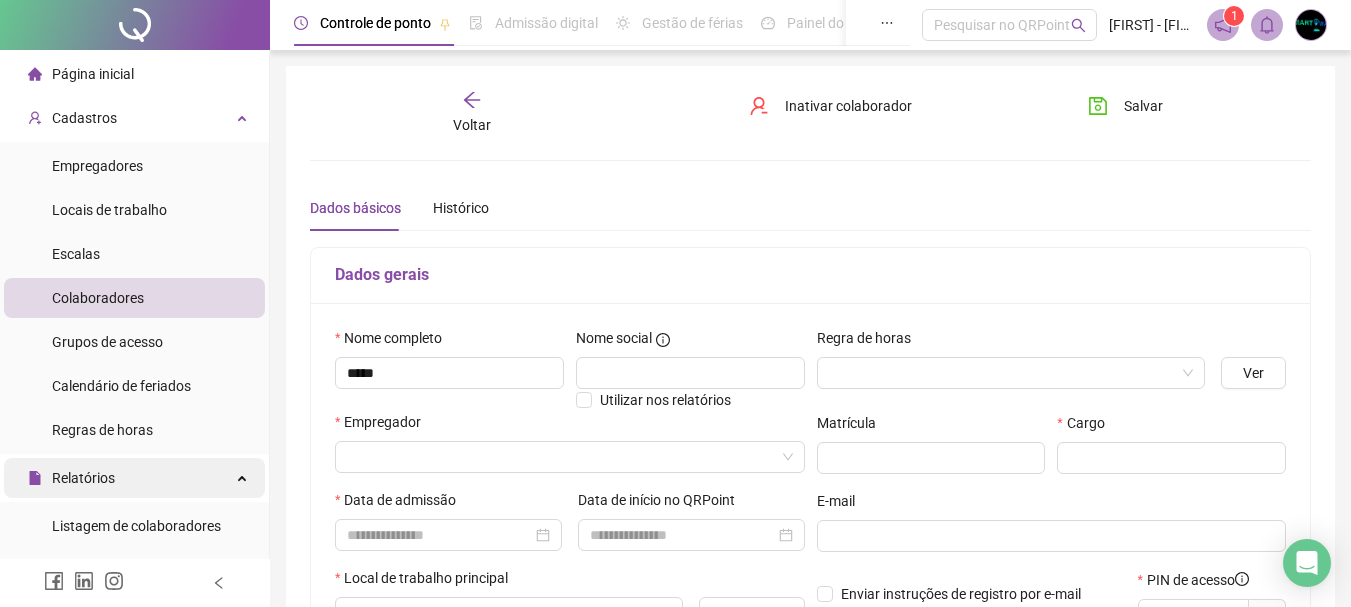 click on "Relatórios" at bounding box center (134, 478) 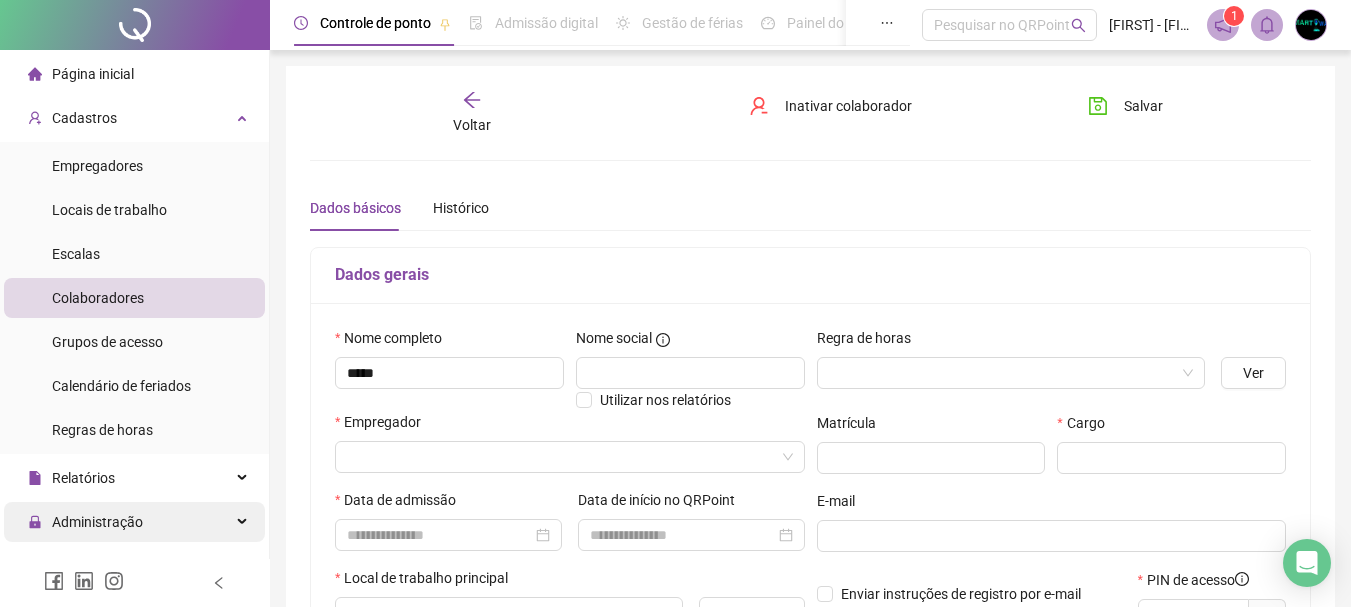 click on "Administração" at bounding box center [97, 522] 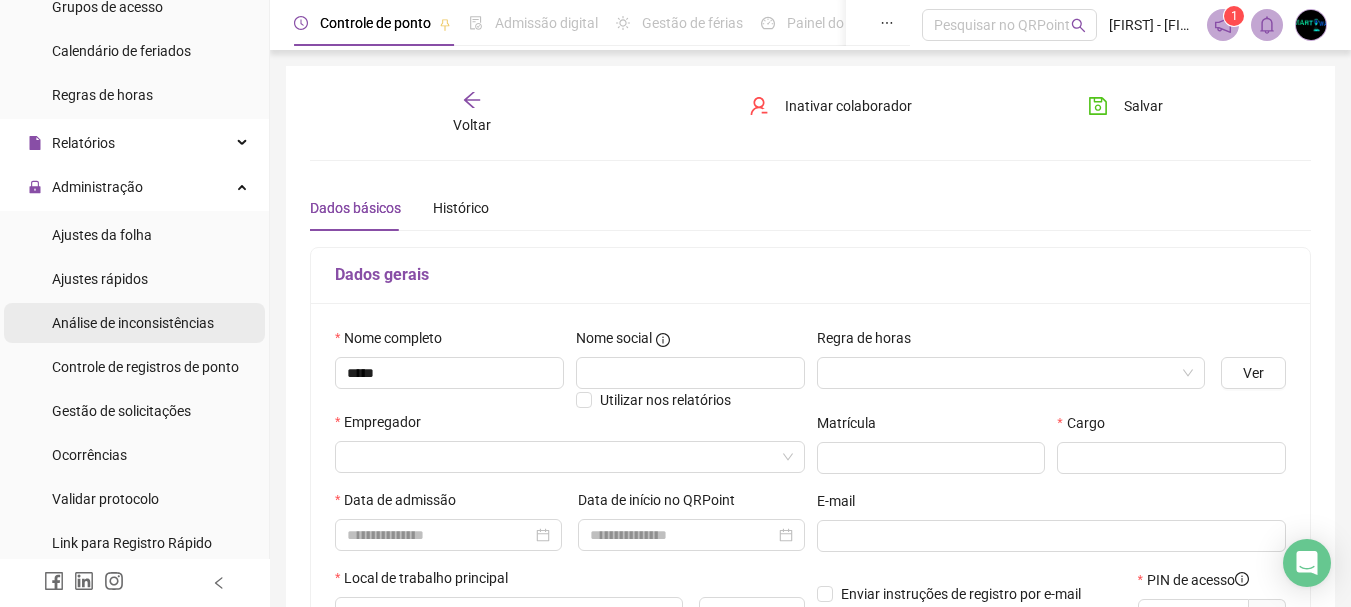 scroll, scrollTop: 327, scrollLeft: 0, axis: vertical 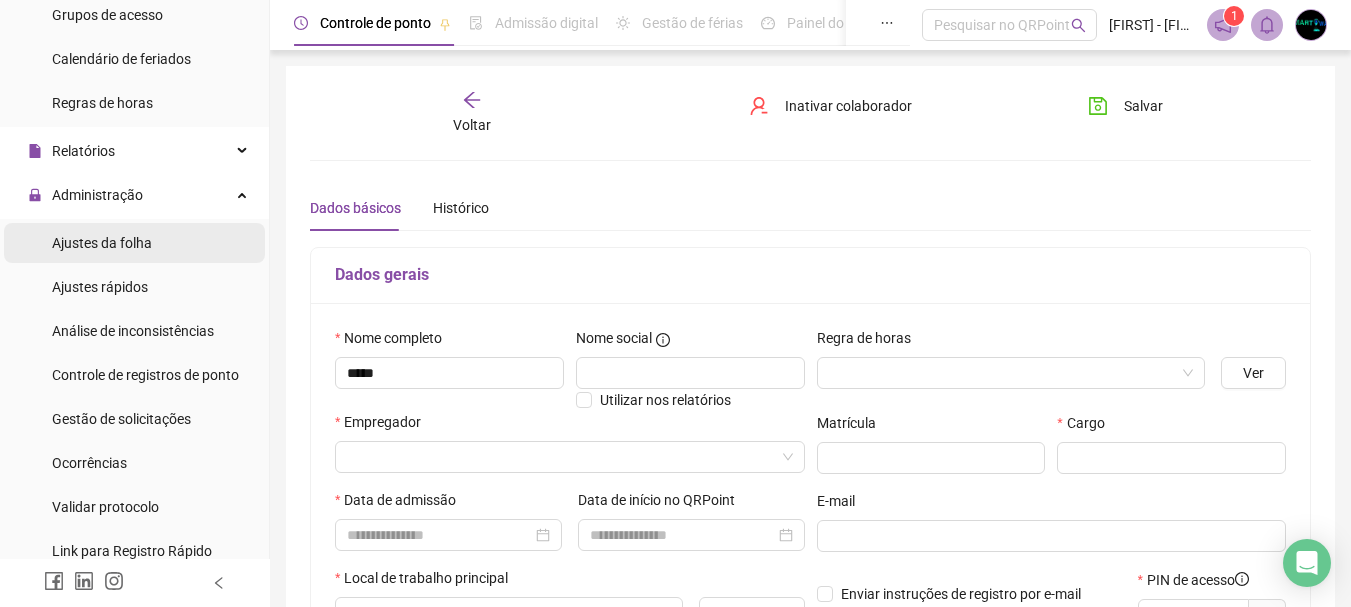 click on "Ajustes da folha" at bounding box center (102, 243) 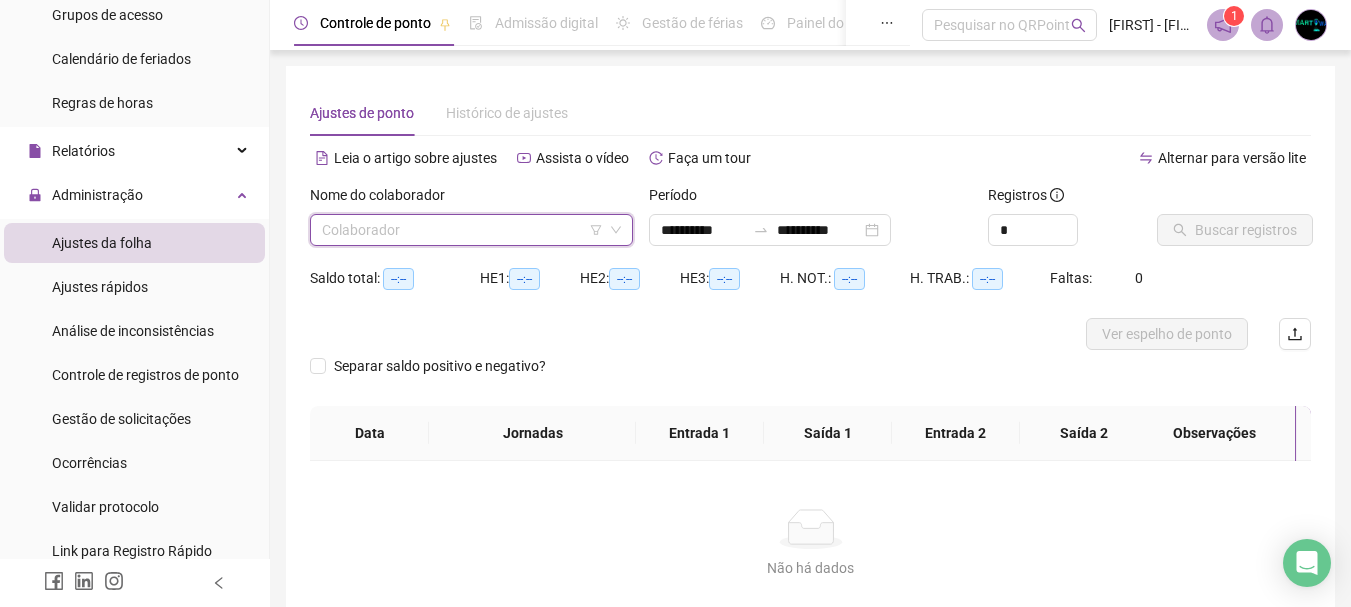 click at bounding box center [462, 230] 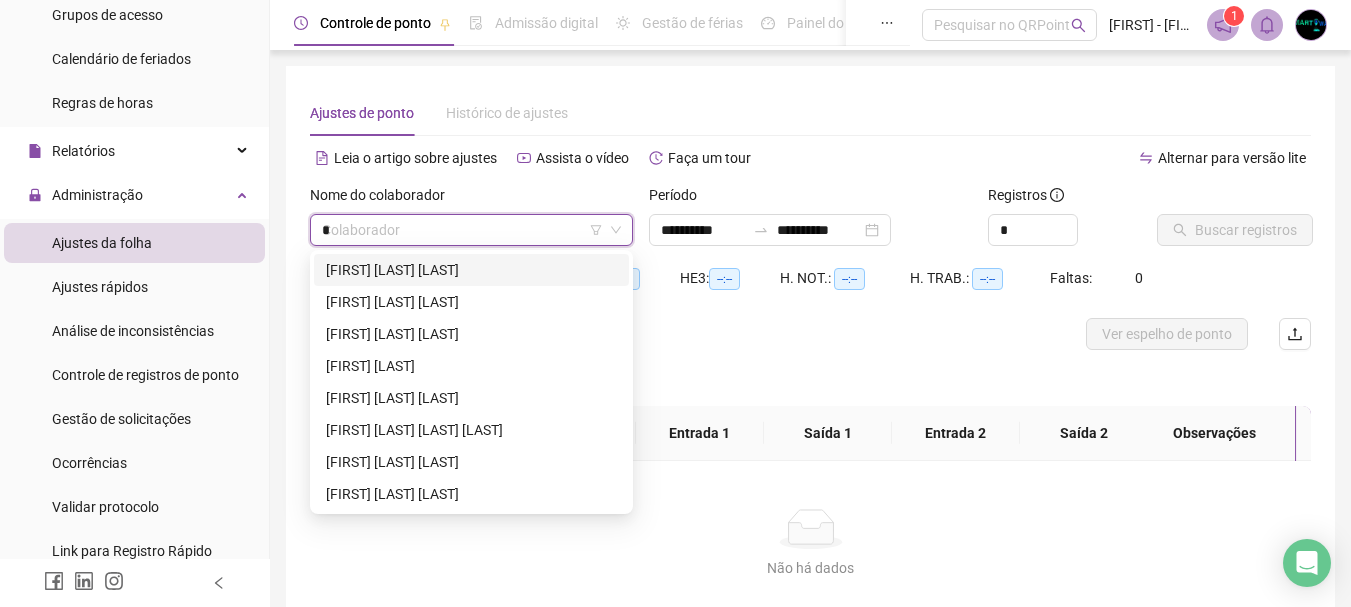 type on "**" 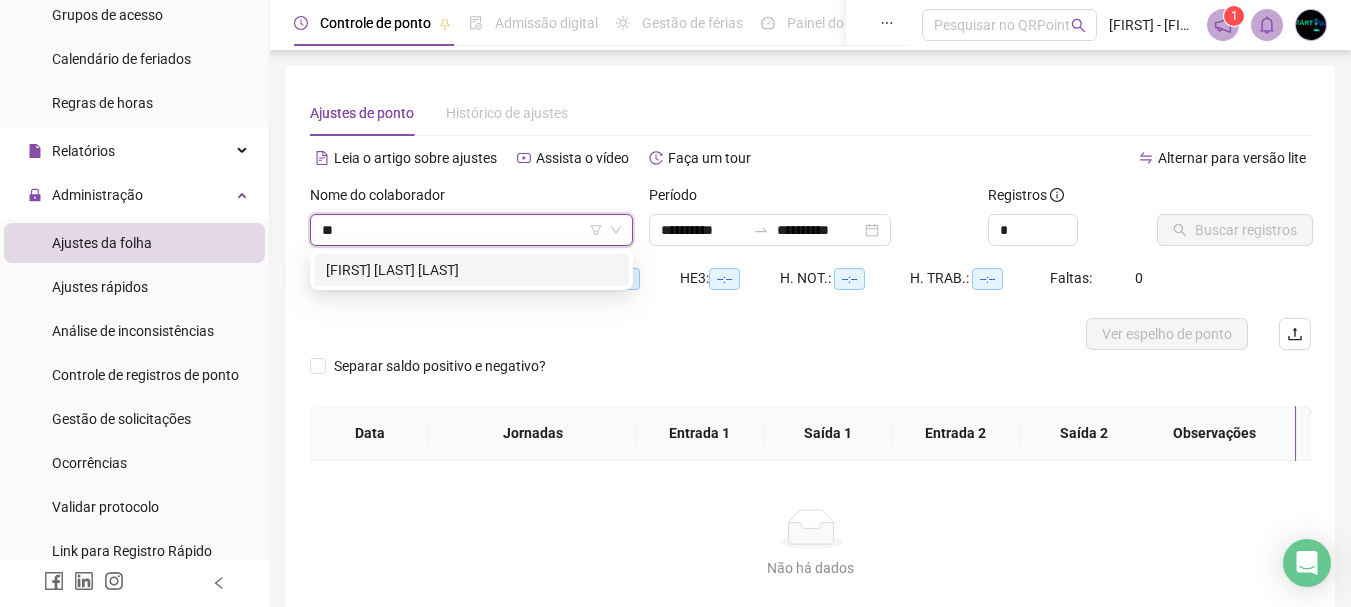 type 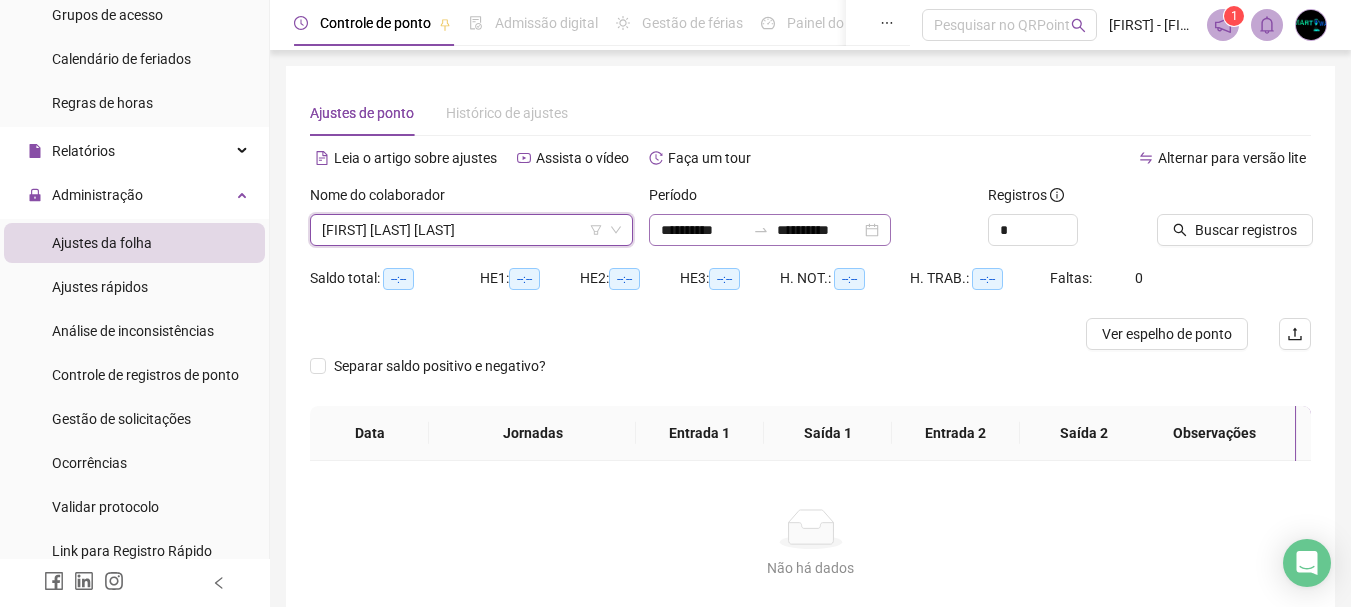 click on "**********" at bounding box center (770, 230) 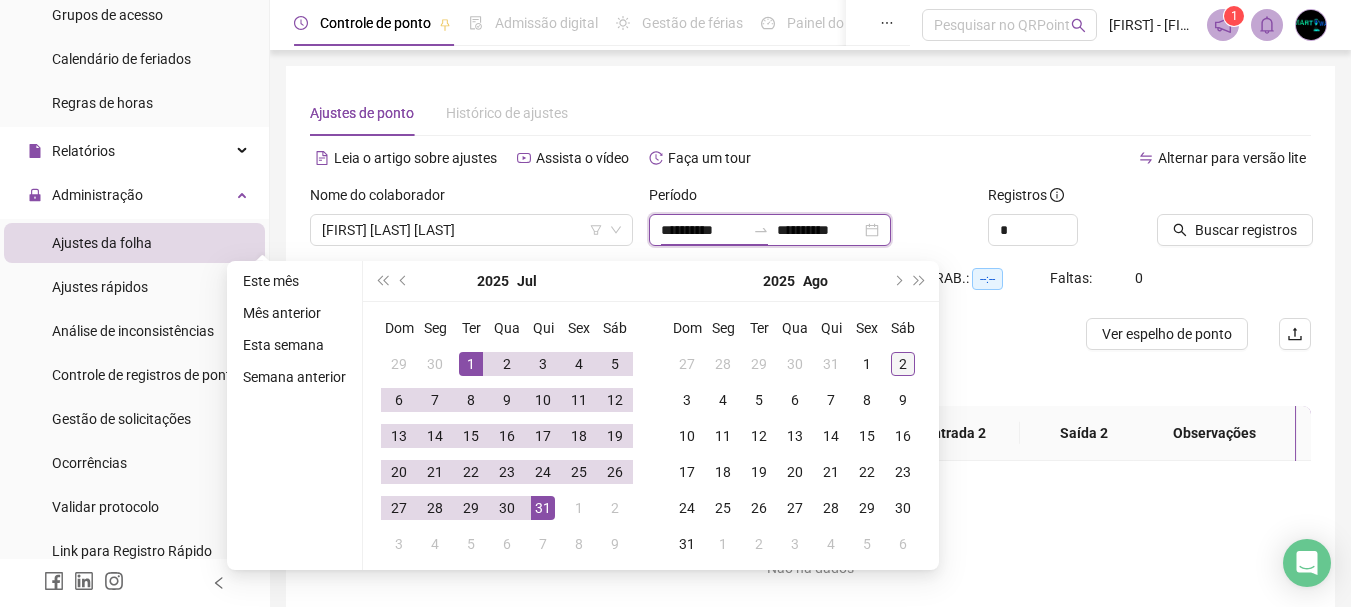type on "**********" 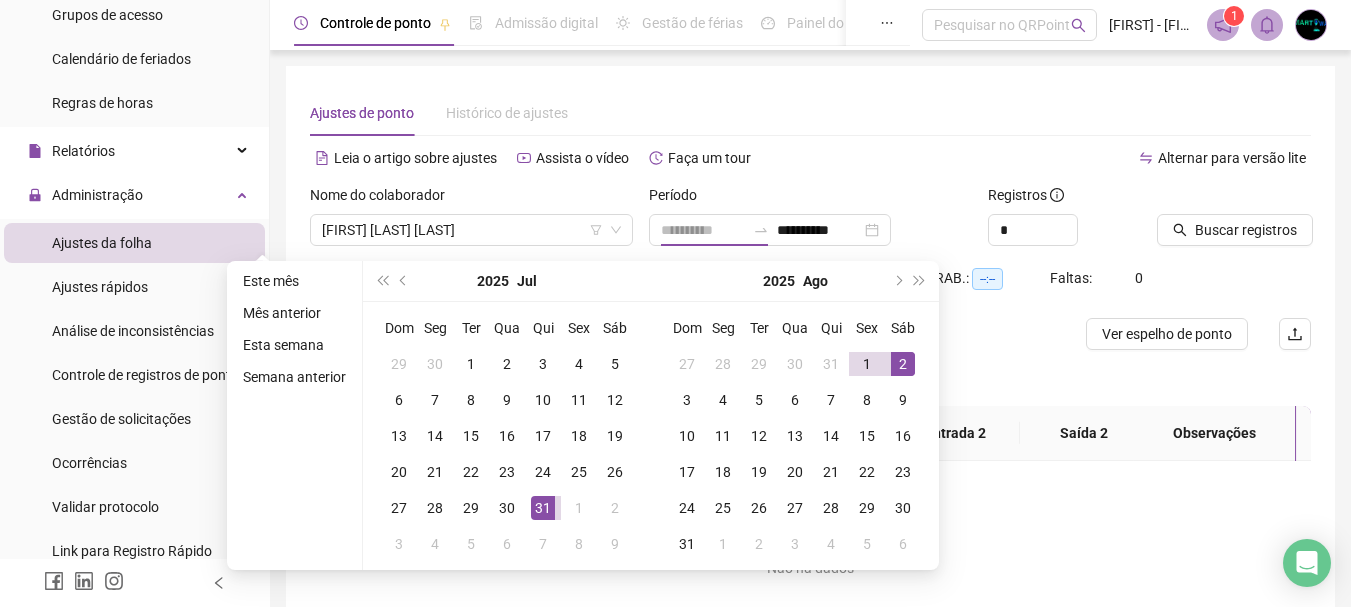 click on "2" at bounding box center [903, 364] 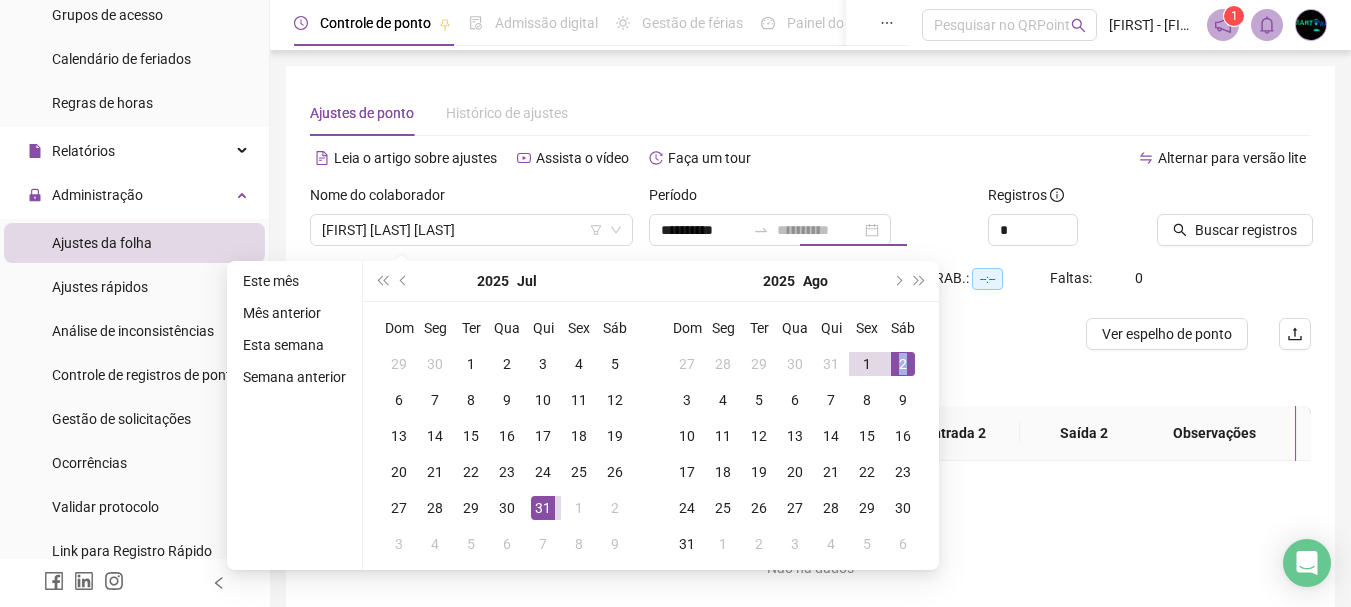 click on "2" at bounding box center (903, 364) 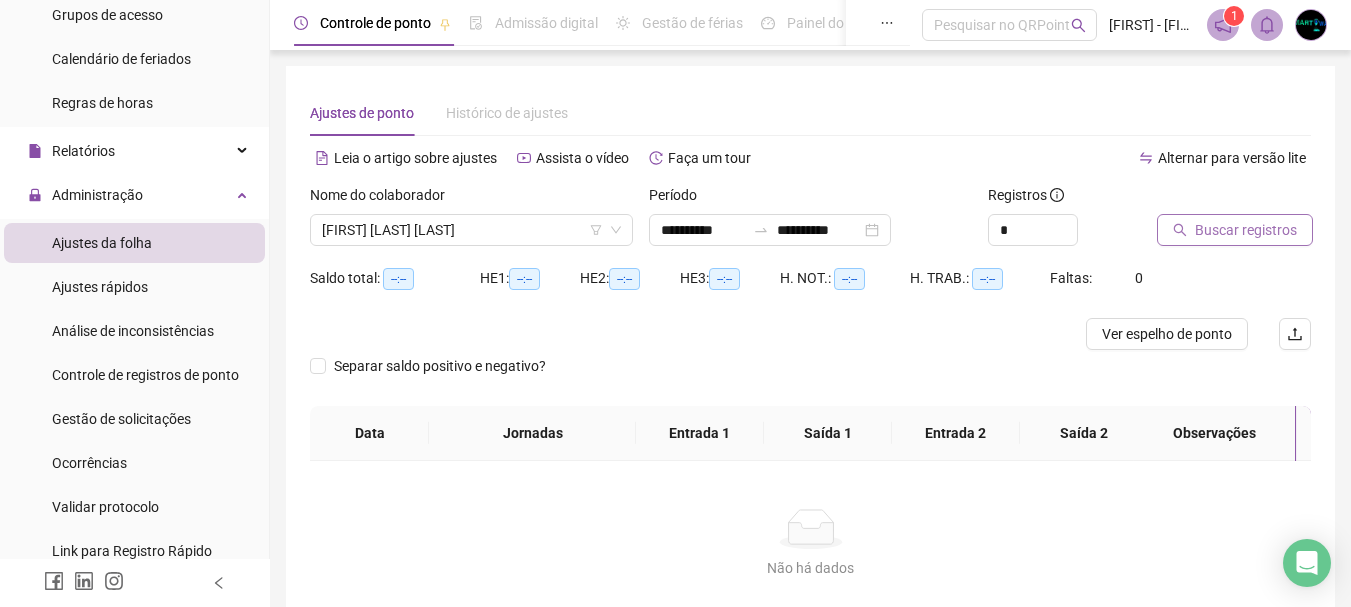 click on "Buscar registros" at bounding box center [1235, 230] 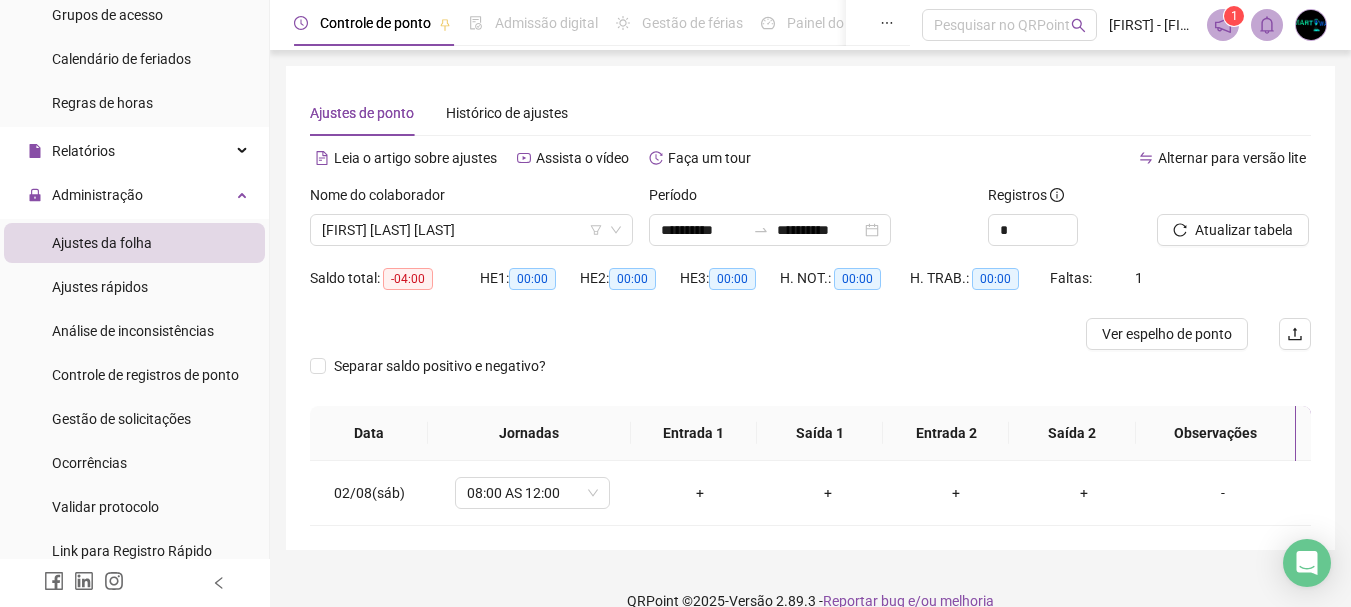 type 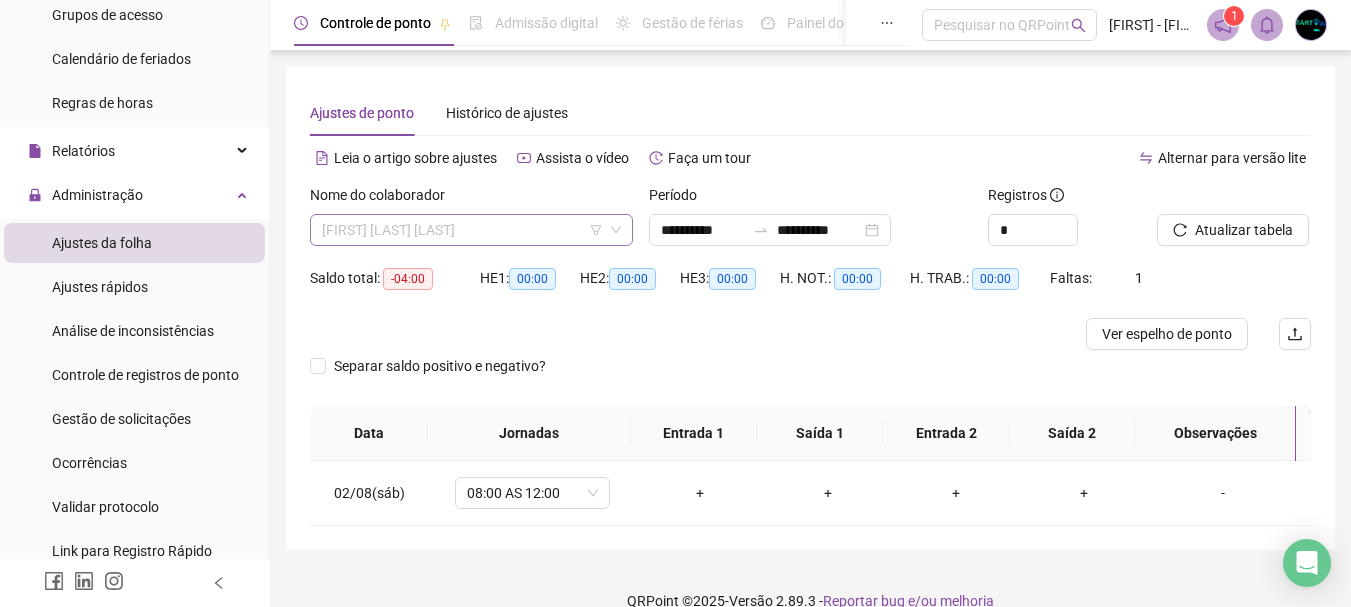 click on "[FIRST] [LAST] [LAST]" at bounding box center (471, 230) 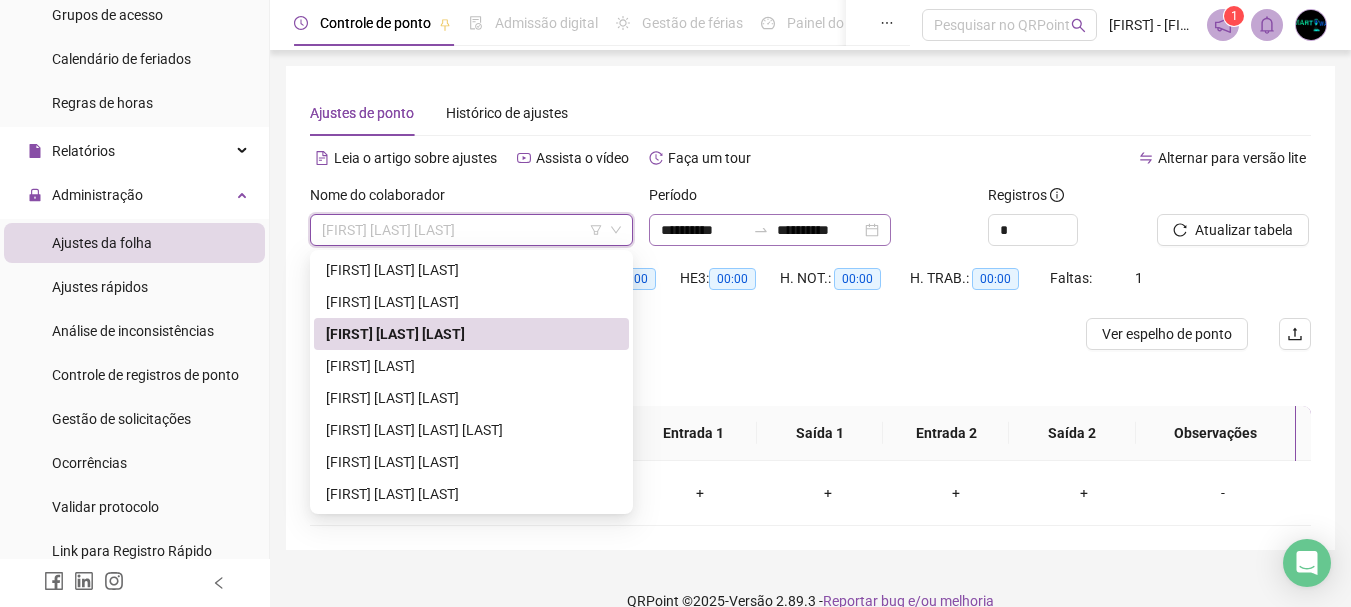 click on "**********" at bounding box center [770, 230] 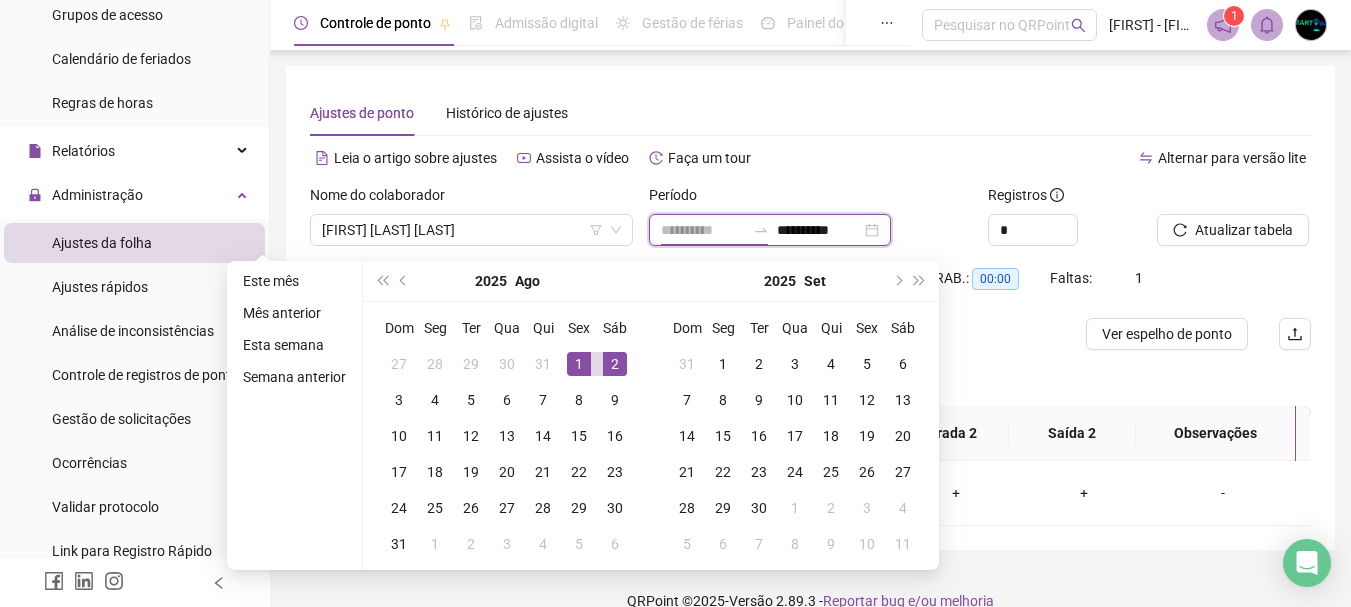 type on "**********" 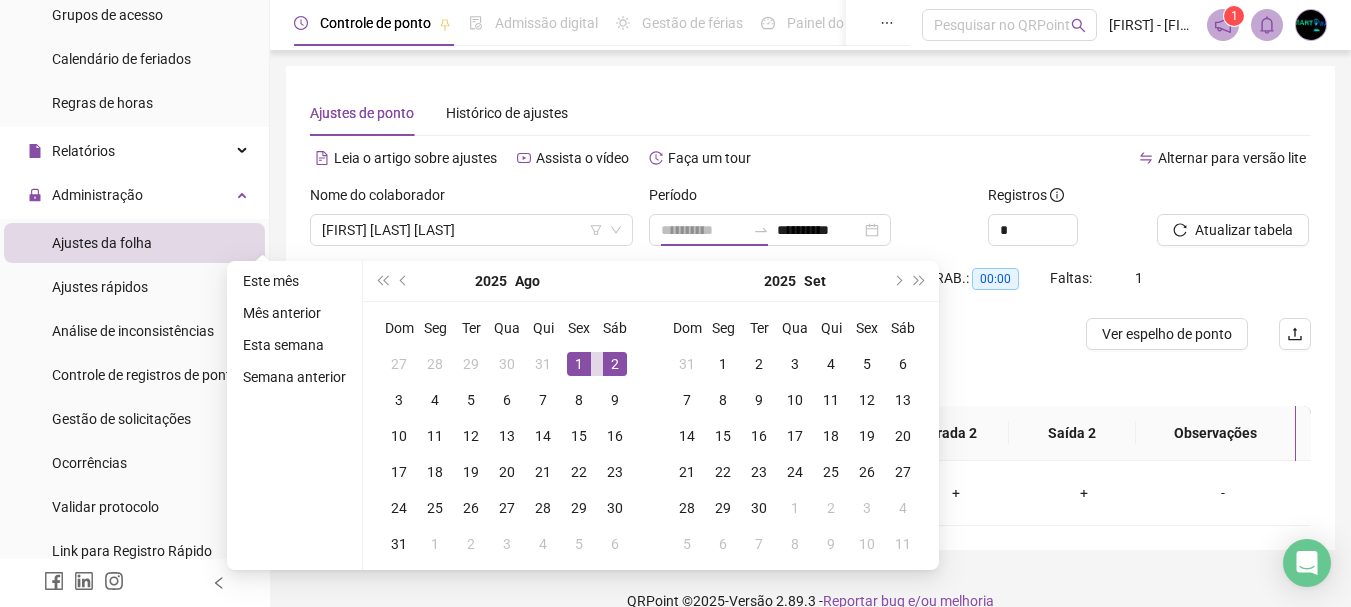 click on "1" at bounding box center (579, 364) 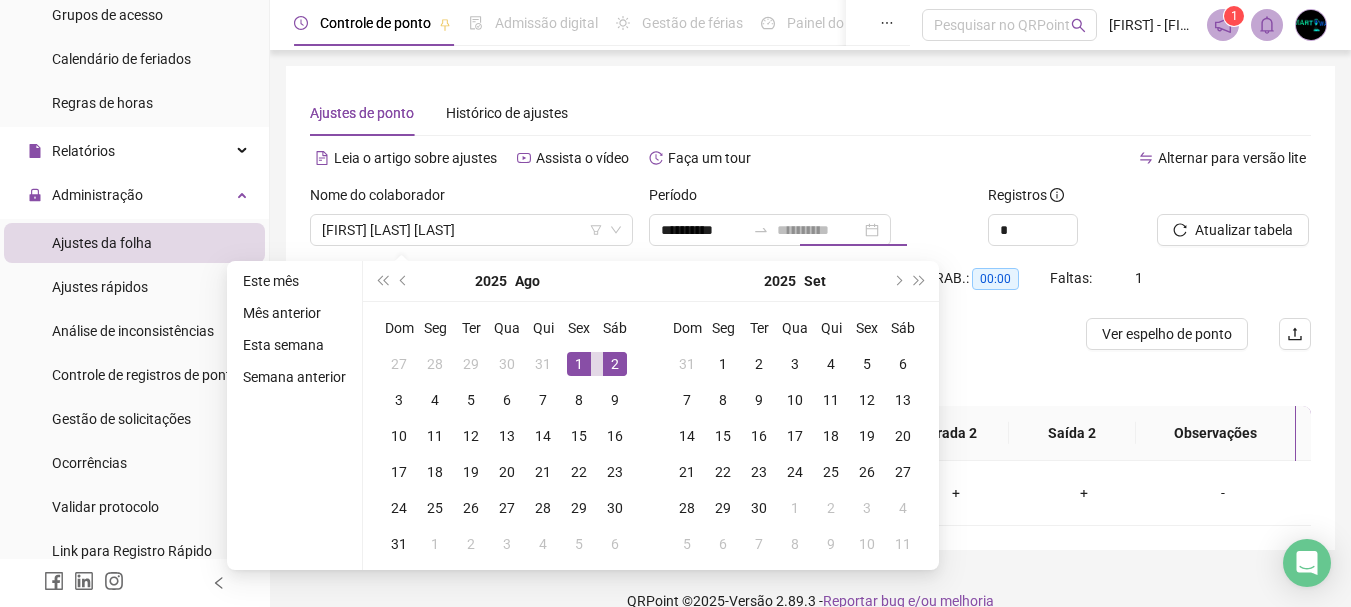 click on "2" at bounding box center [615, 364] 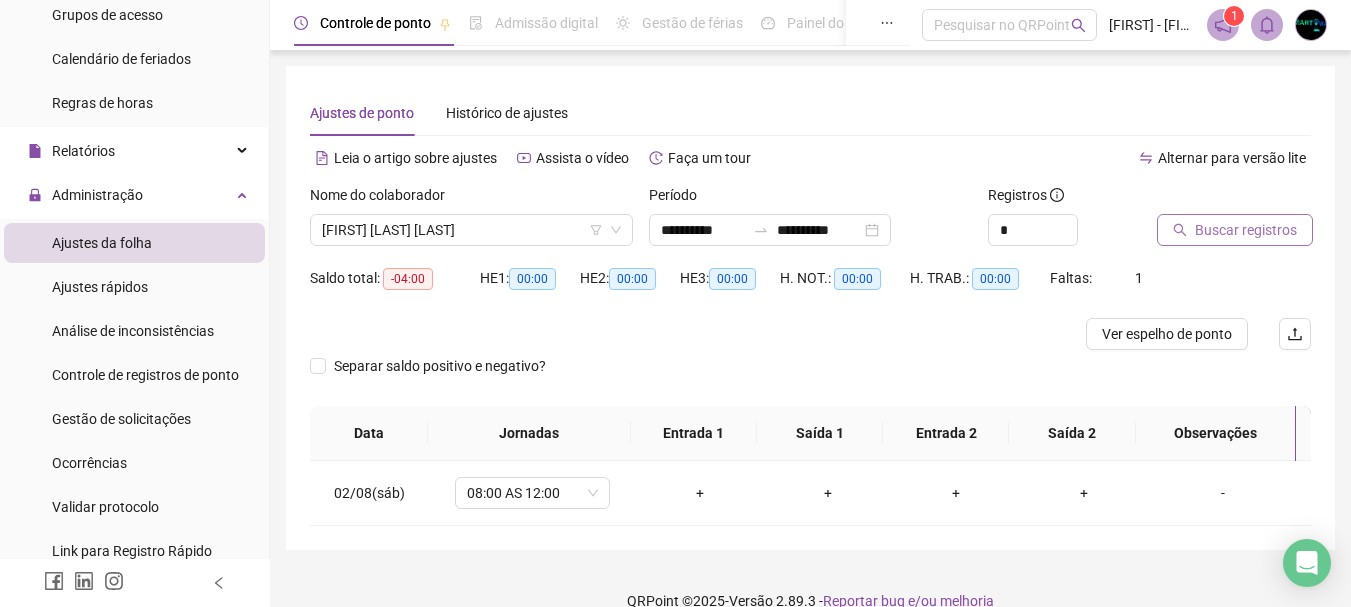 click on "Buscar registros" at bounding box center (1246, 230) 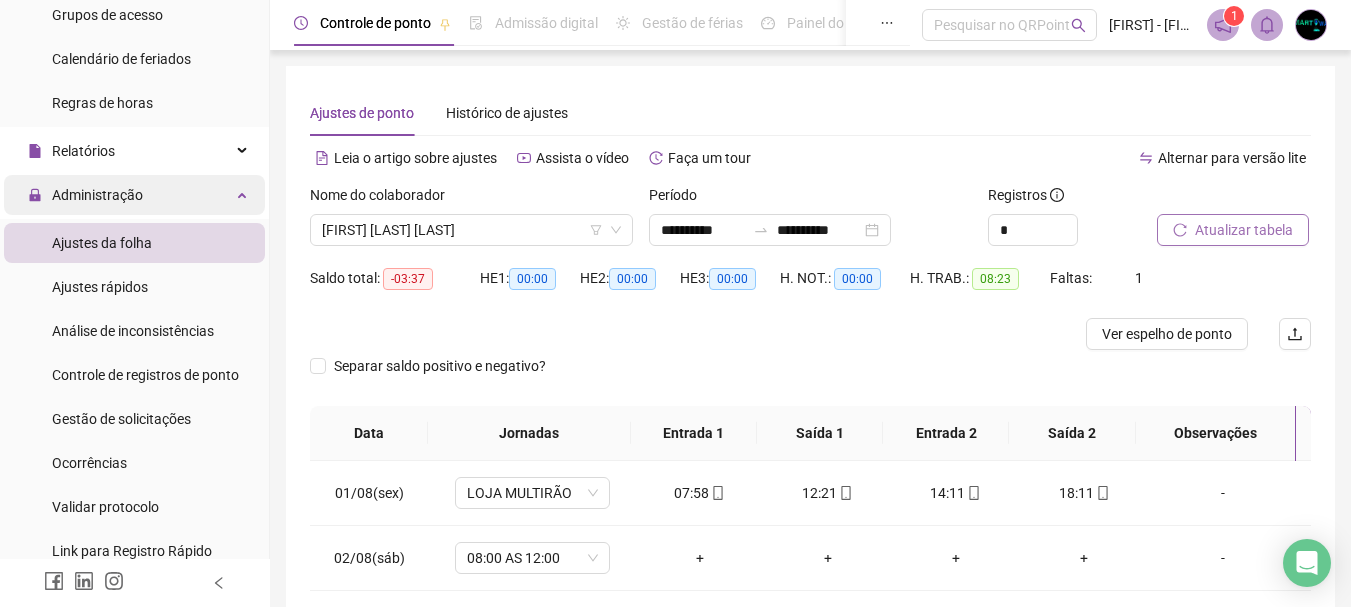 click on "Administração" at bounding box center [97, 195] 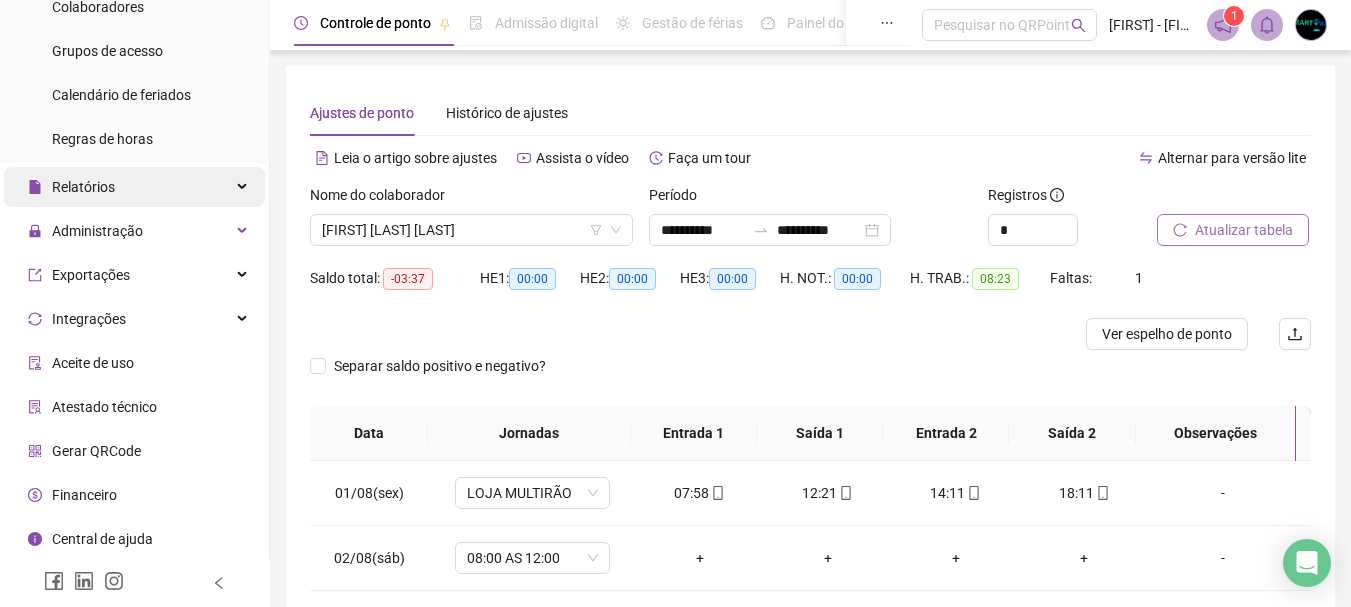 scroll, scrollTop: 291, scrollLeft: 0, axis: vertical 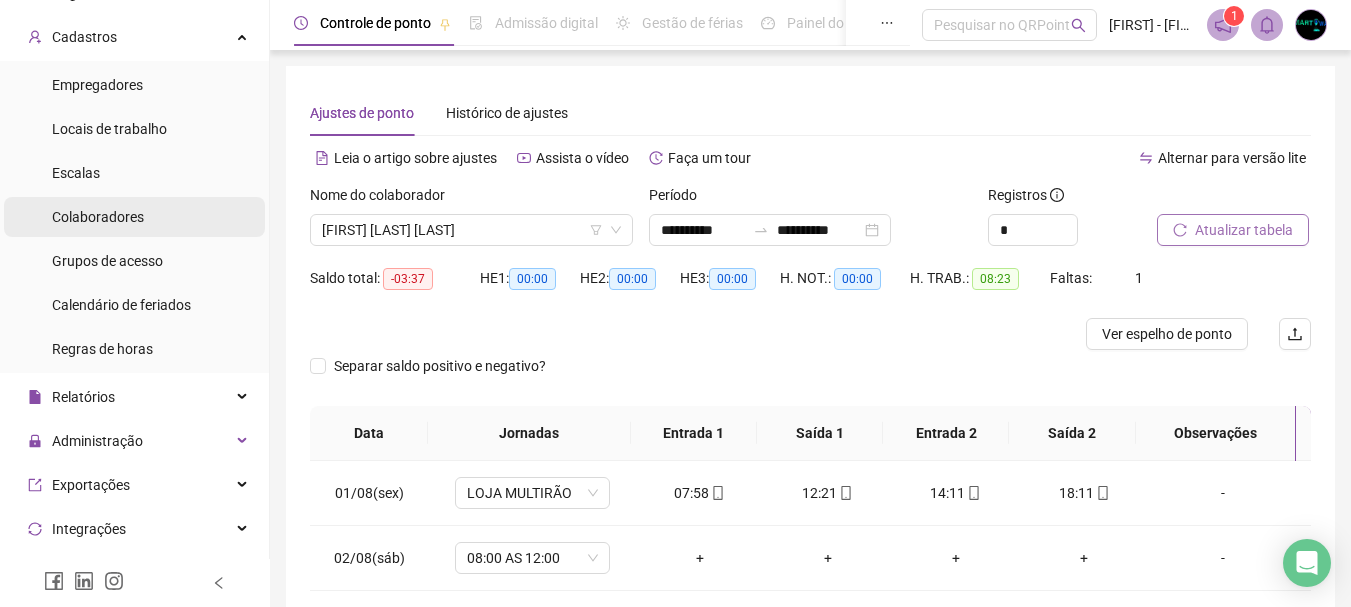 click on "Colaboradores" at bounding box center [134, 217] 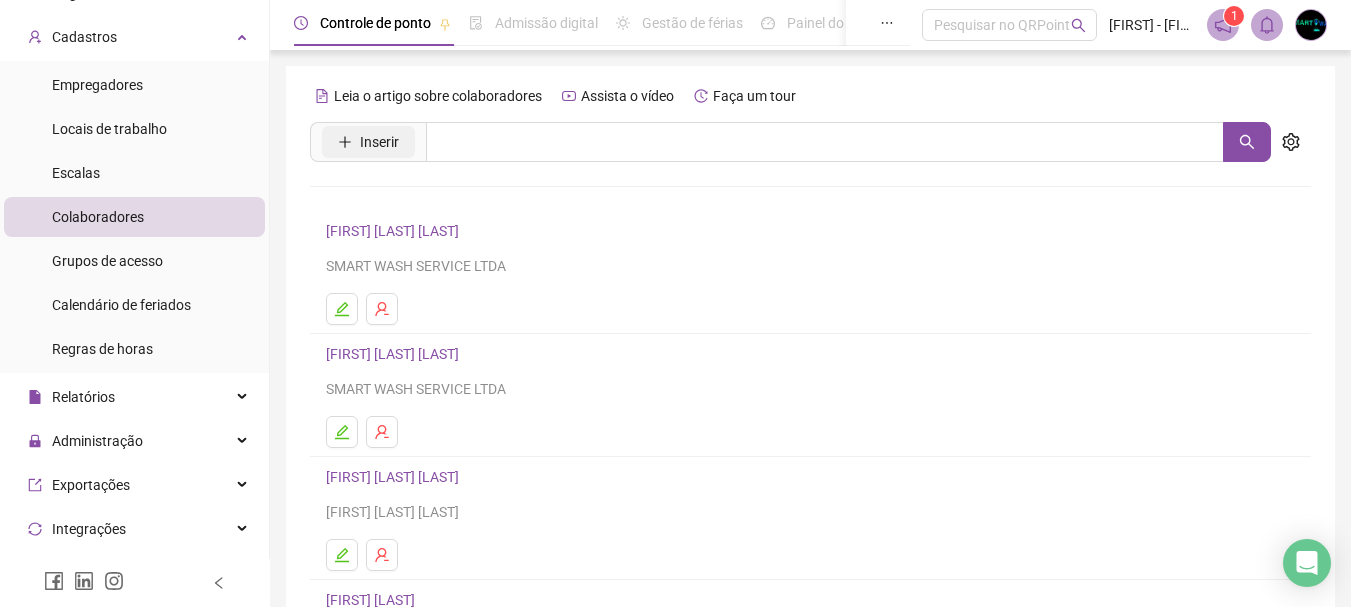 click on "Inserir" at bounding box center (379, 142) 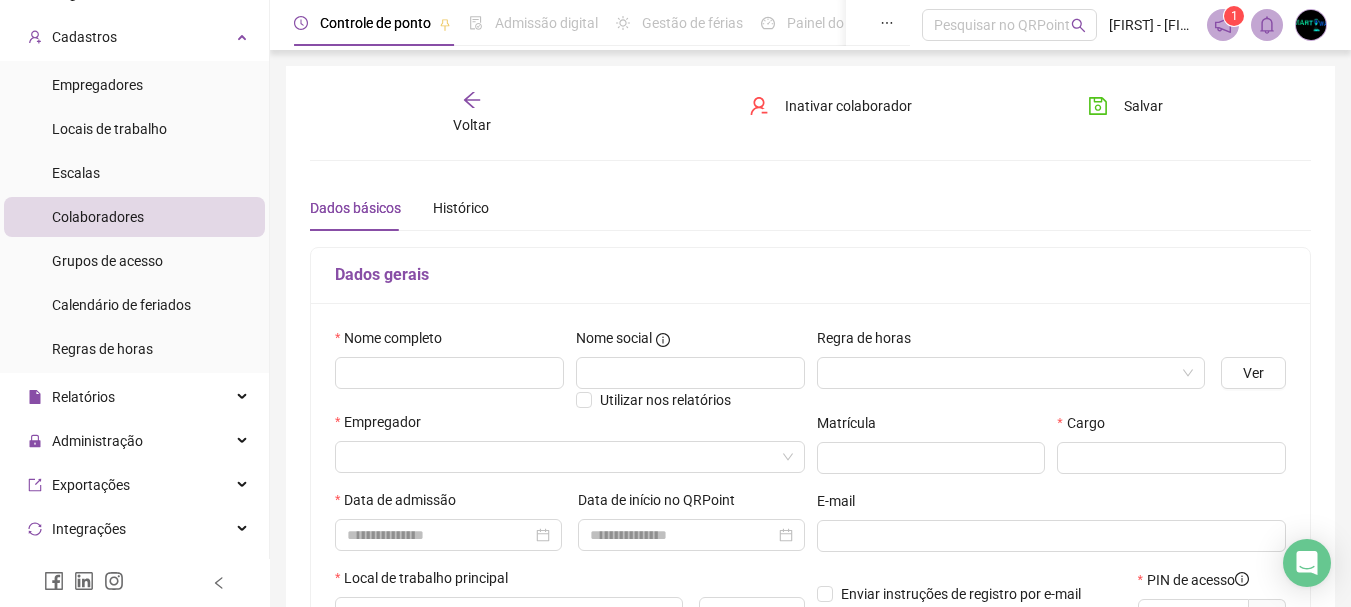 type on "*****" 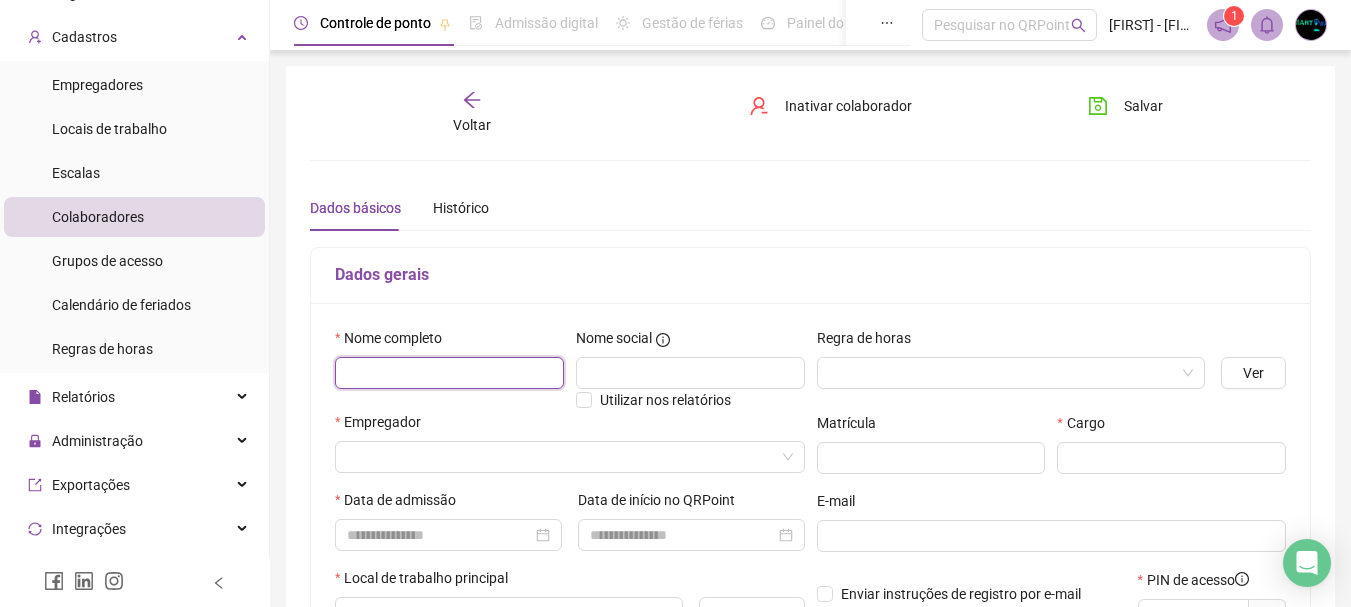 click at bounding box center (449, 373) 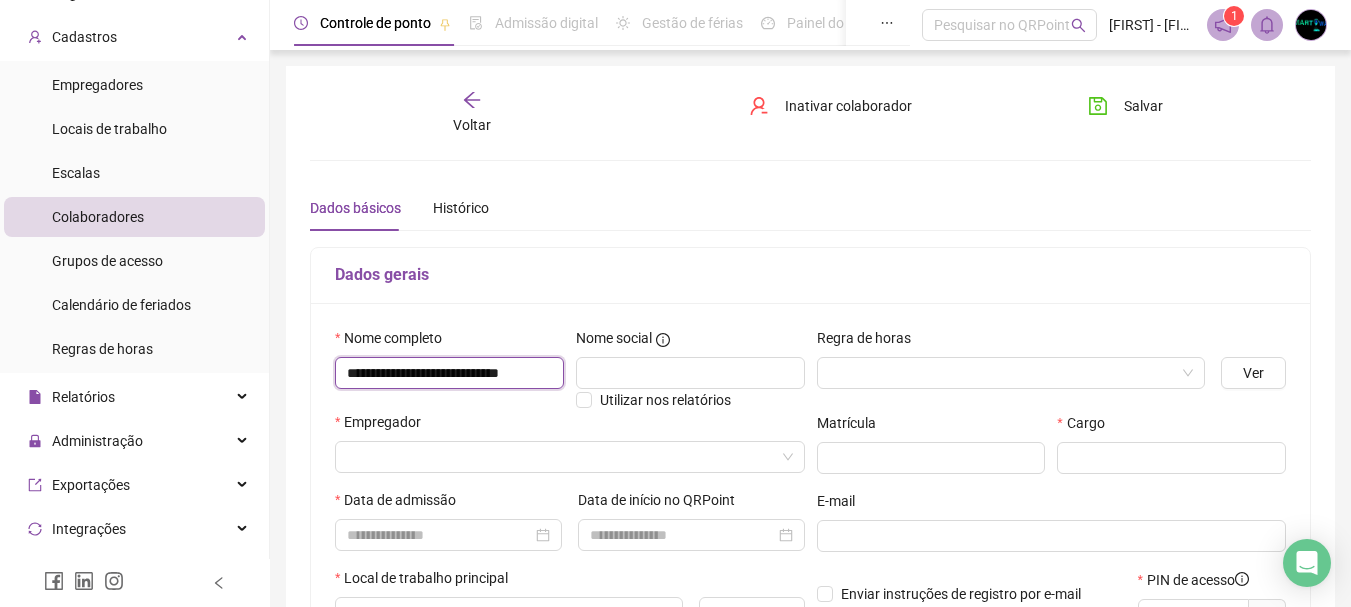 scroll, scrollTop: 0, scrollLeft: 14, axis: horizontal 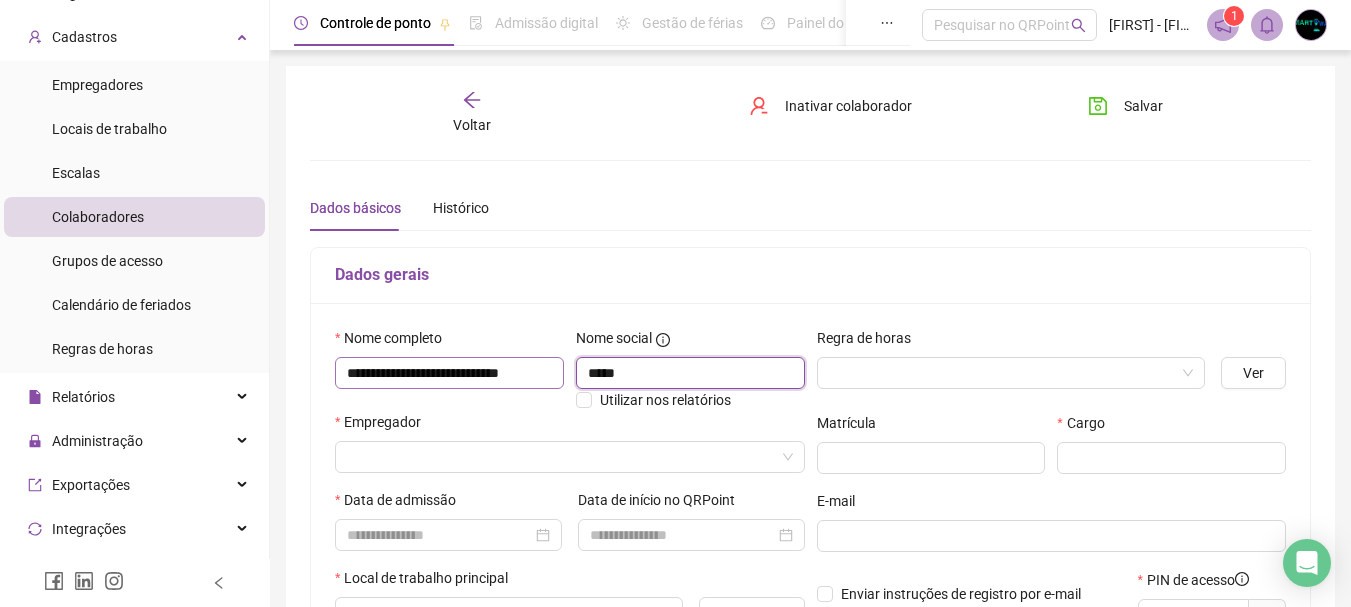 type on "*****" 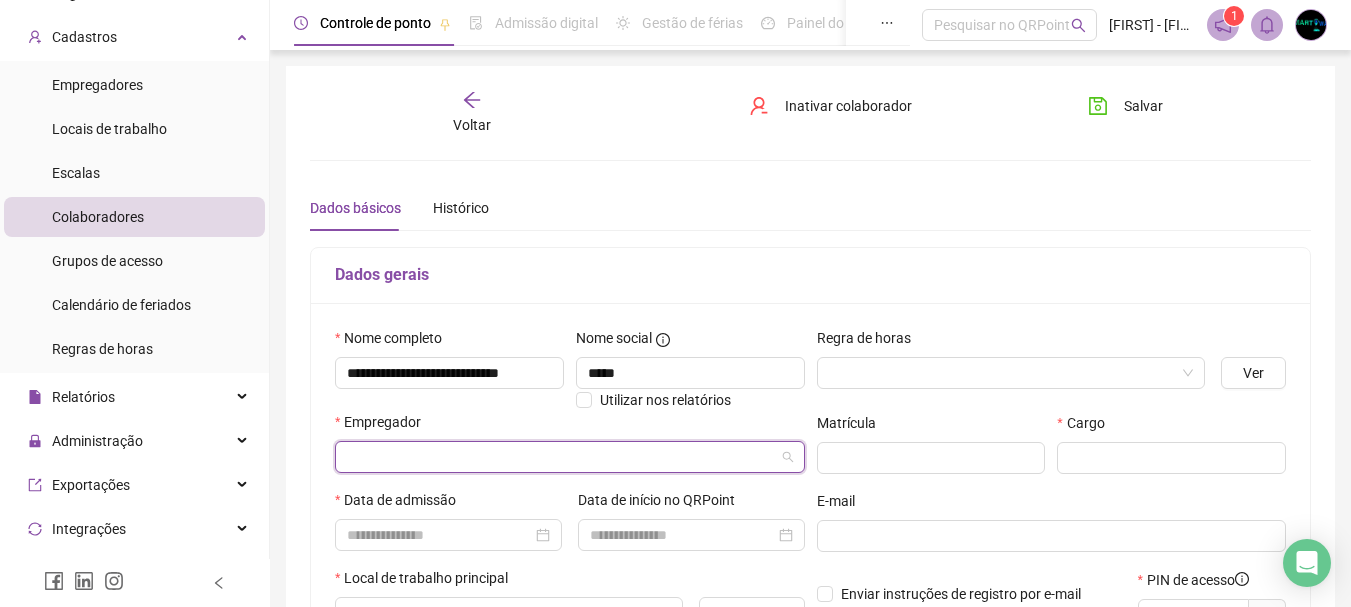 click at bounding box center [561, 457] 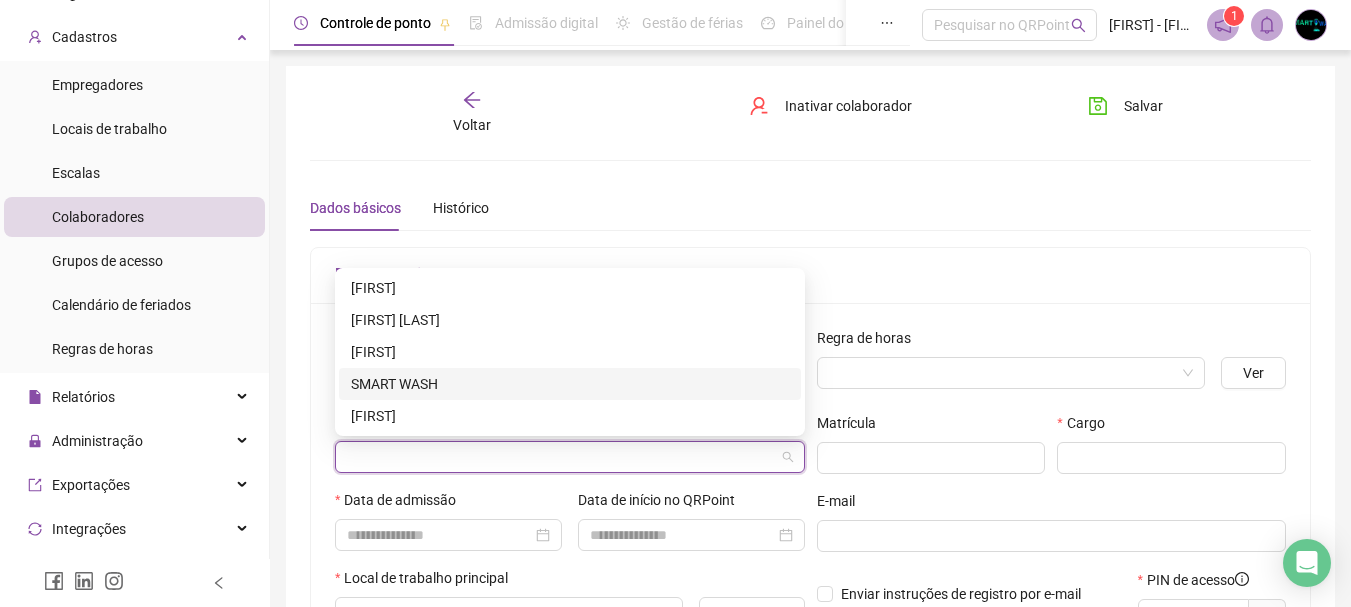 click on "SMART WASH" at bounding box center [570, 384] 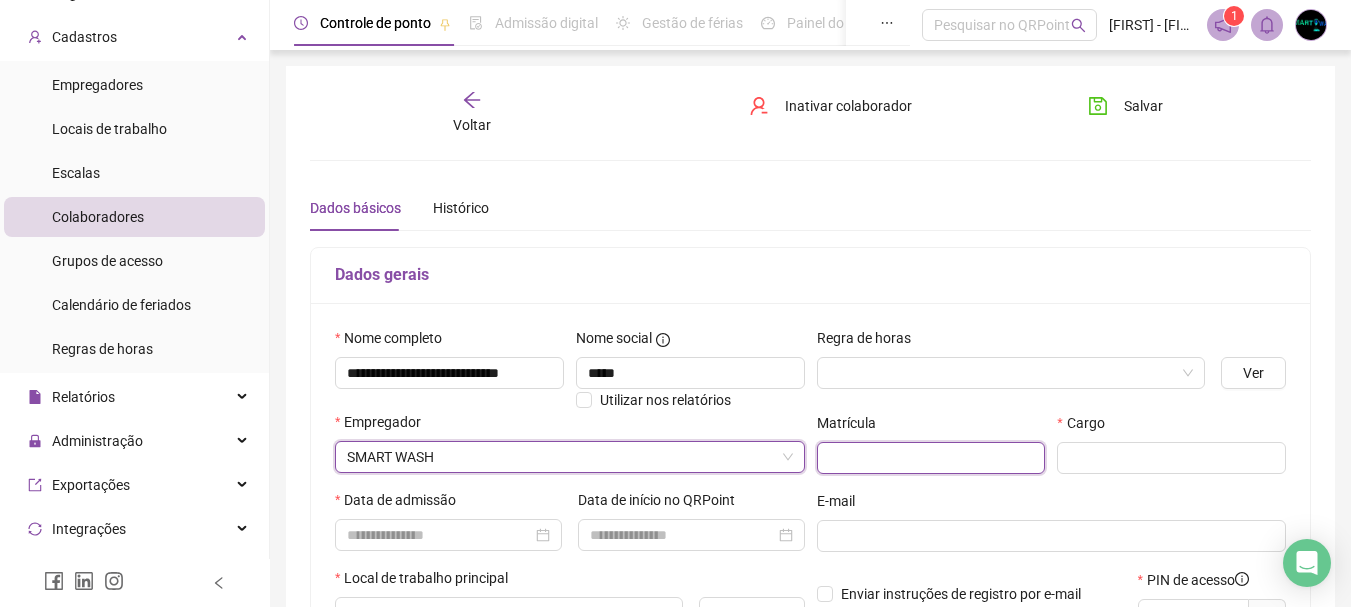 click at bounding box center (931, 458) 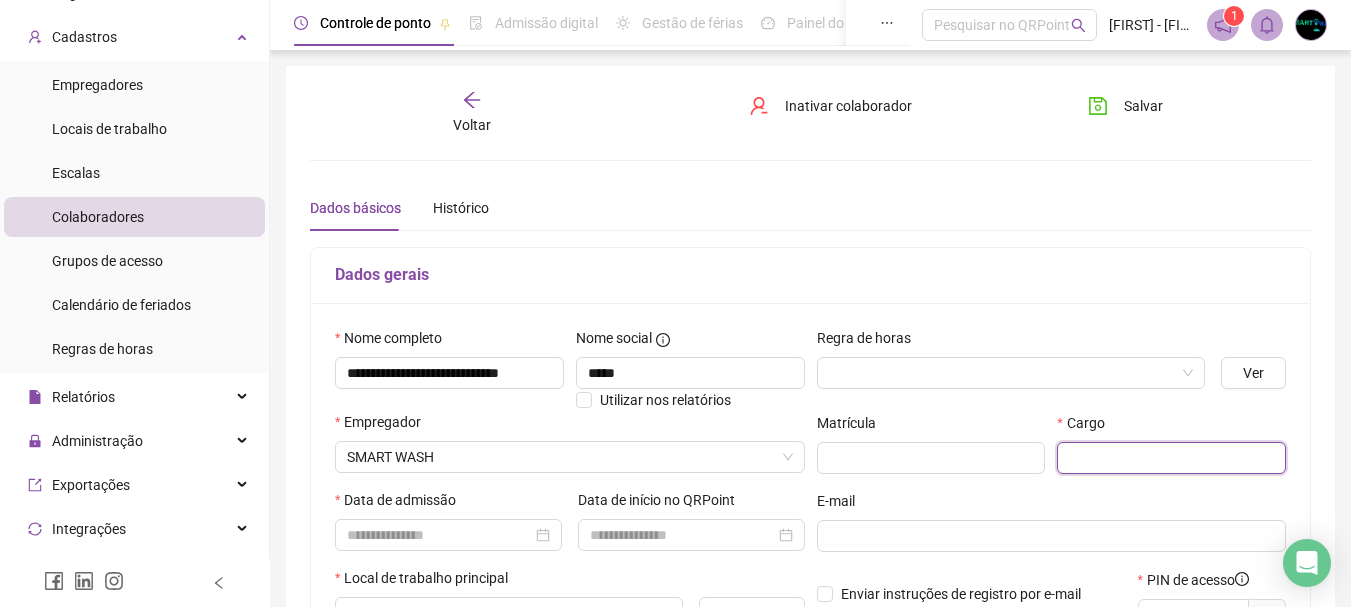 click at bounding box center (1171, 458) 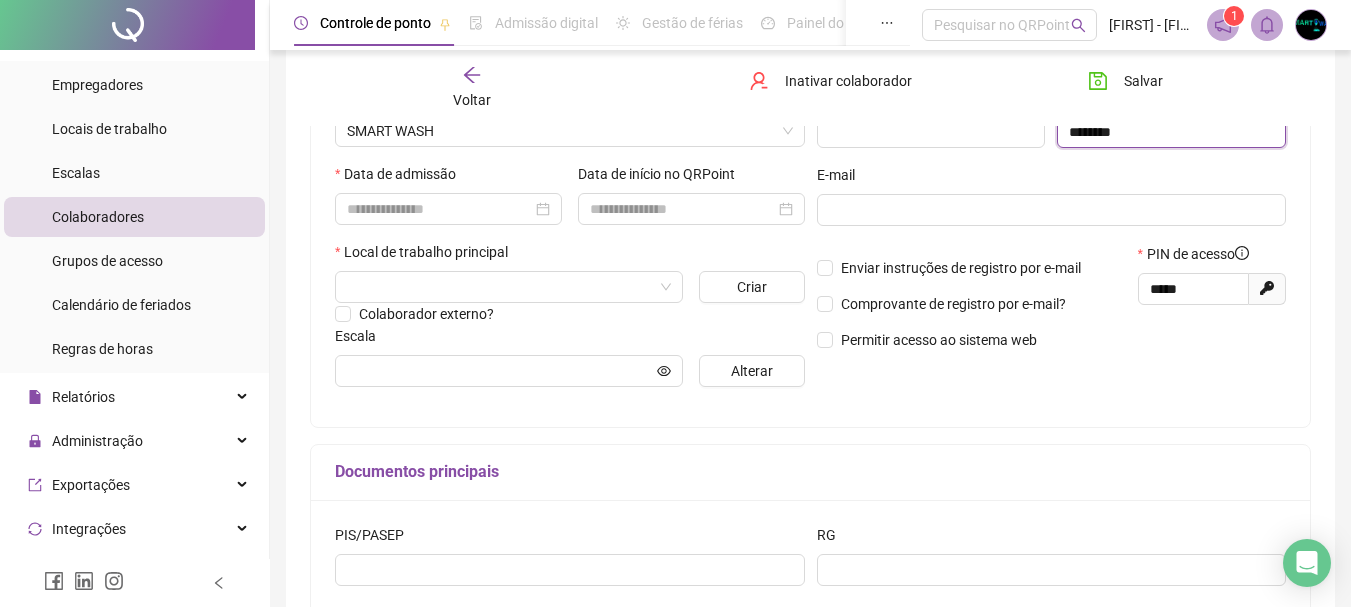 scroll, scrollTop: 278, scrollLeft: 0, axis: vertical 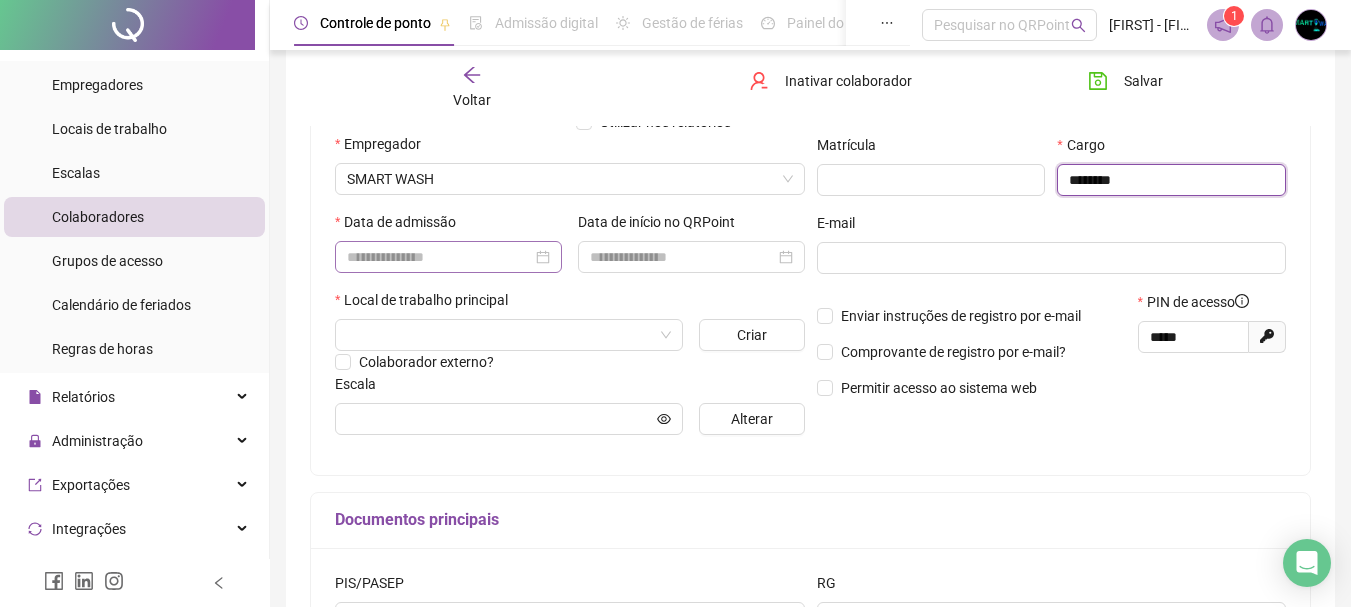 click at bounding box center (448, 257) 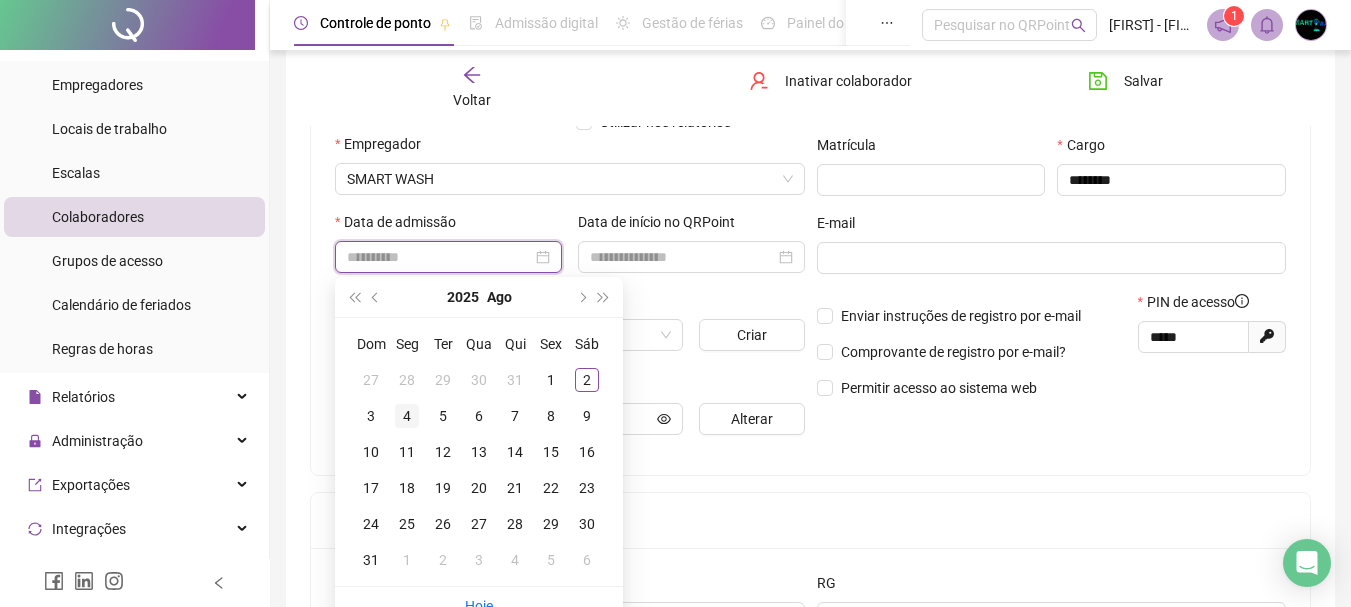 type on "**********" 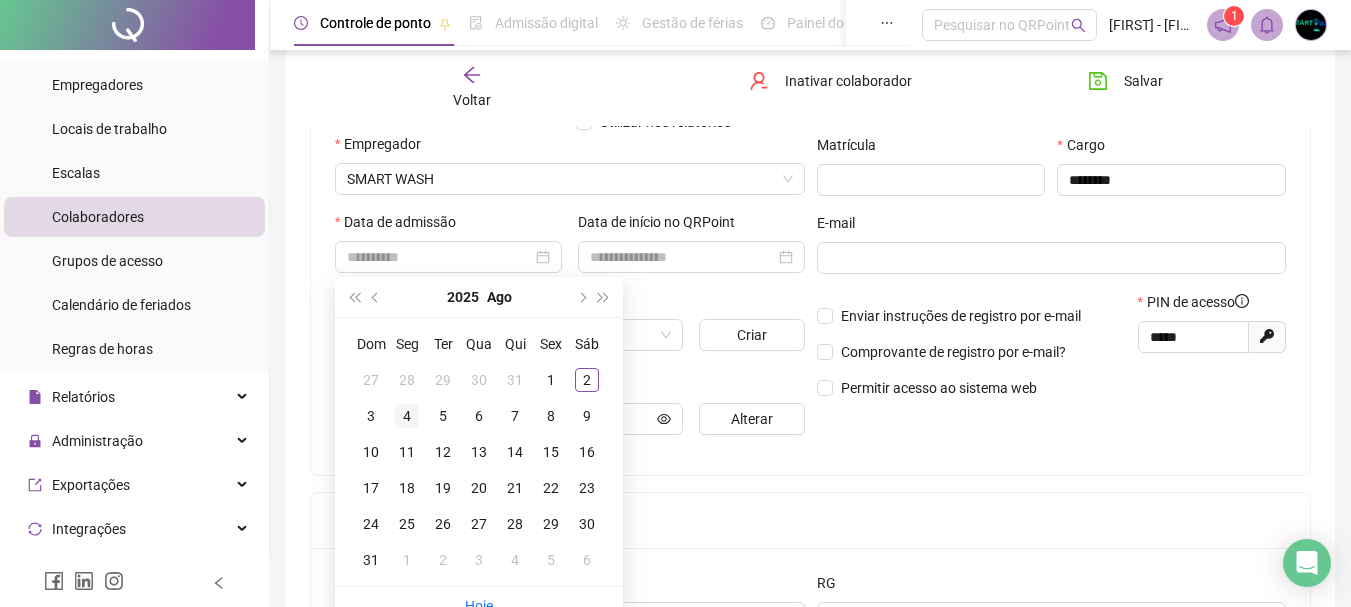 click on "4" at bounding box center (407, 416) 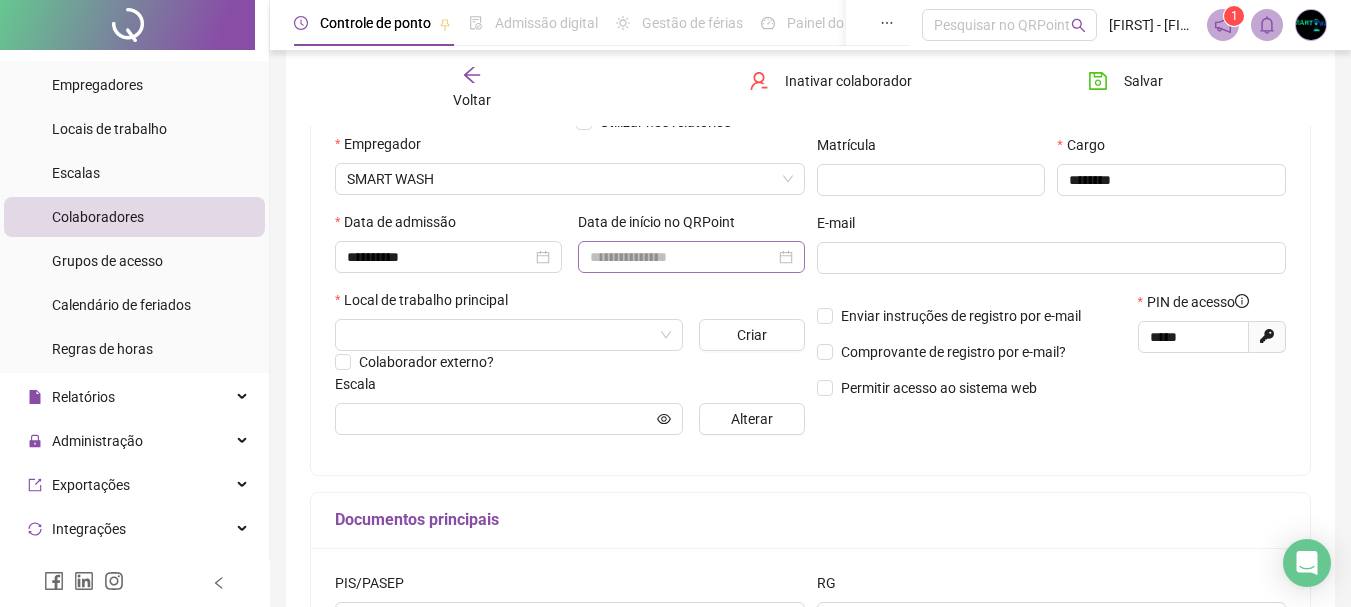 click at bounding box center (691, 257) 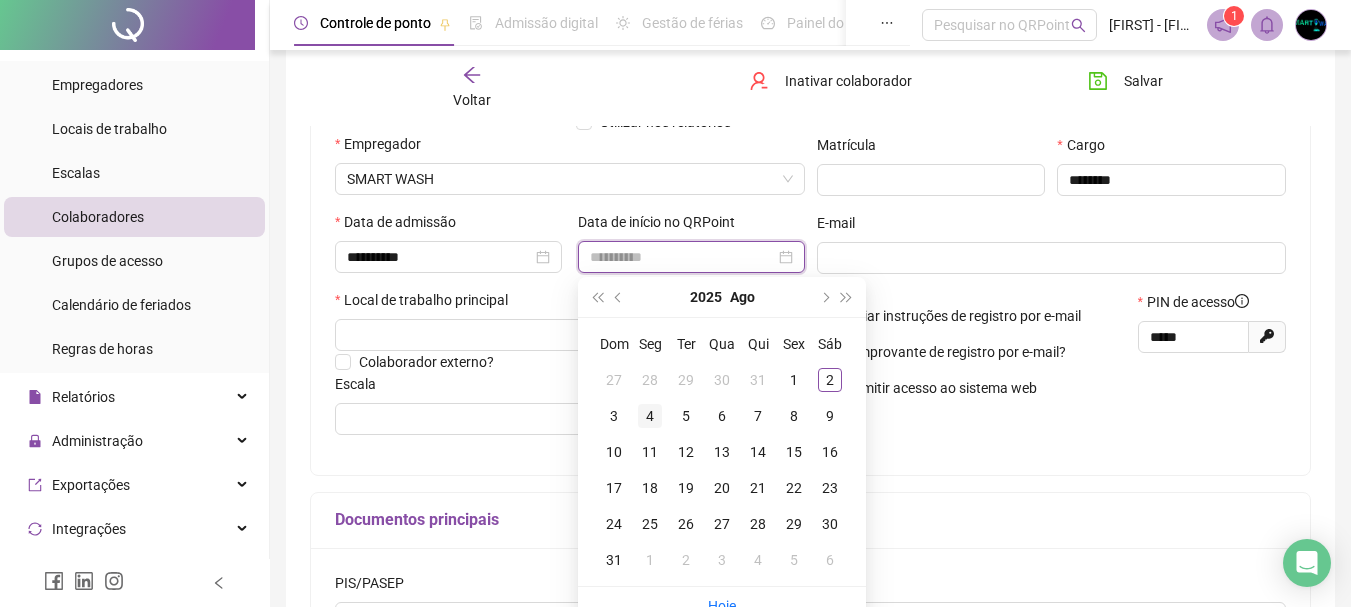 type on "**********" 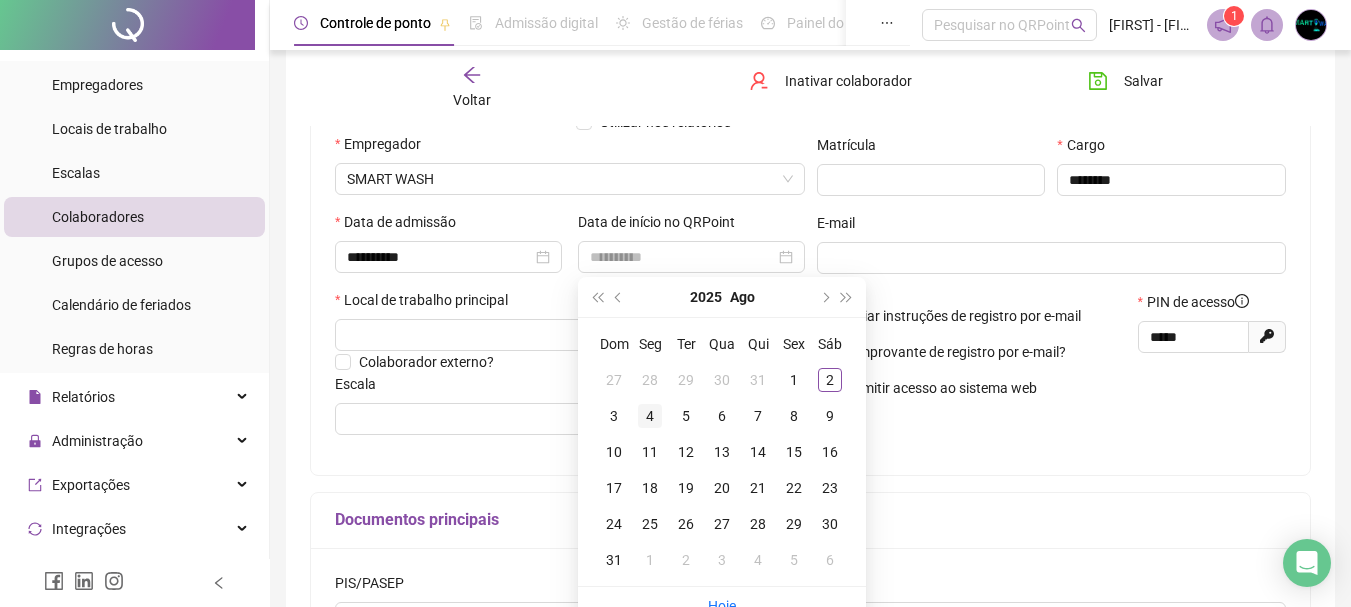 click on "4" at bounding box center [650, 416] 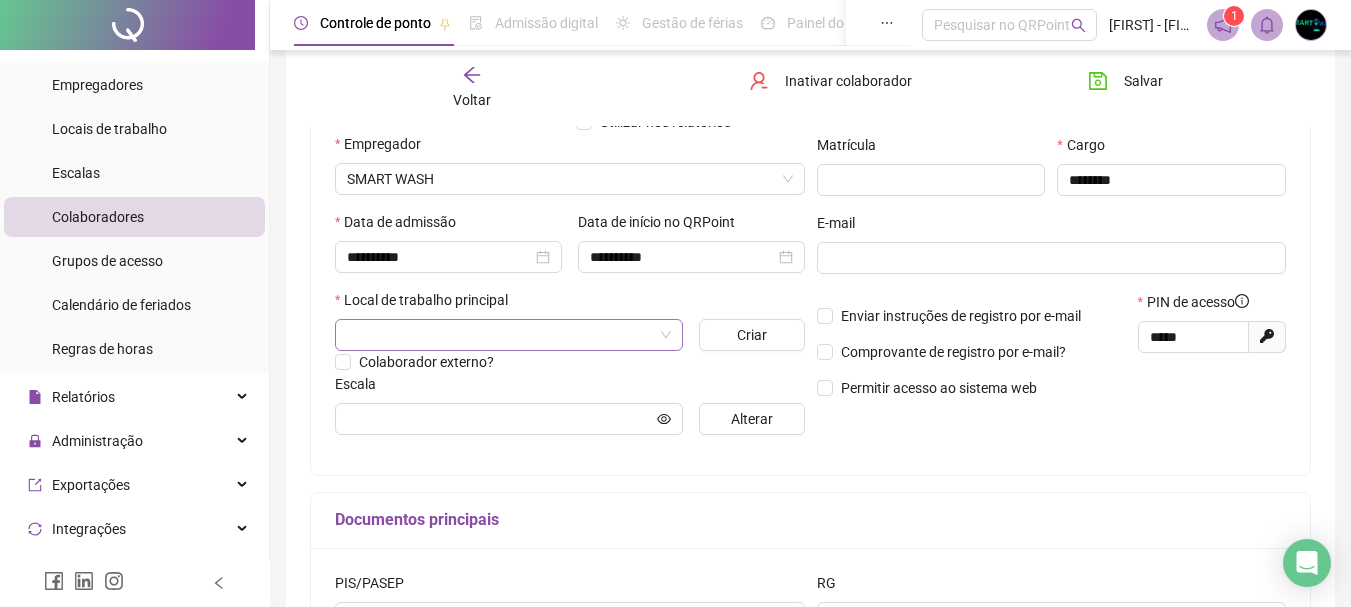 click at bounding box center (500, 335) 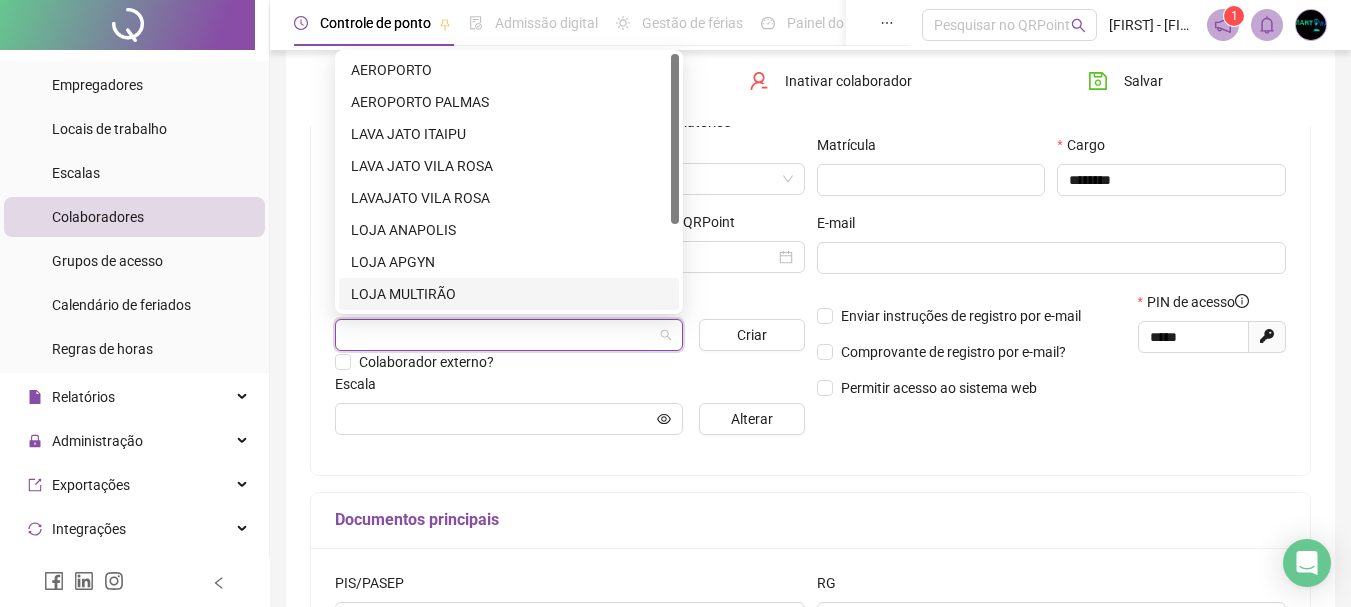 click on "LOJA MULTIRÃO" at bounding box center [509, 294] 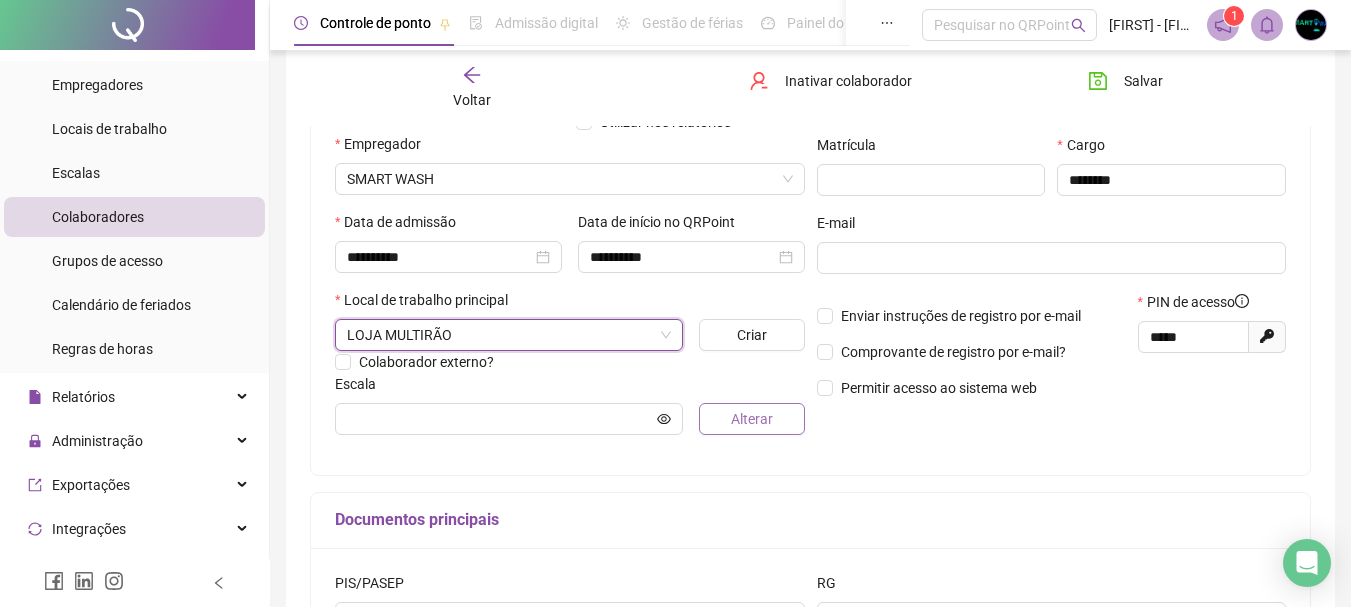 click on "Alterar" at bounding box center (751, 419) 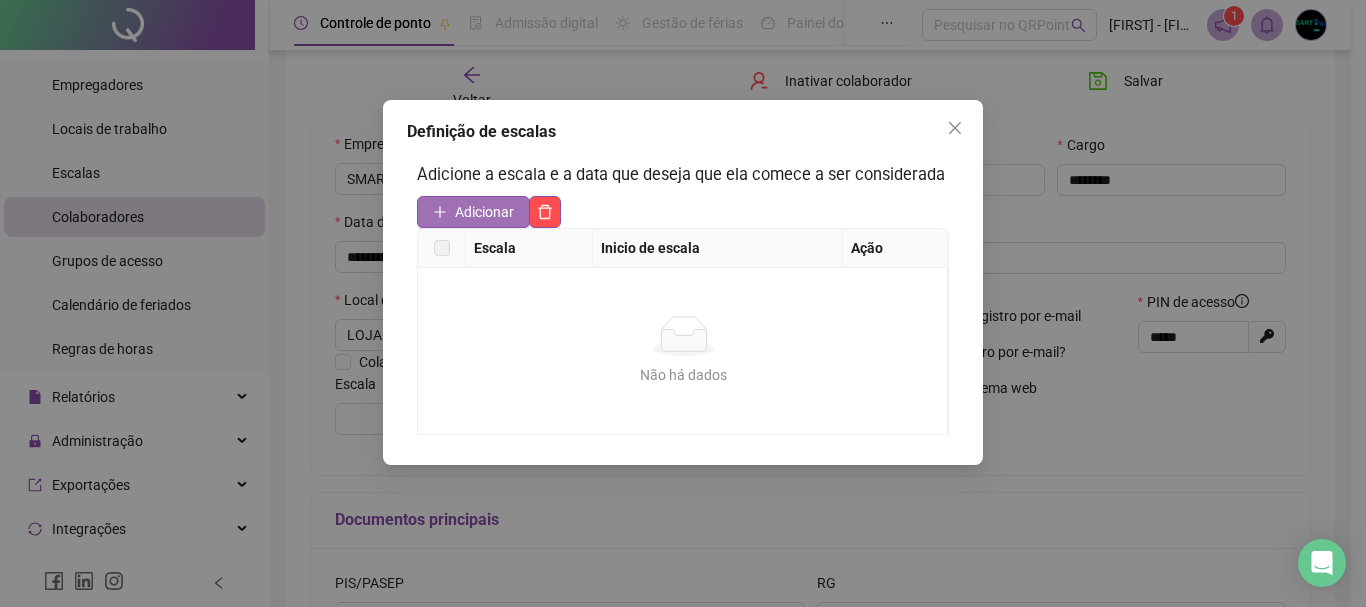 click on "Adicionar" at bounding box center (473, 212) 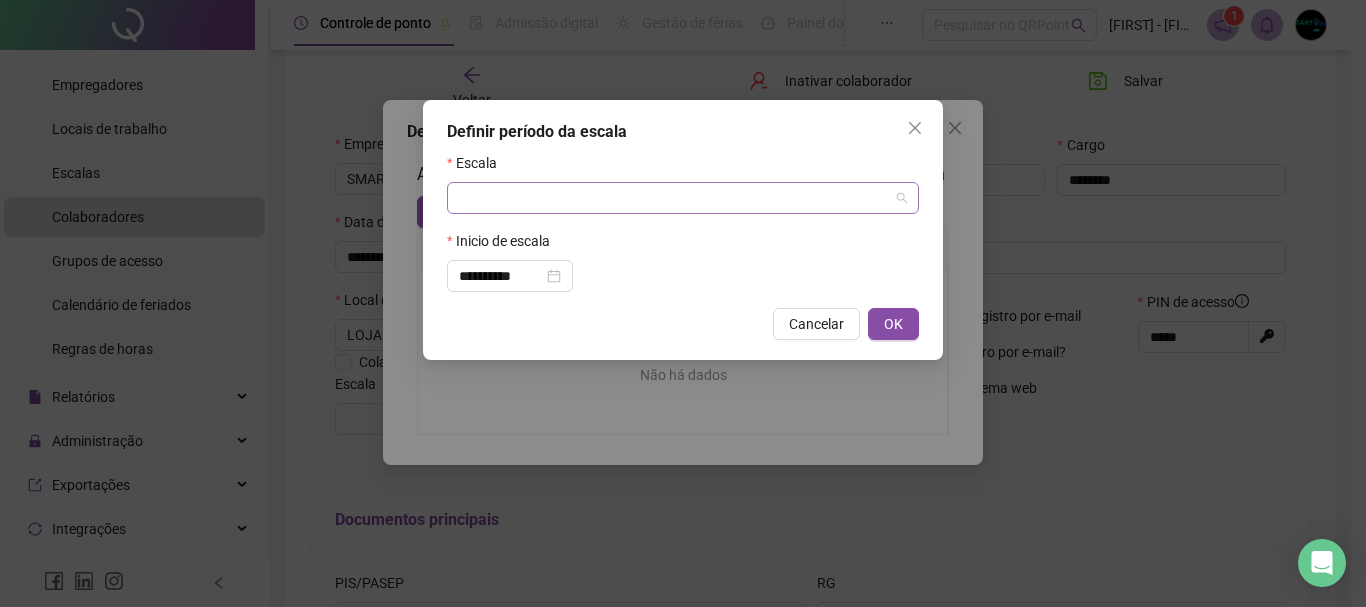 click at bounding box center [674, 198] 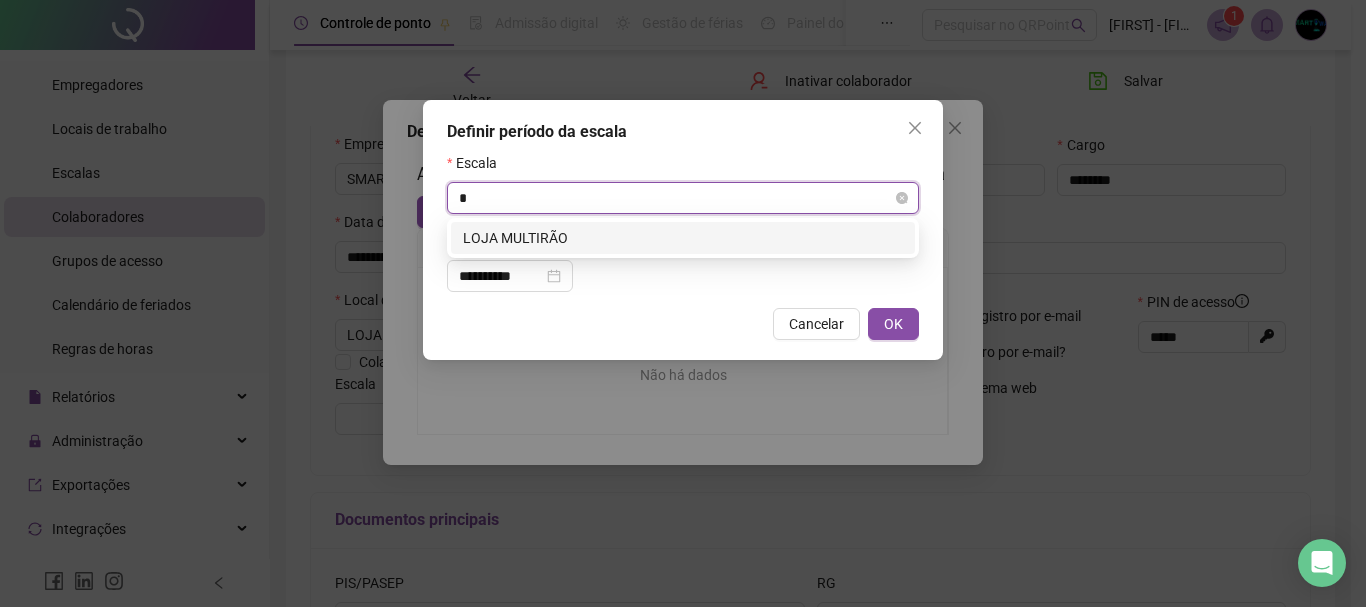 type on "**" 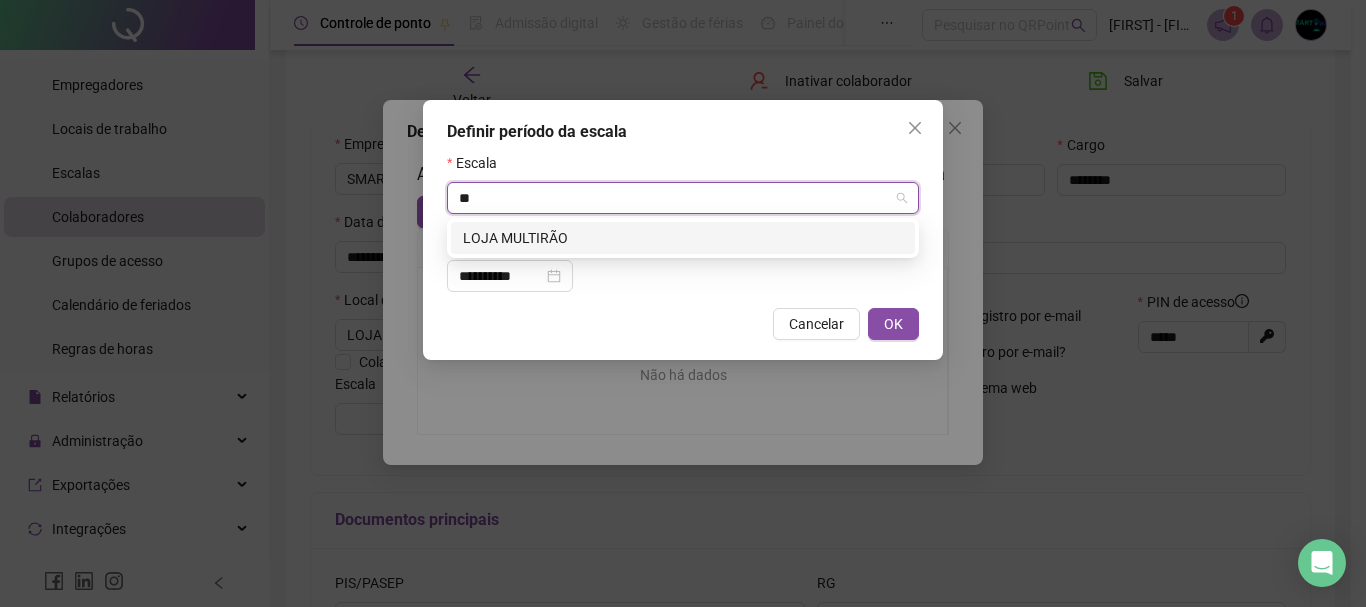 click on "LOJA MULTIRÃO" at bounding box center (683, 238) 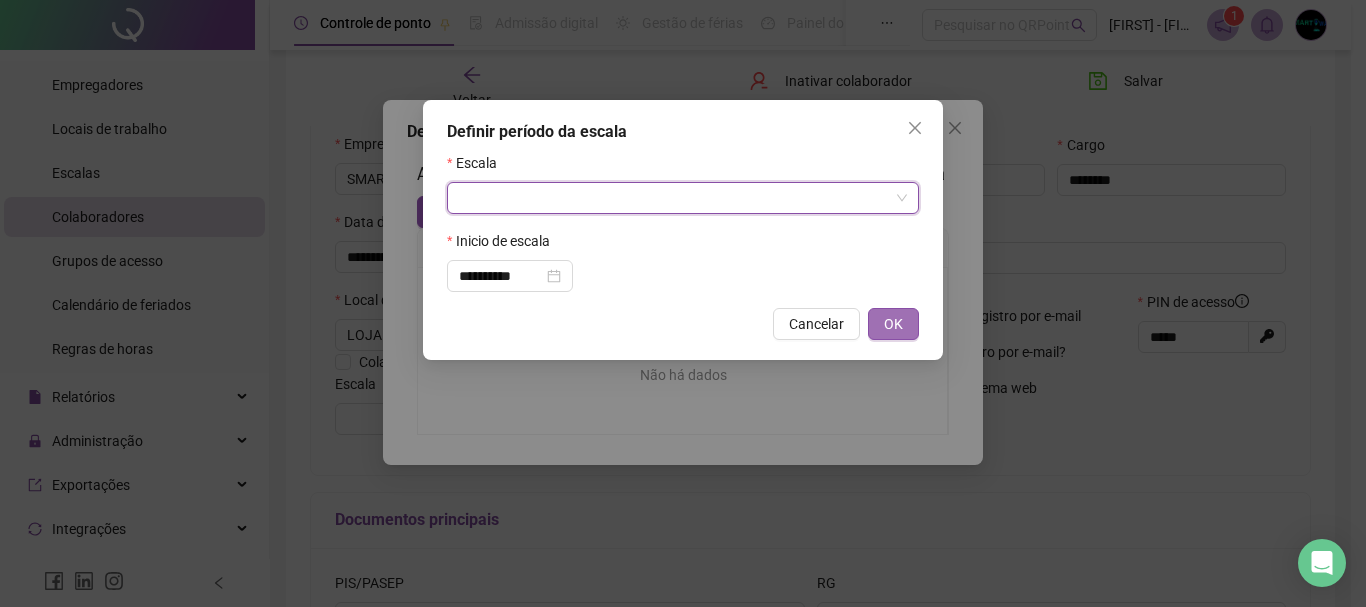 click on "OK" at bounding box center [893, 324] 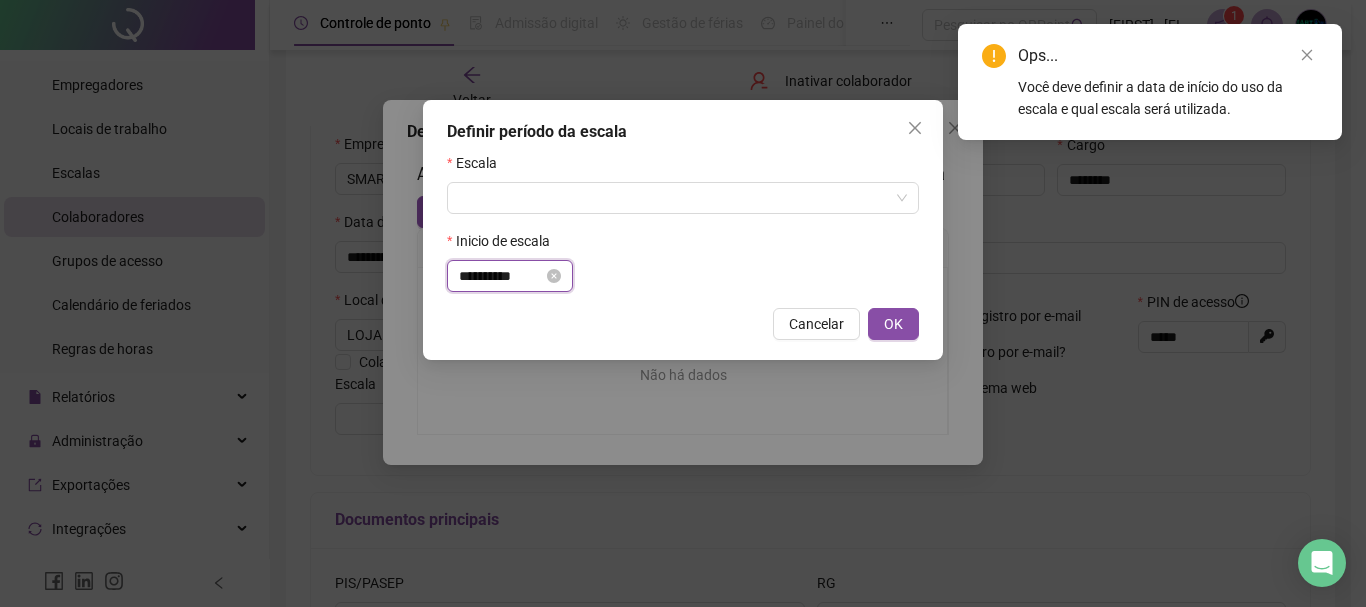 click on "**********" at bounding box center (501, 276) 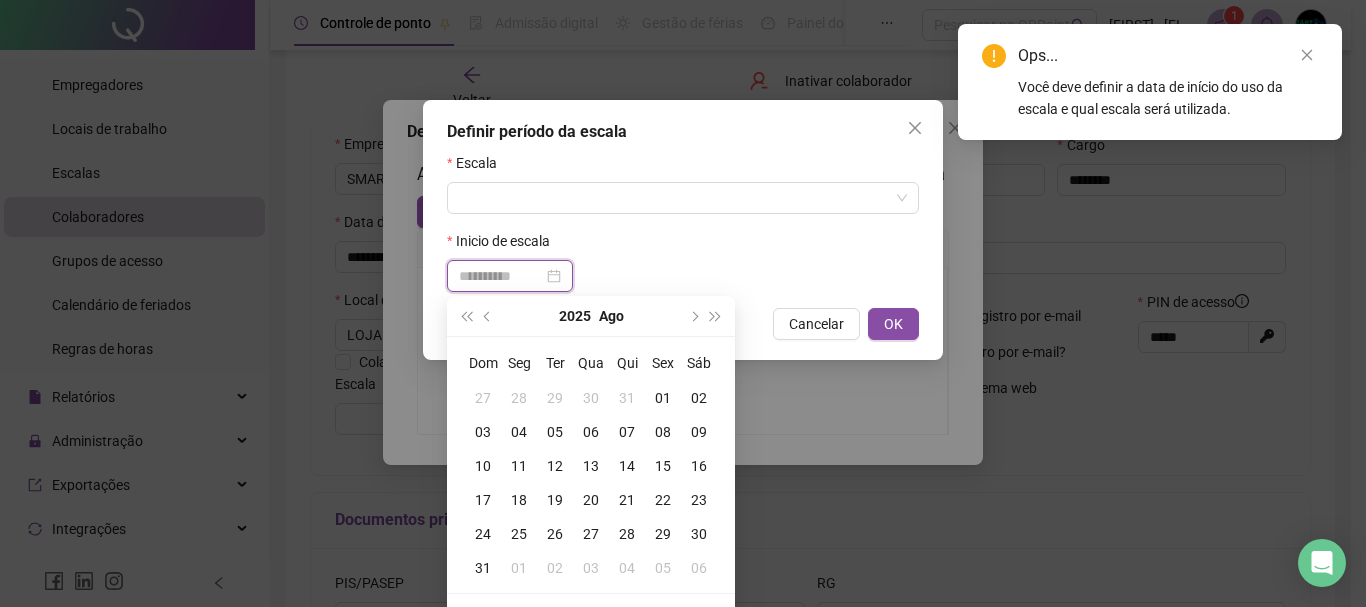 type on "**********" 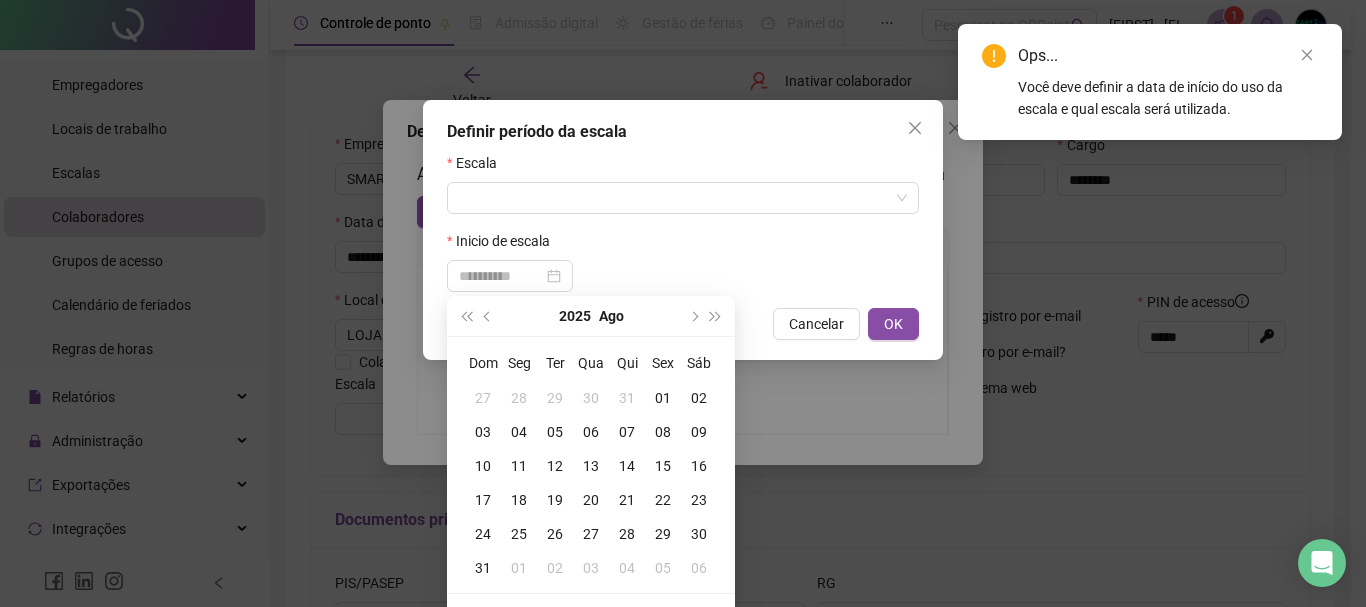 click on "04" at bounding box center [519, 432] 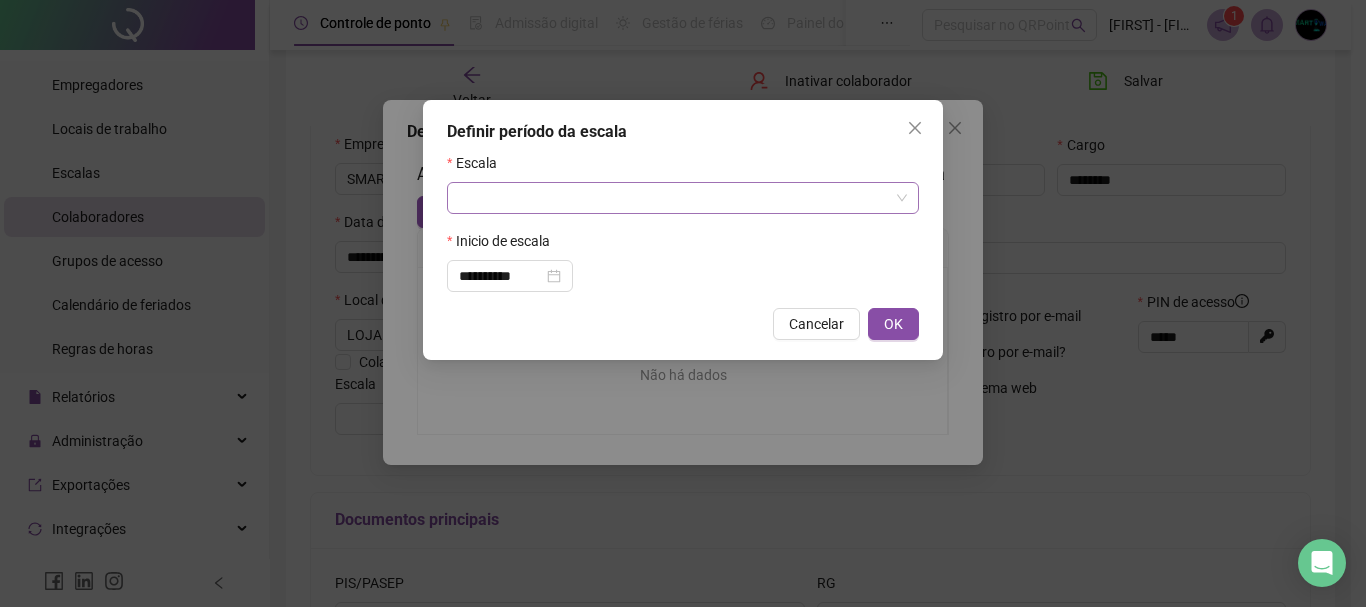 click at bounding box center (674, 198) 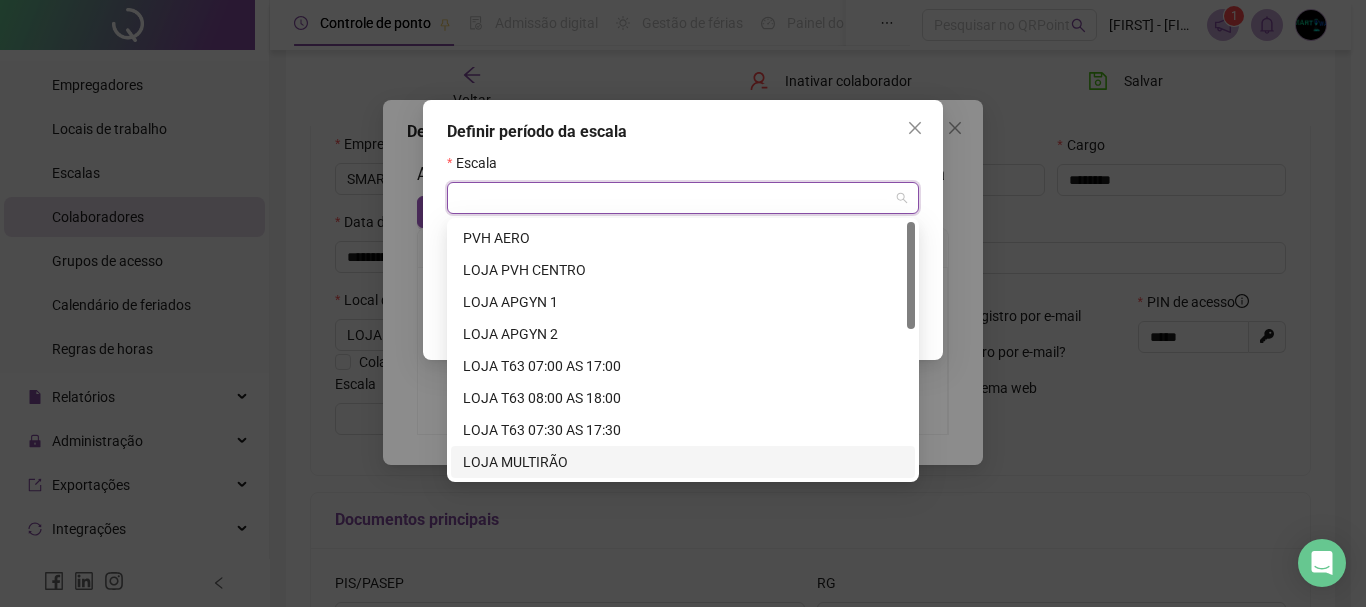 click on "LOJA MULTIRÃO" at bounding box center [683, 462] 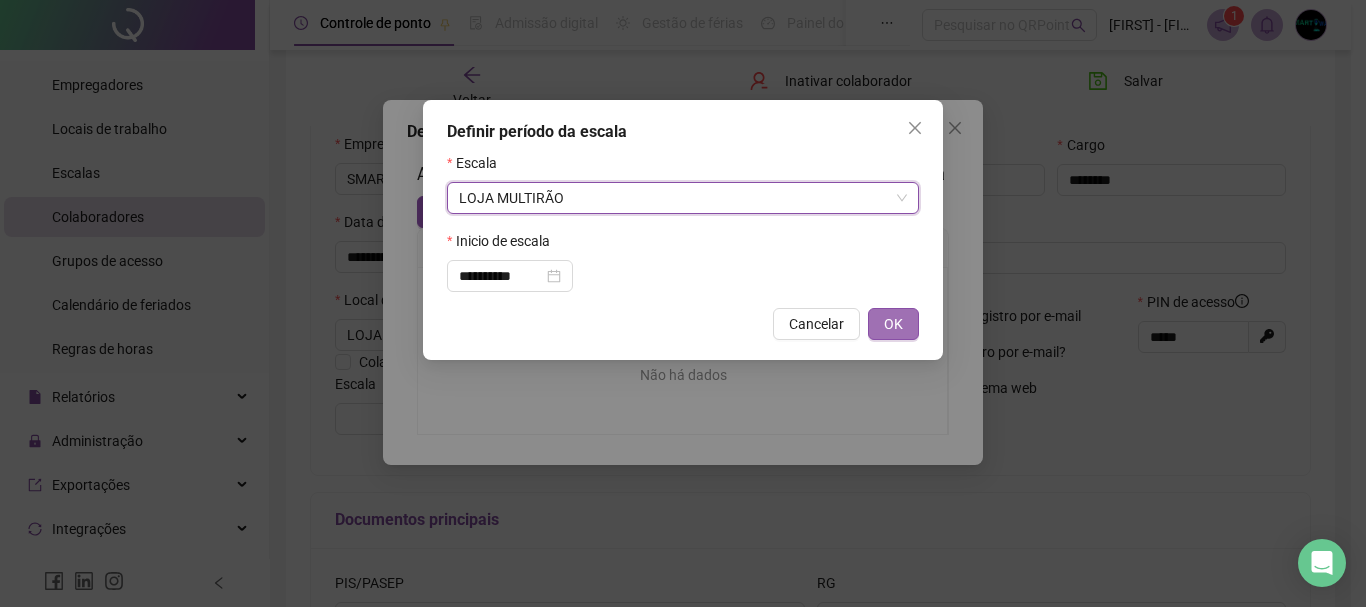 click on "OK" at bounding box center (893, 324) 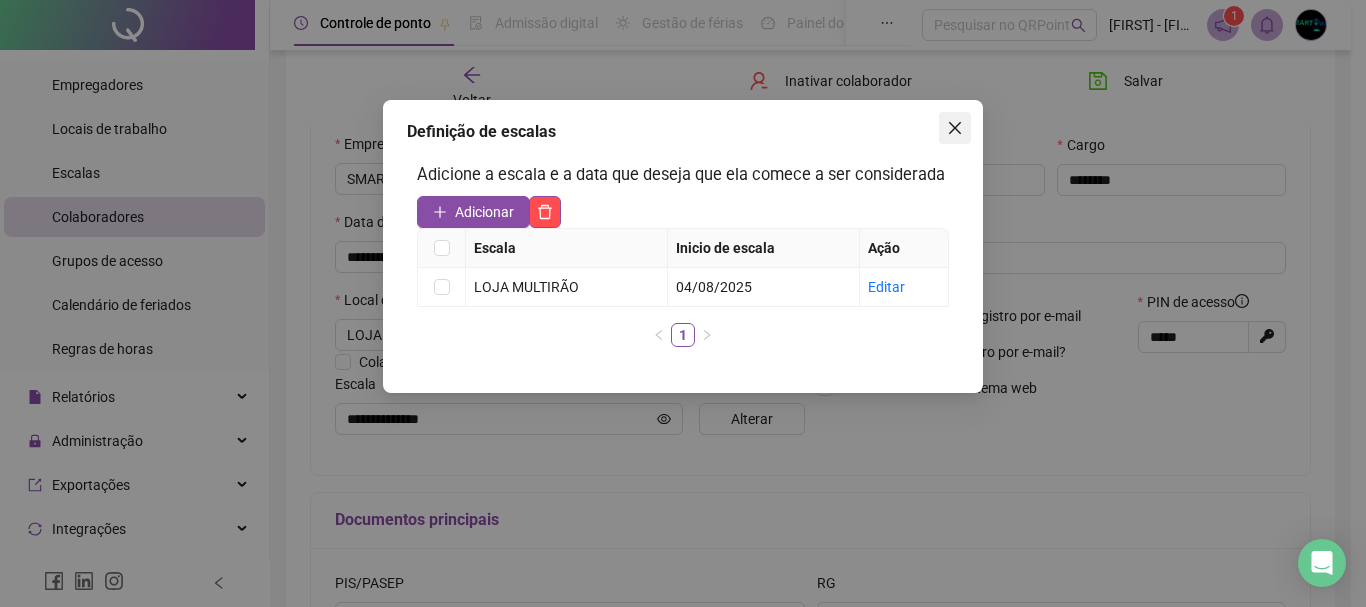 click 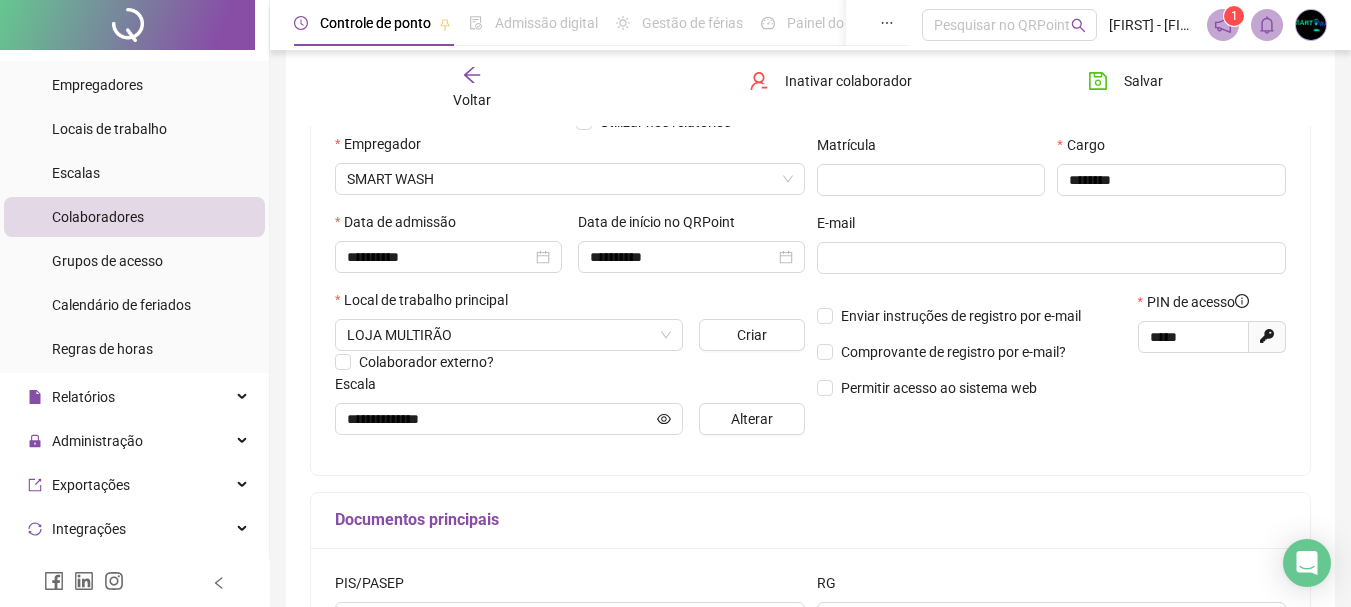 scroll, scrollTop: 534, scrollLeft: 0, axis: vertical 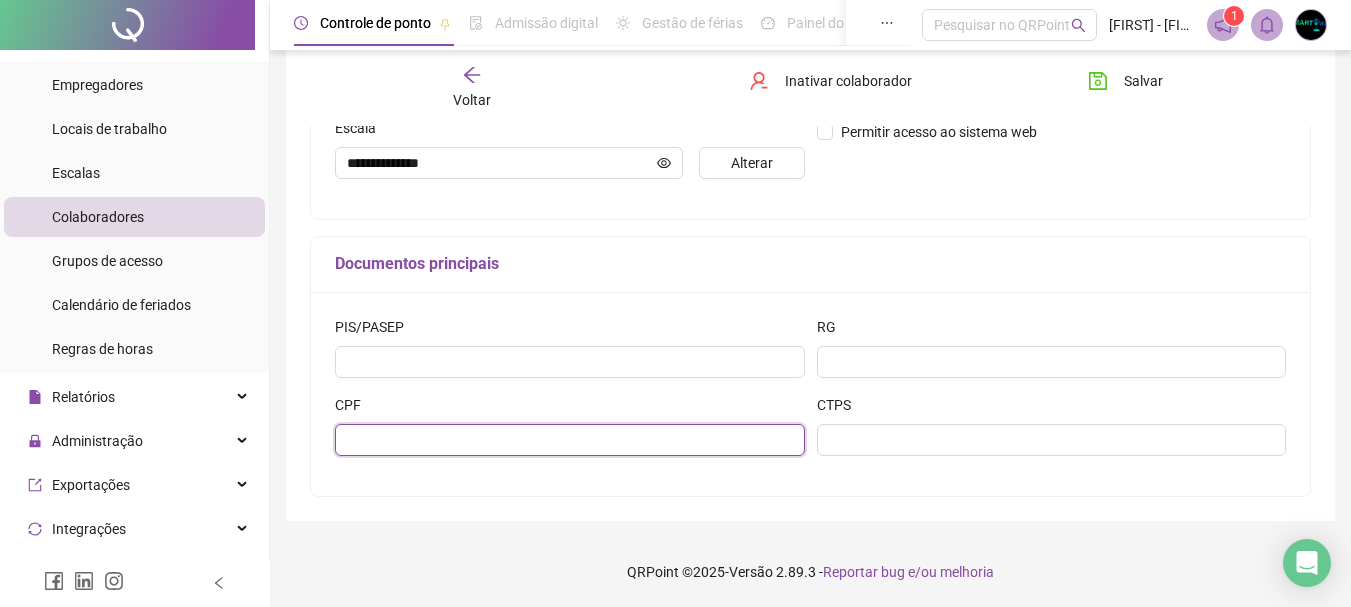 click at bounding box center [570, 440] 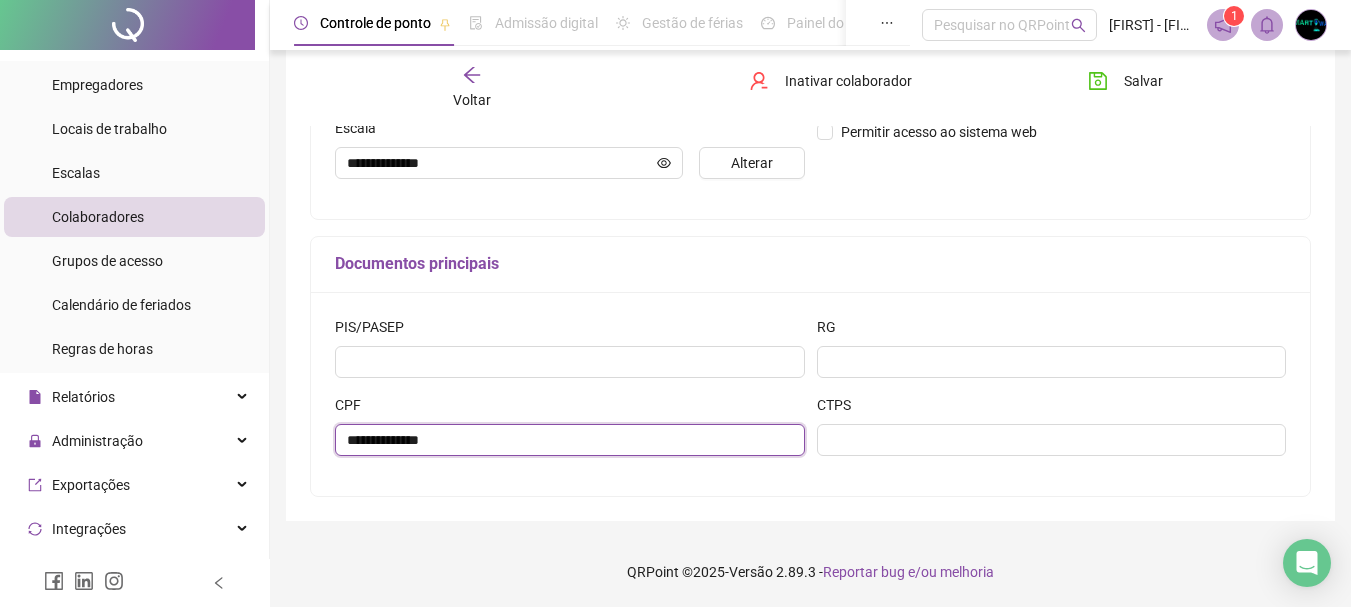 type on "**********" 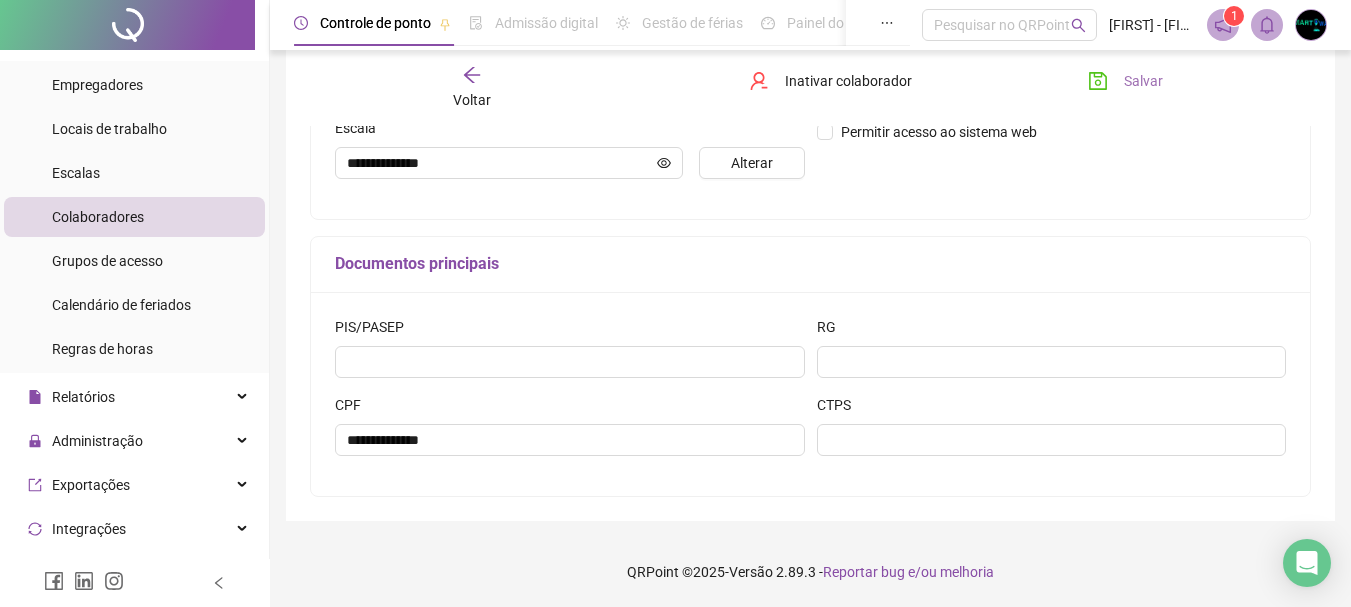 click on "Salvar" at bounding box center (1125, 81) 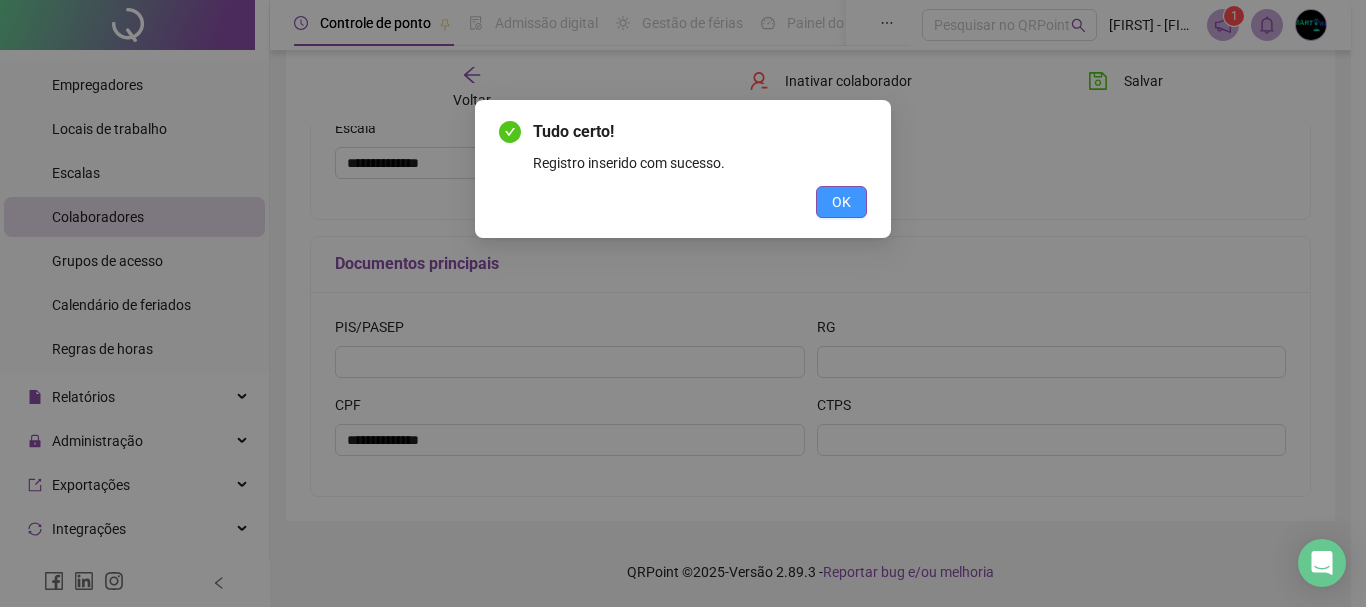 click on "OK" at bounding box center [841, 202] 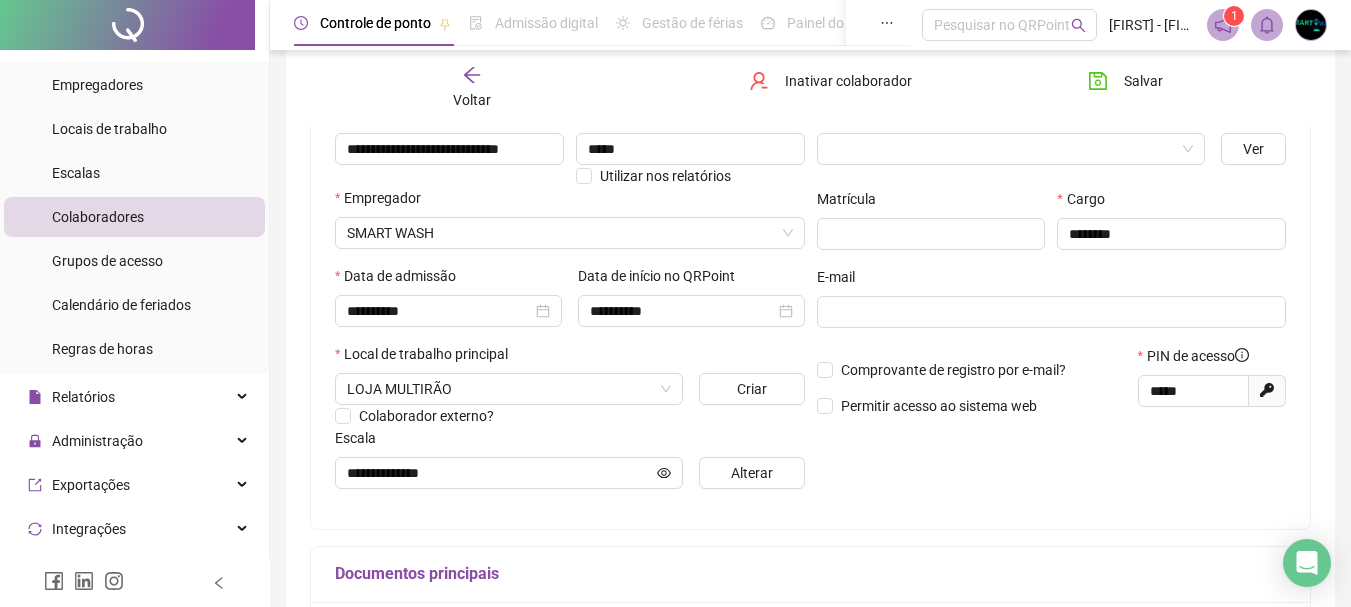 scroll, scrollTop: 226, scrollLeft: 0, axis: vertical 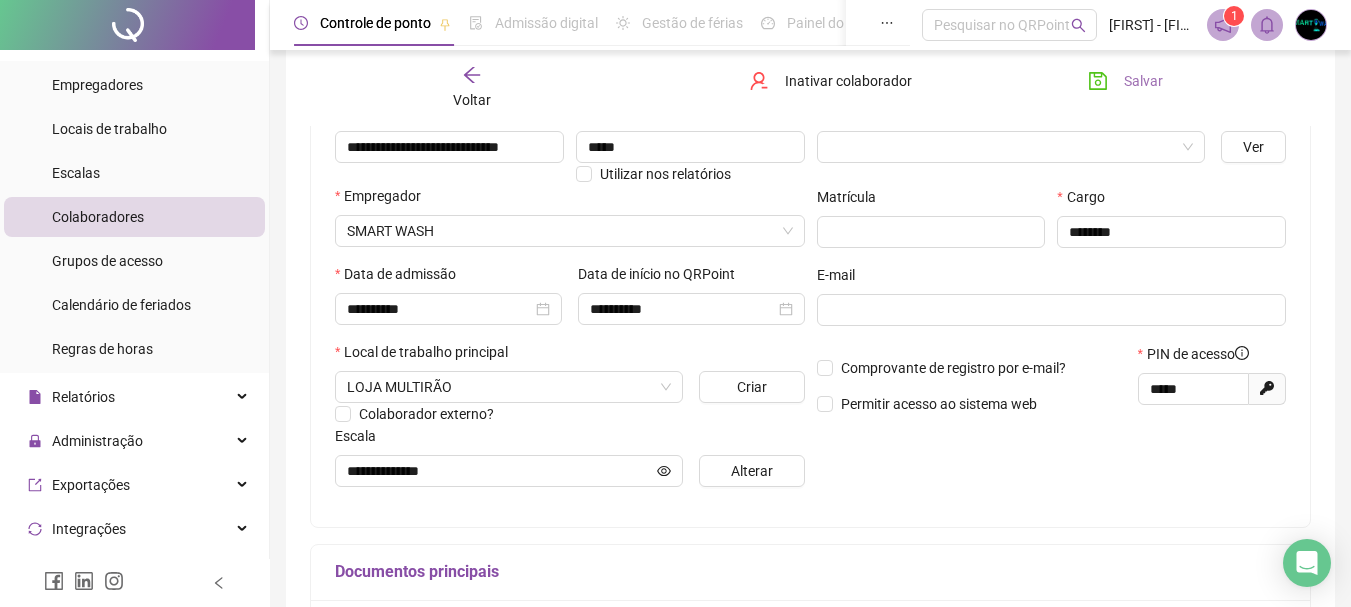 click 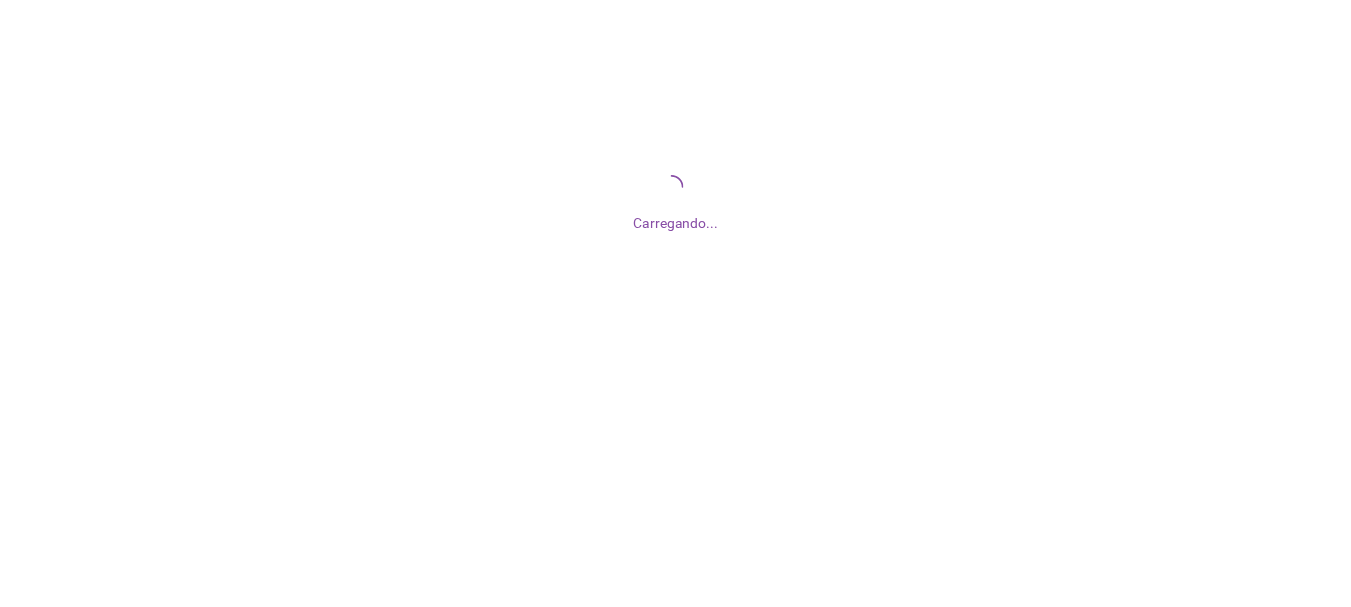scroll, scrollTop: 0, scrollLeft: 0, axis: both 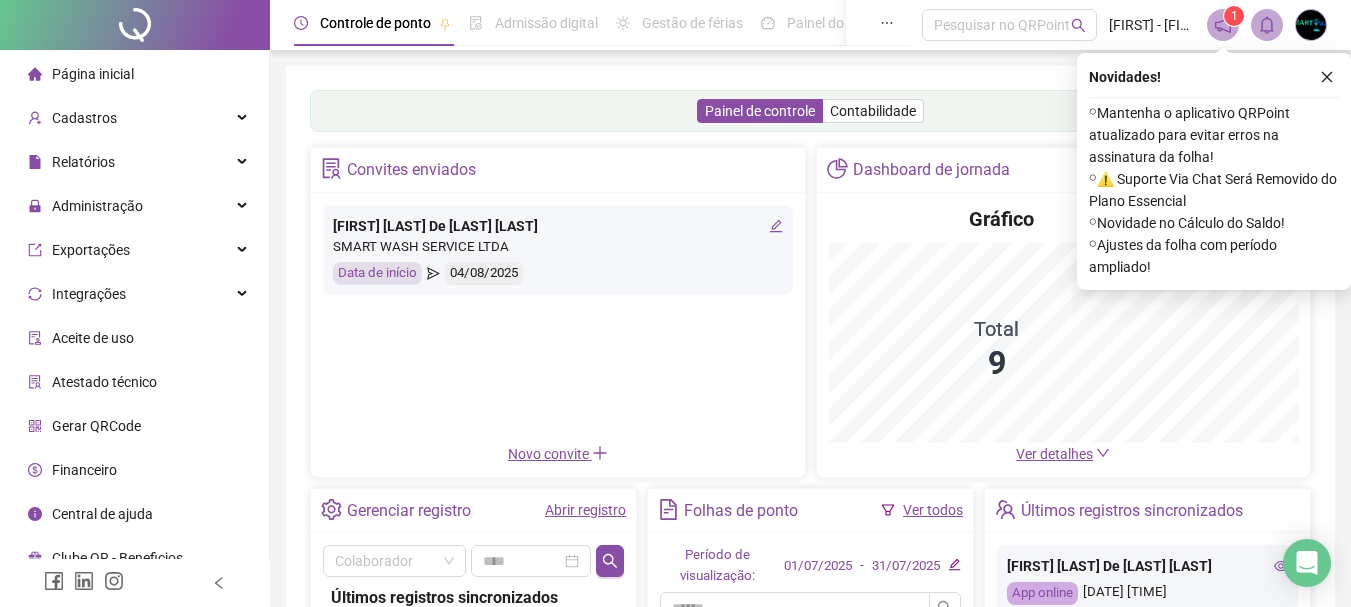 click on "Ver detalhes" at bounding box center (1054, 454) 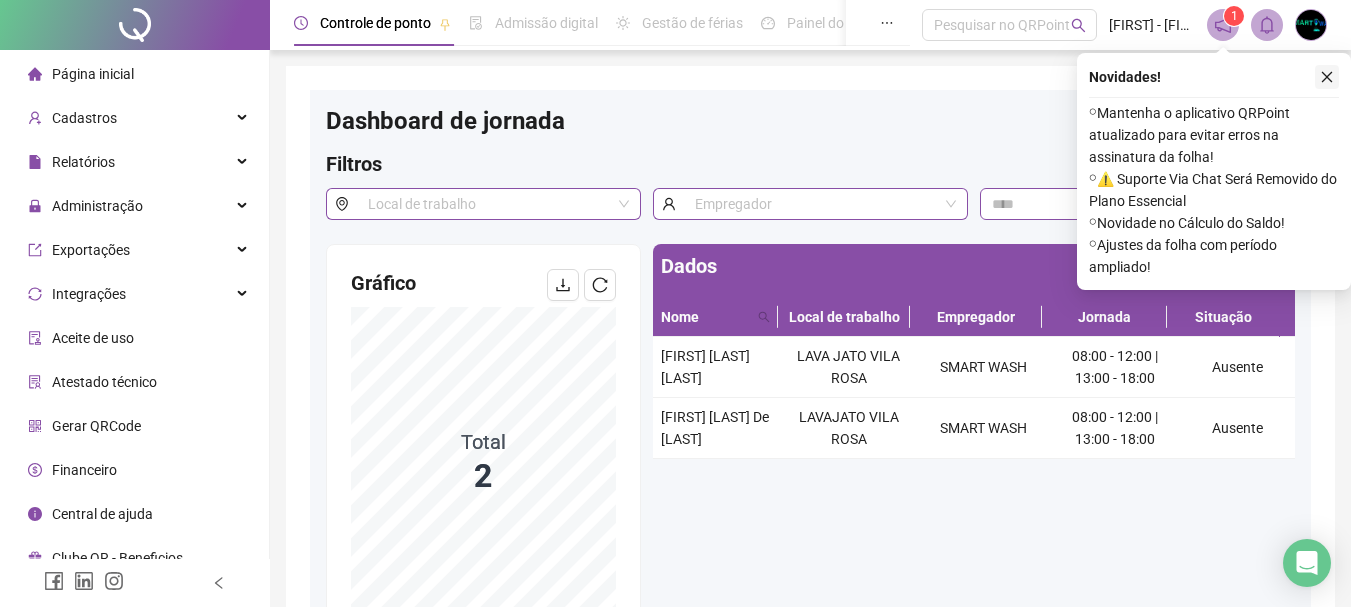 click 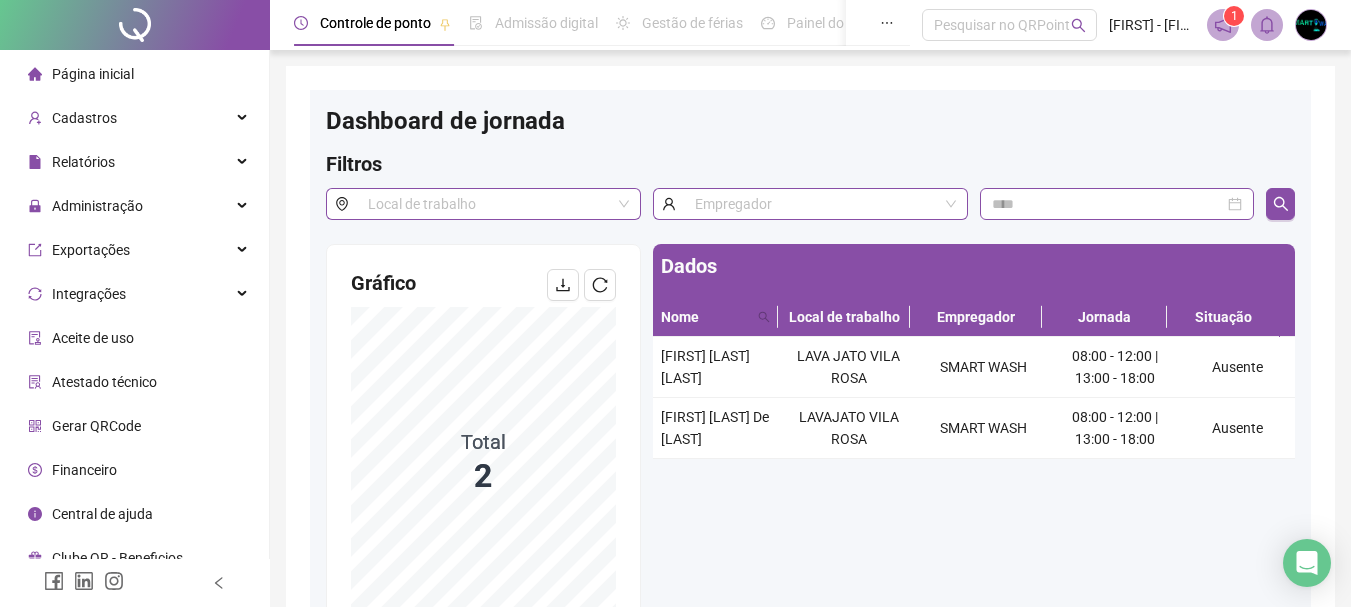 click on "Página inicial" at bounding box center (81, 74) 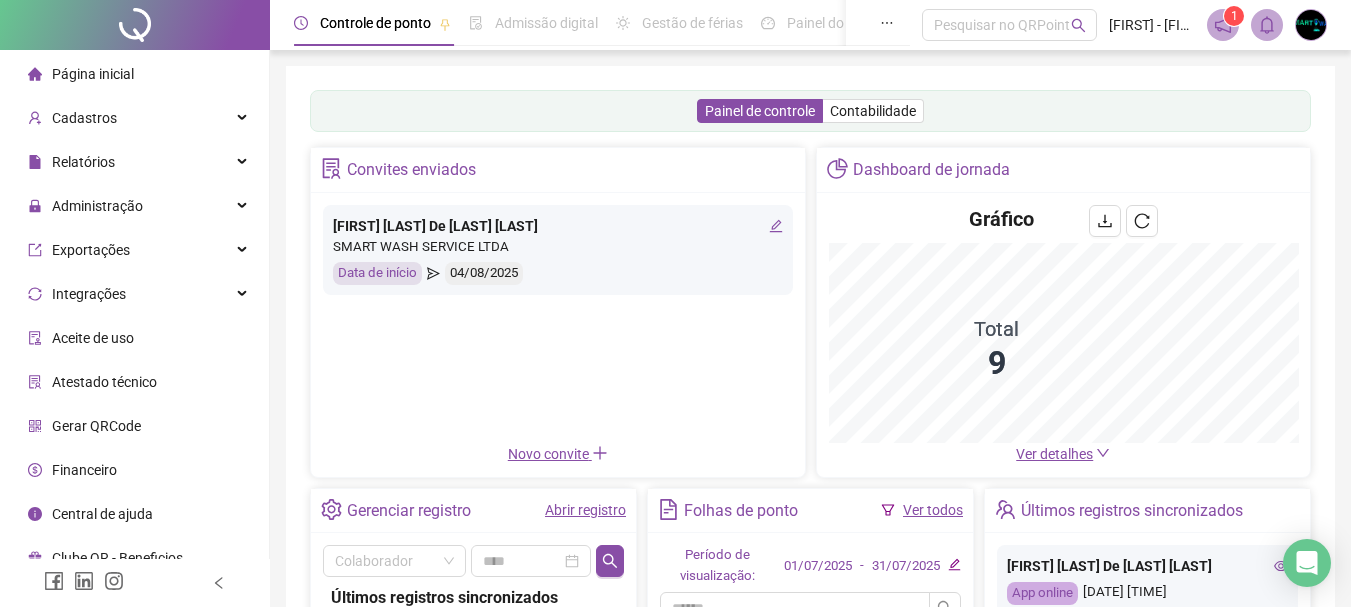 click on "Ver detalhes" at bounding box center [1054, 454] 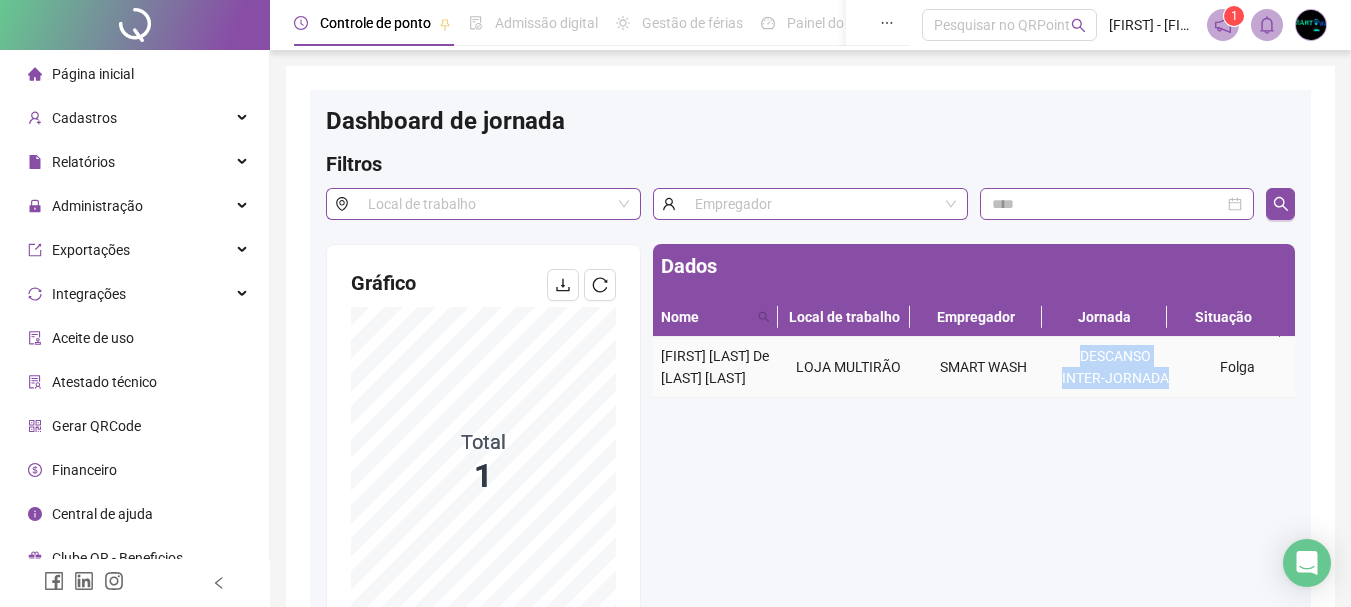 drag, startPoint x: 1068, startPoint y: 349, endPoint x: 1155, endPoint y: 376, distance: 91.09336 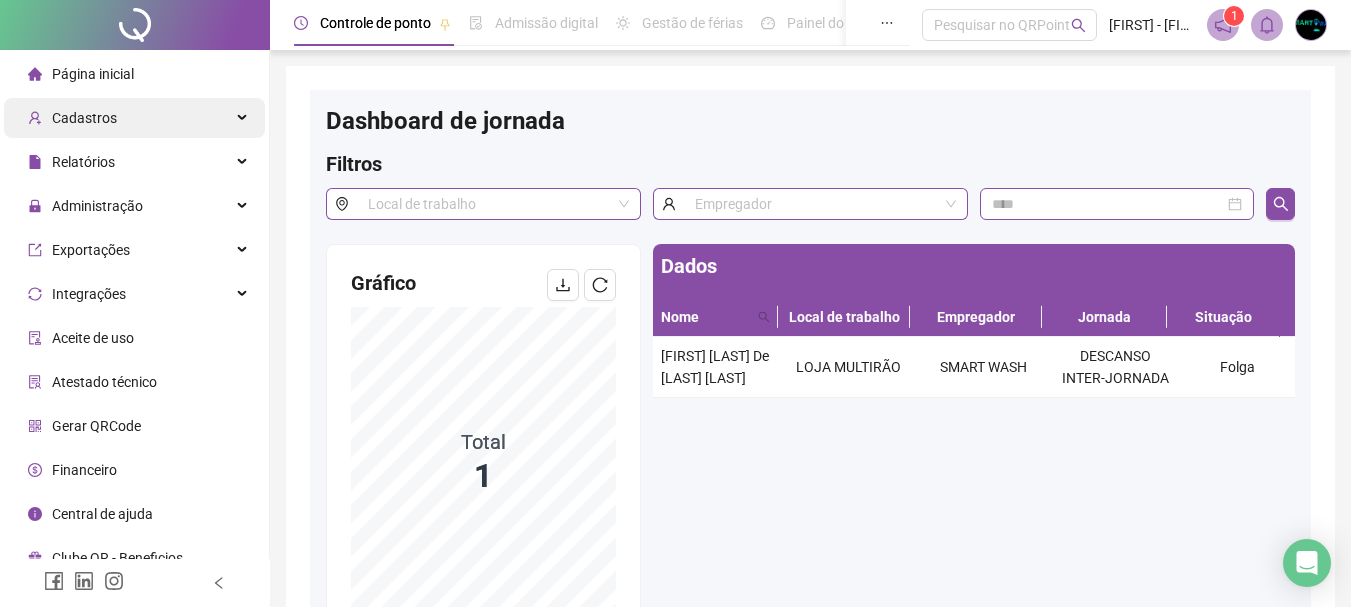 click on "Cadastros" at bounding box center [72, 118] 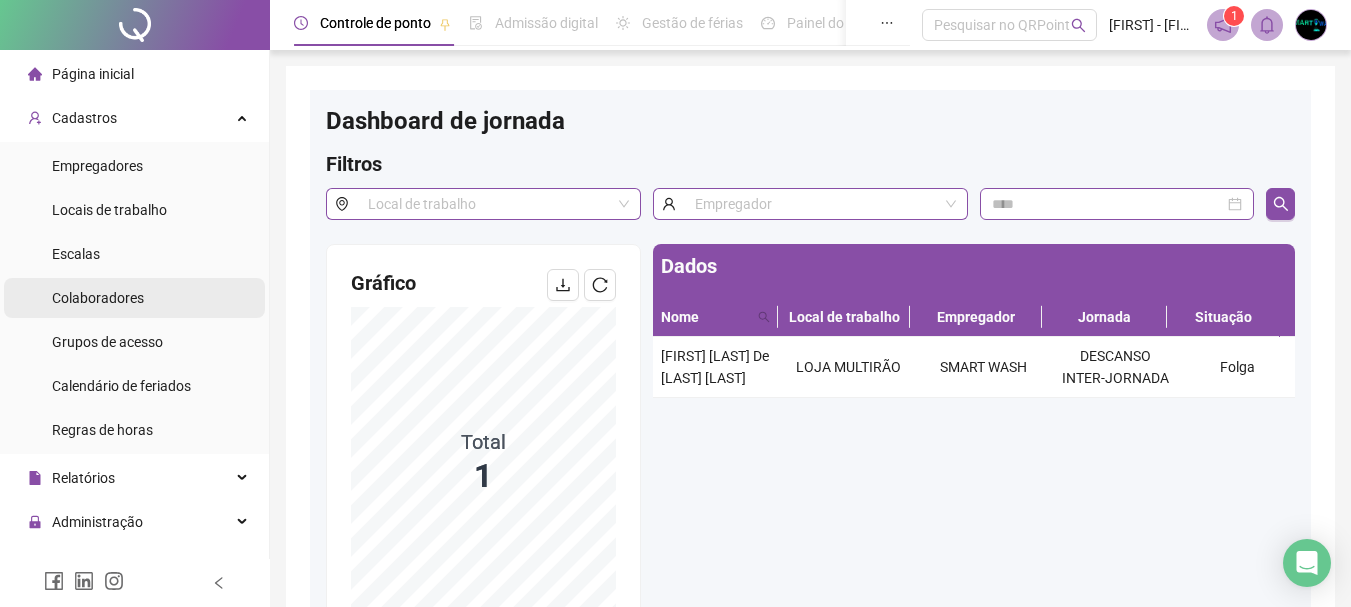 click on "Colaboradores" at bounding box center (98, 298) 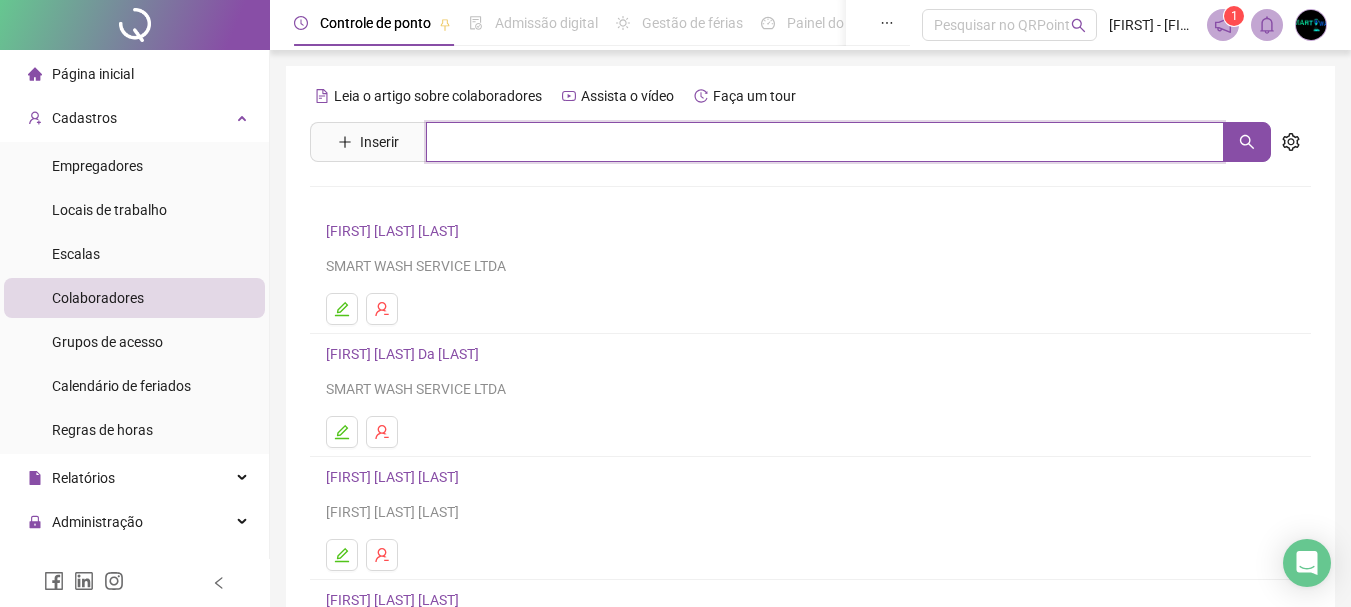 click at bounding box center (825, 142) 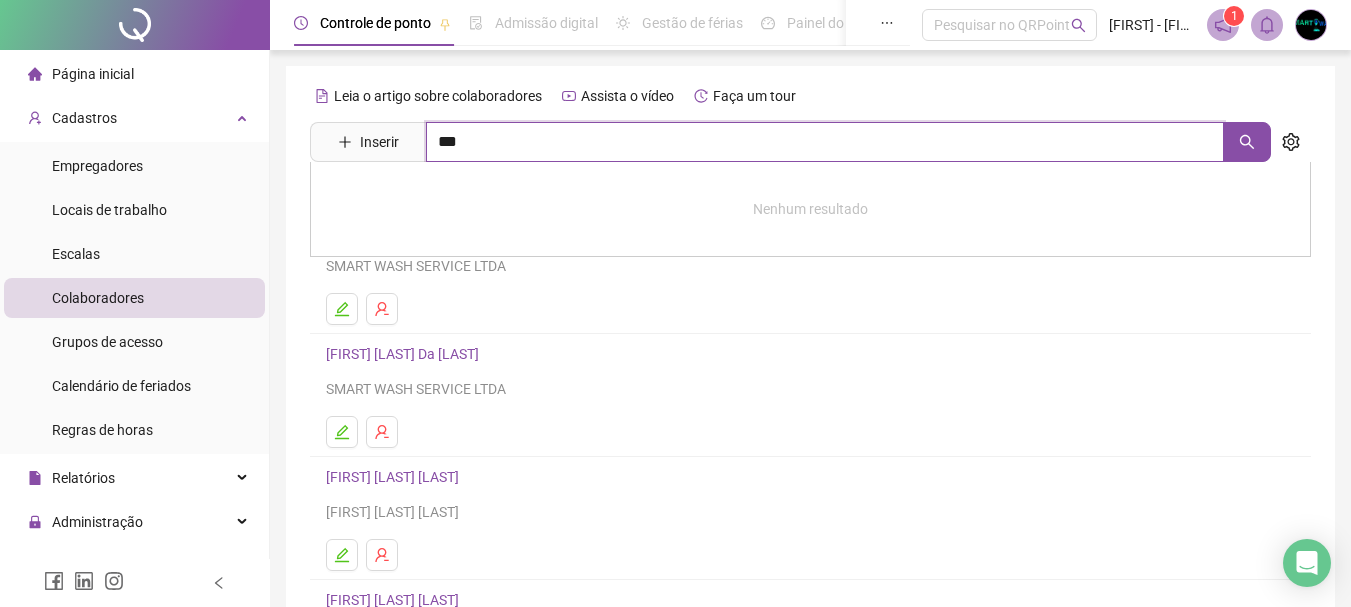 type on "***" 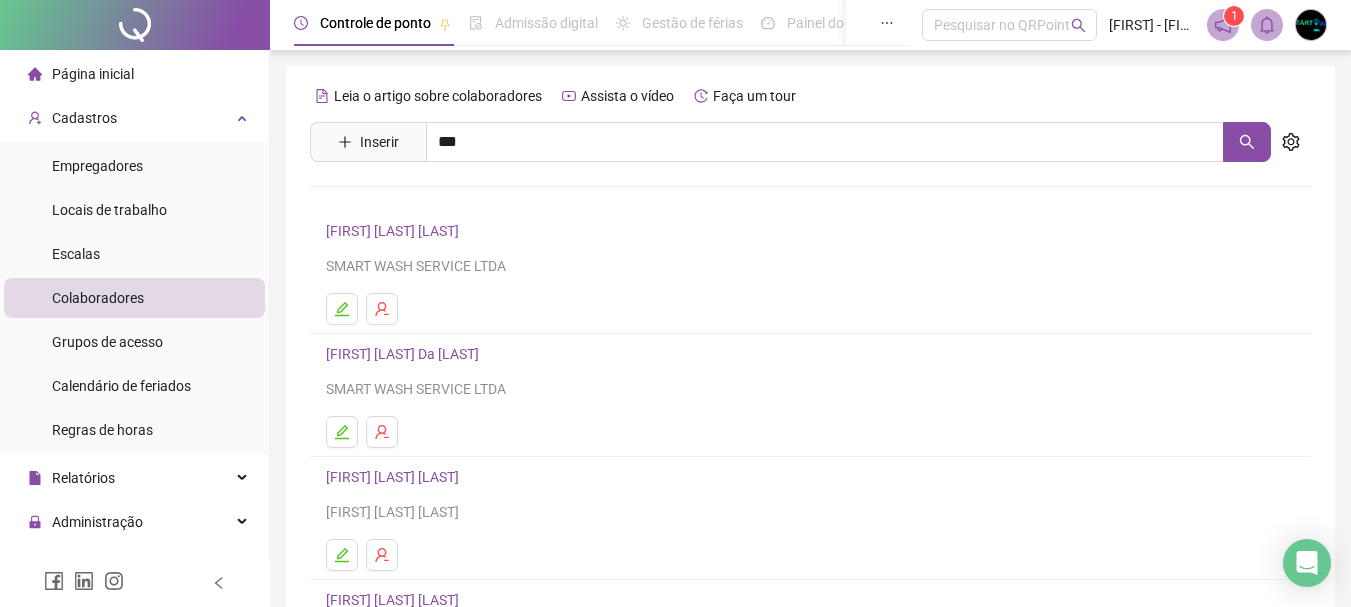 click on "KAUÃN FELIPE DE SOUZA OLIVEIRA" at bounding box center [810, 203] 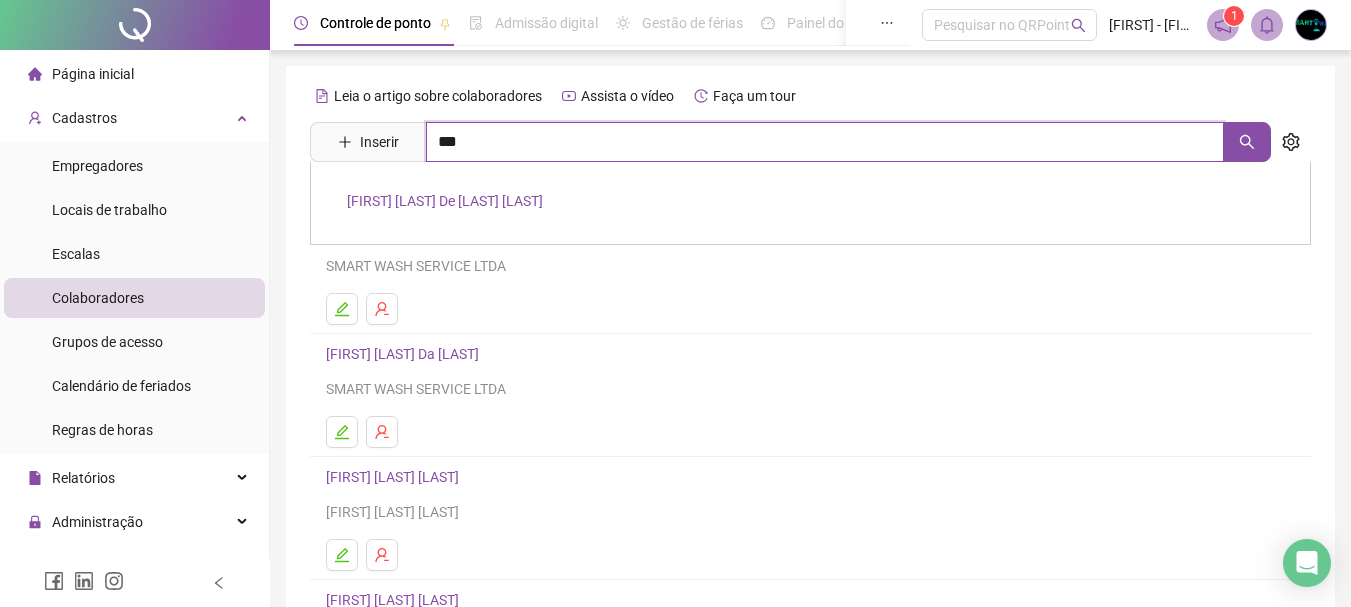 click on "***" at bounding box center (825, 142) 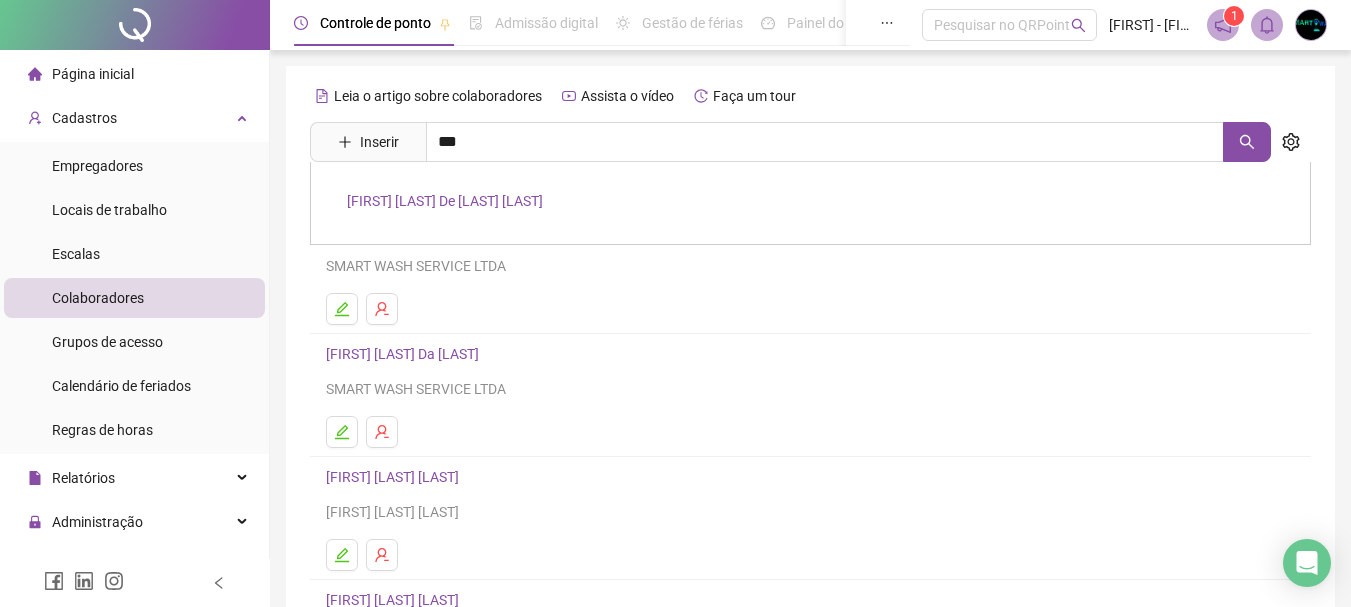 click on "KAUÃN FELIPE DE SOUZA OLIVEIRA" at bounding box center (445, 201) 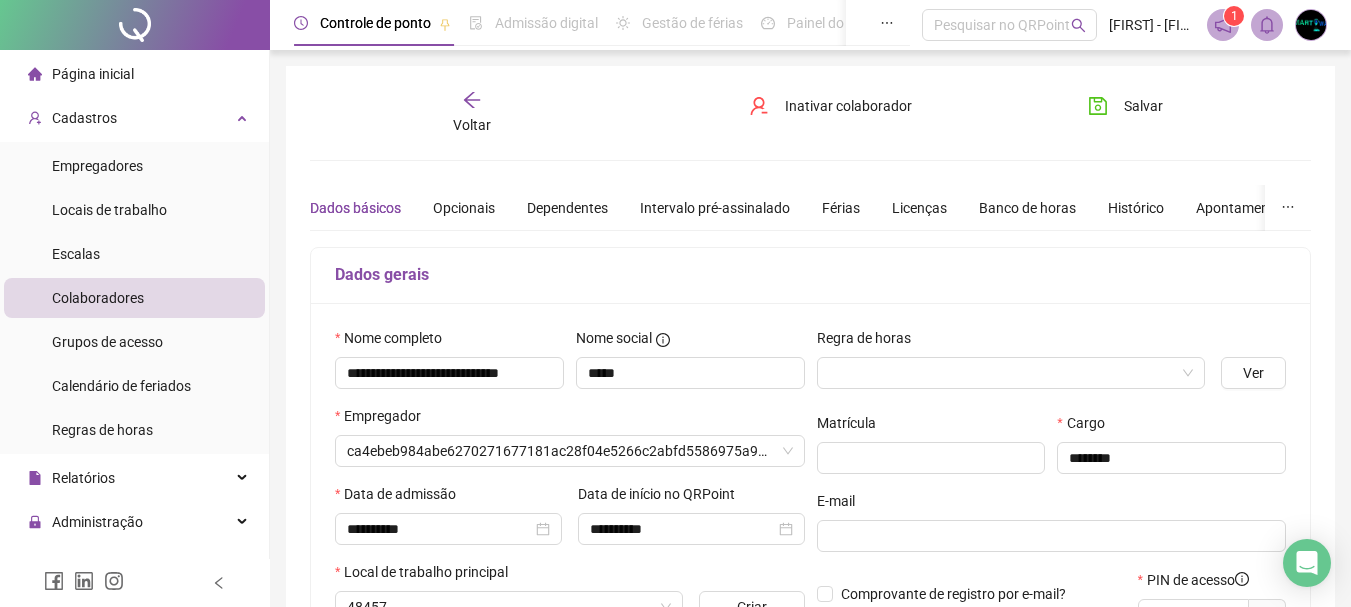 type on "**********" 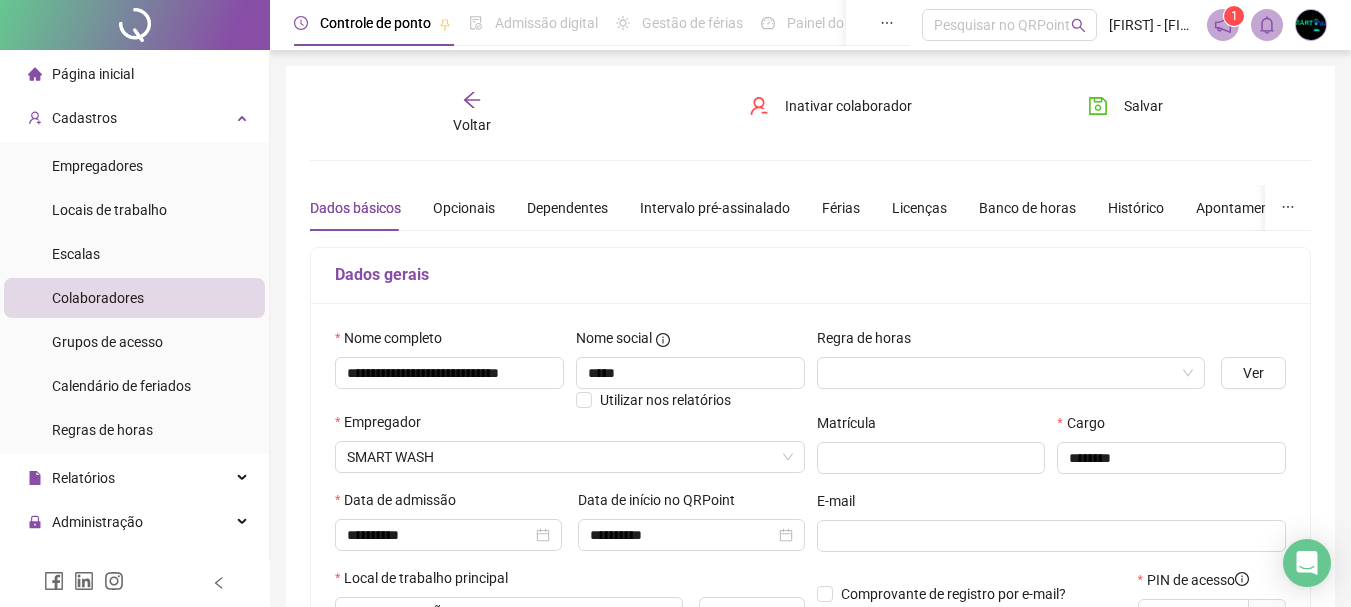 click on "**********" at bounding box center (810, 560) 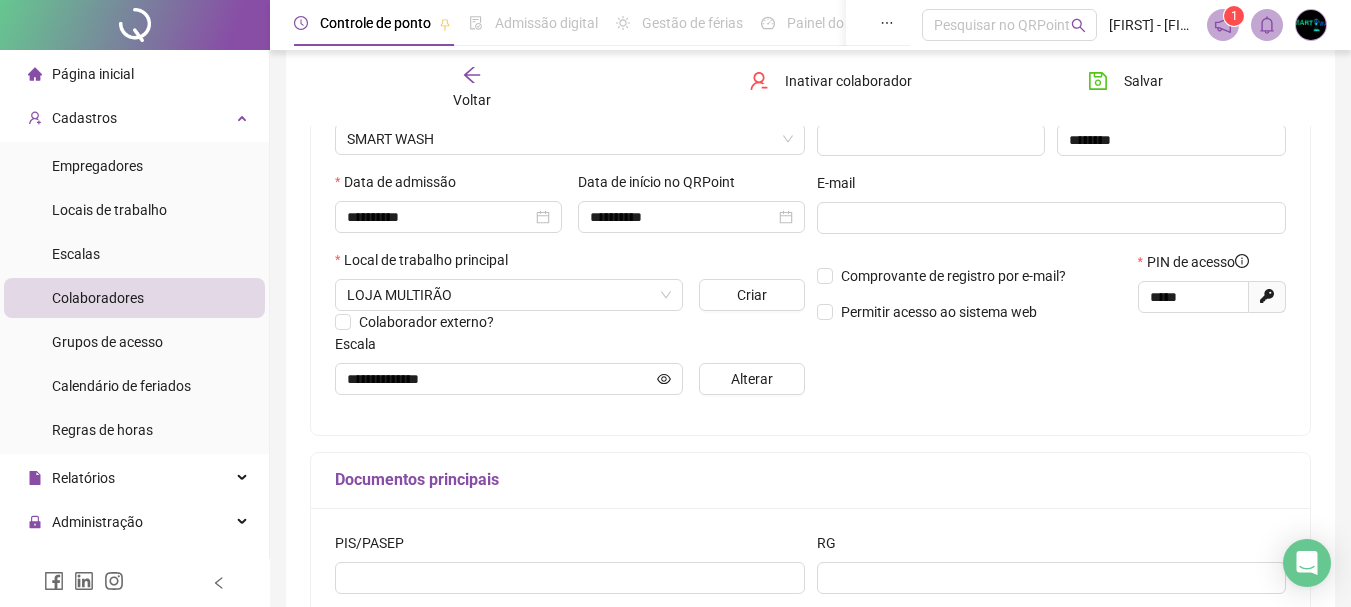 scroll, scrollTop: 320, scrollLeft: 0, axis: vertical 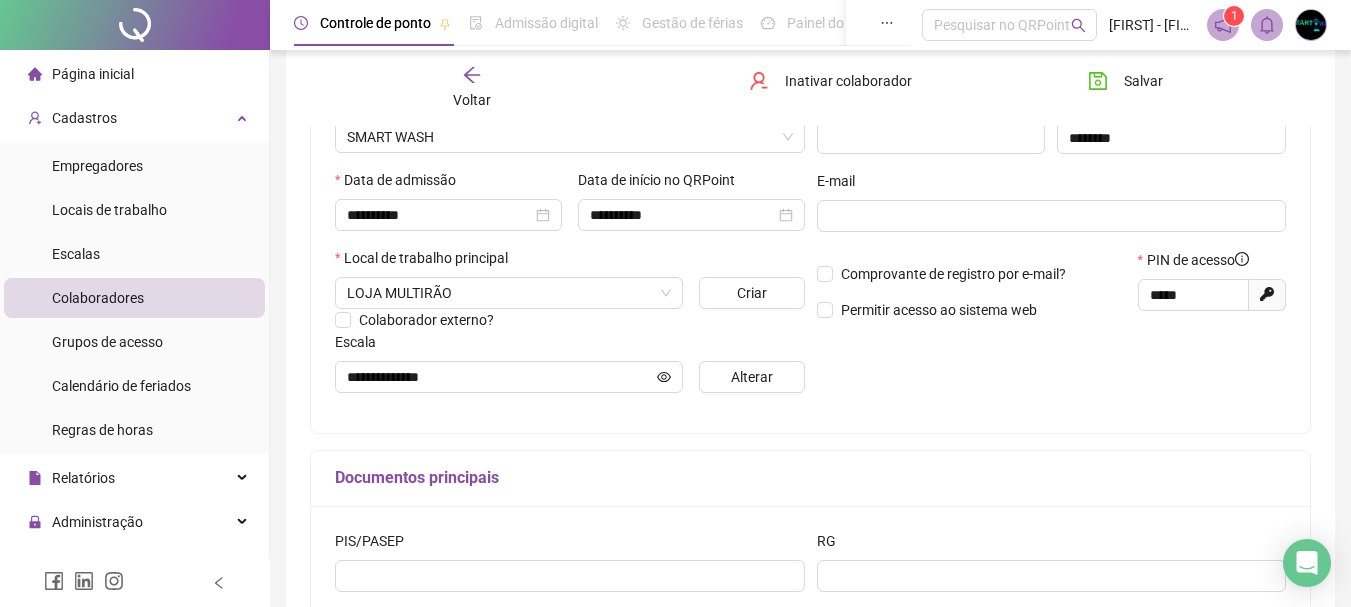 click on "Página inicial" at bounding box center (93, 74) 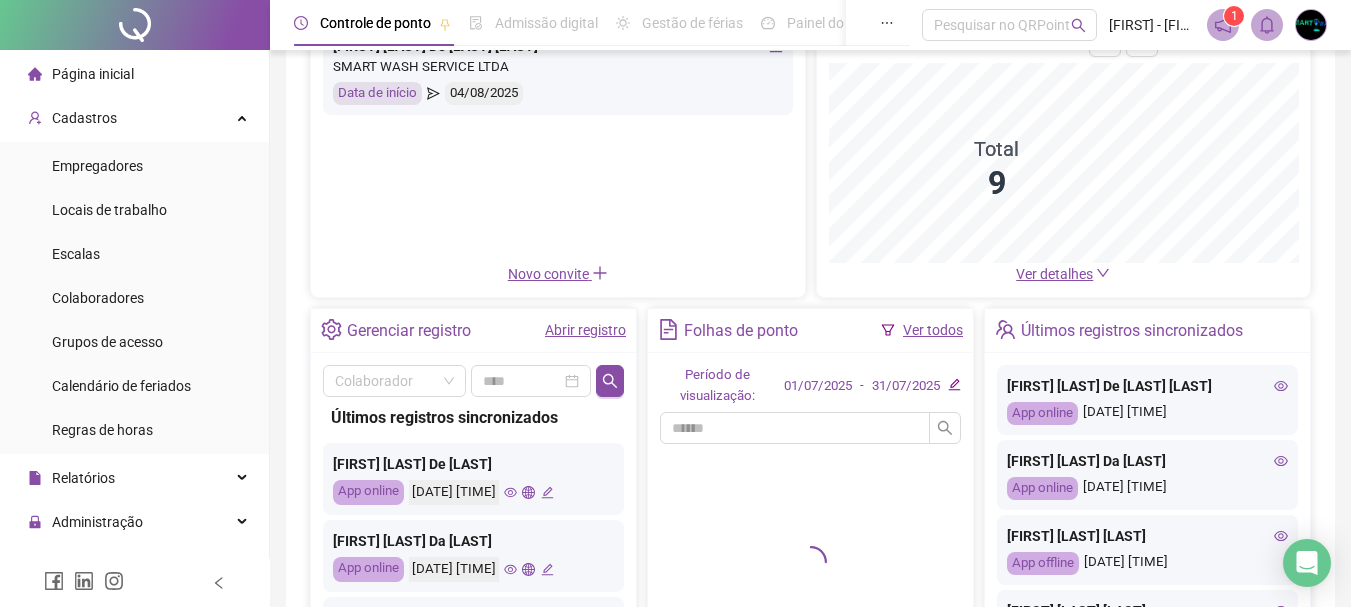 scroll, scrollTop: 85, scrollLeft: 0, axis: vertical 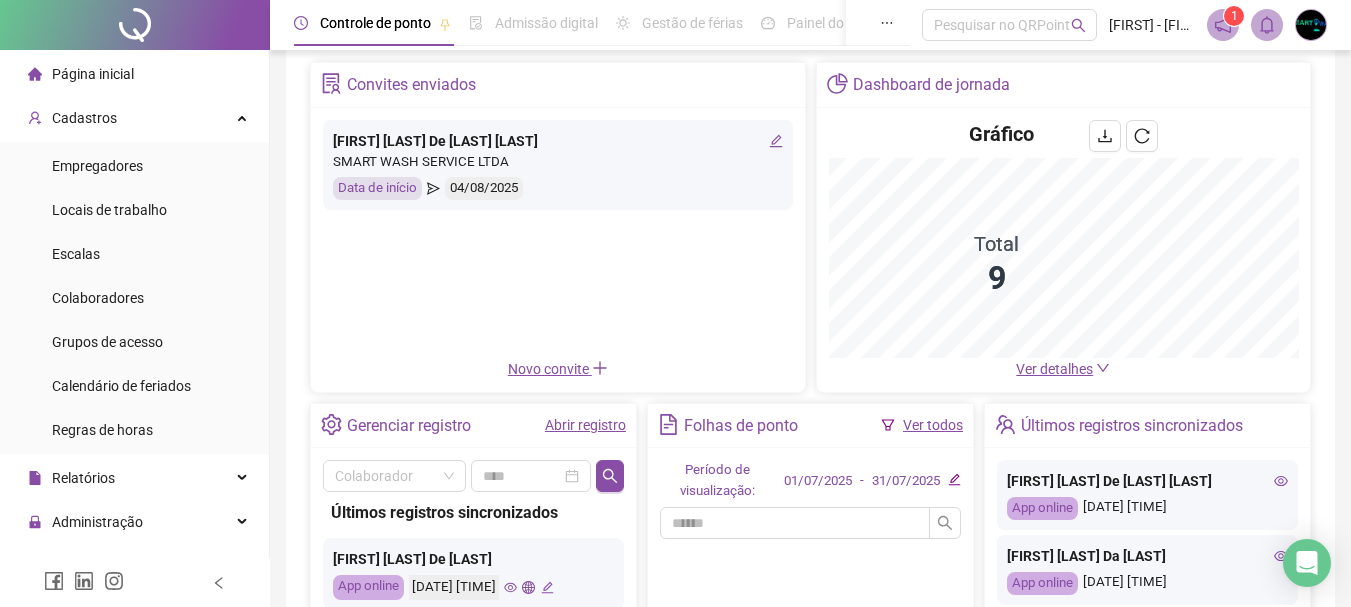 click on "Ver detalhes" at bounding box center (1054, 369) 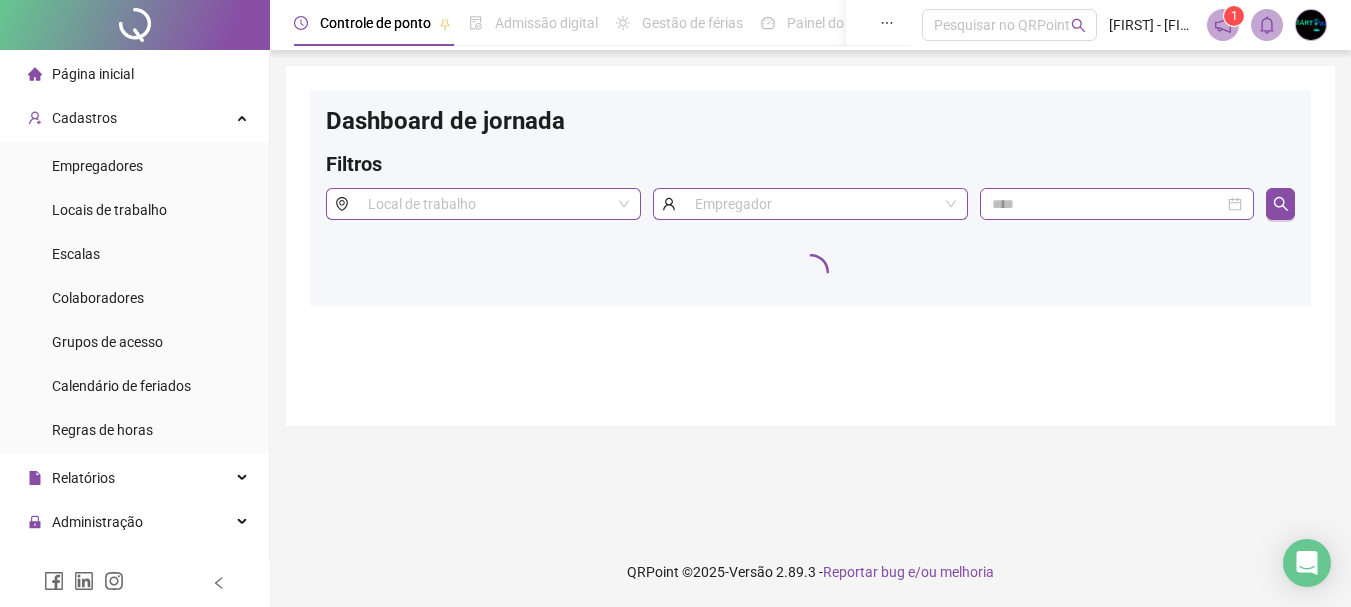 scroll, scrollTop: 0, scrollLeft: 0, axis: both 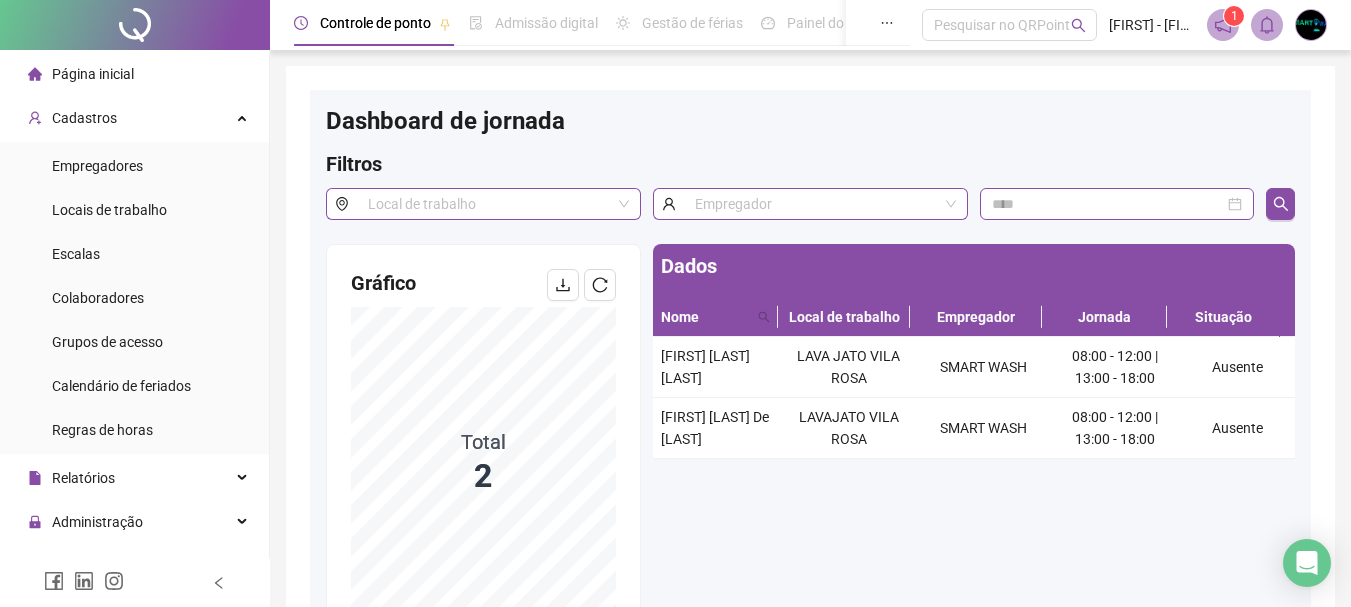click on "Página inicial" at bounding box center [93, 74] 